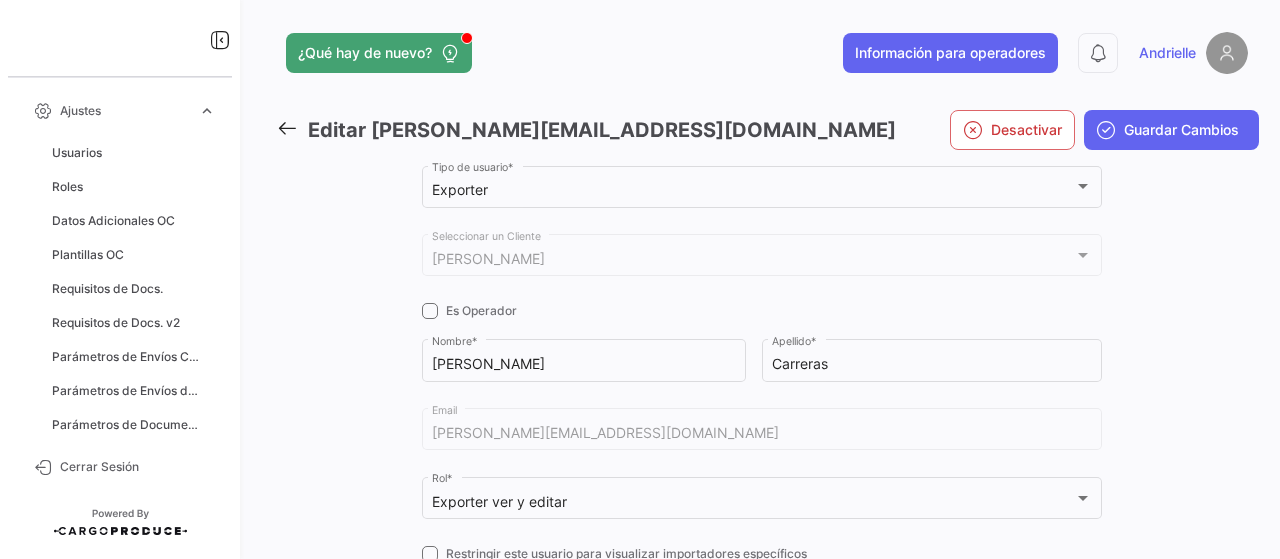 scroll, scrollTop: 0, scrollLeft: 0, axis: both 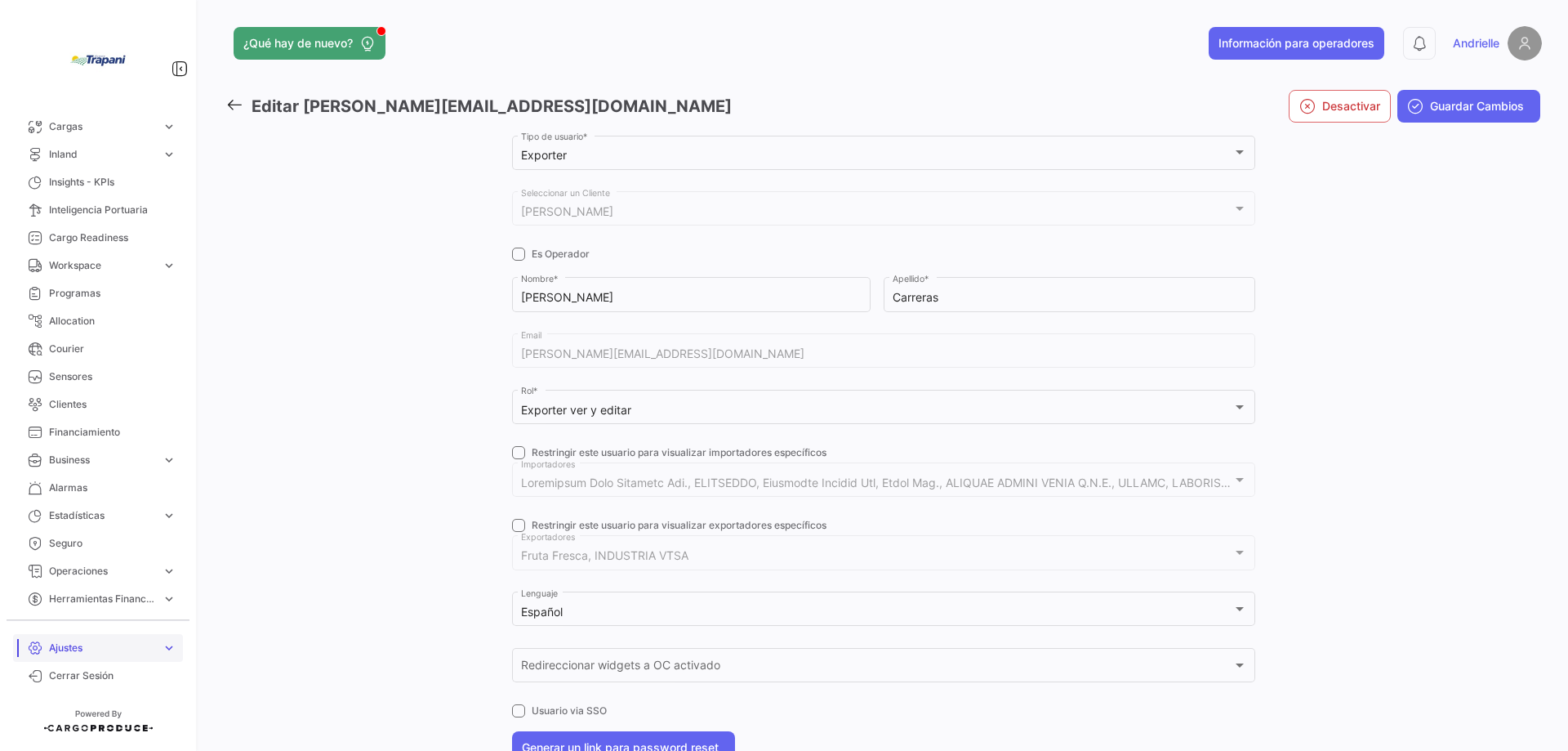 click on "Ajustes" at bounding box center [102, 648] 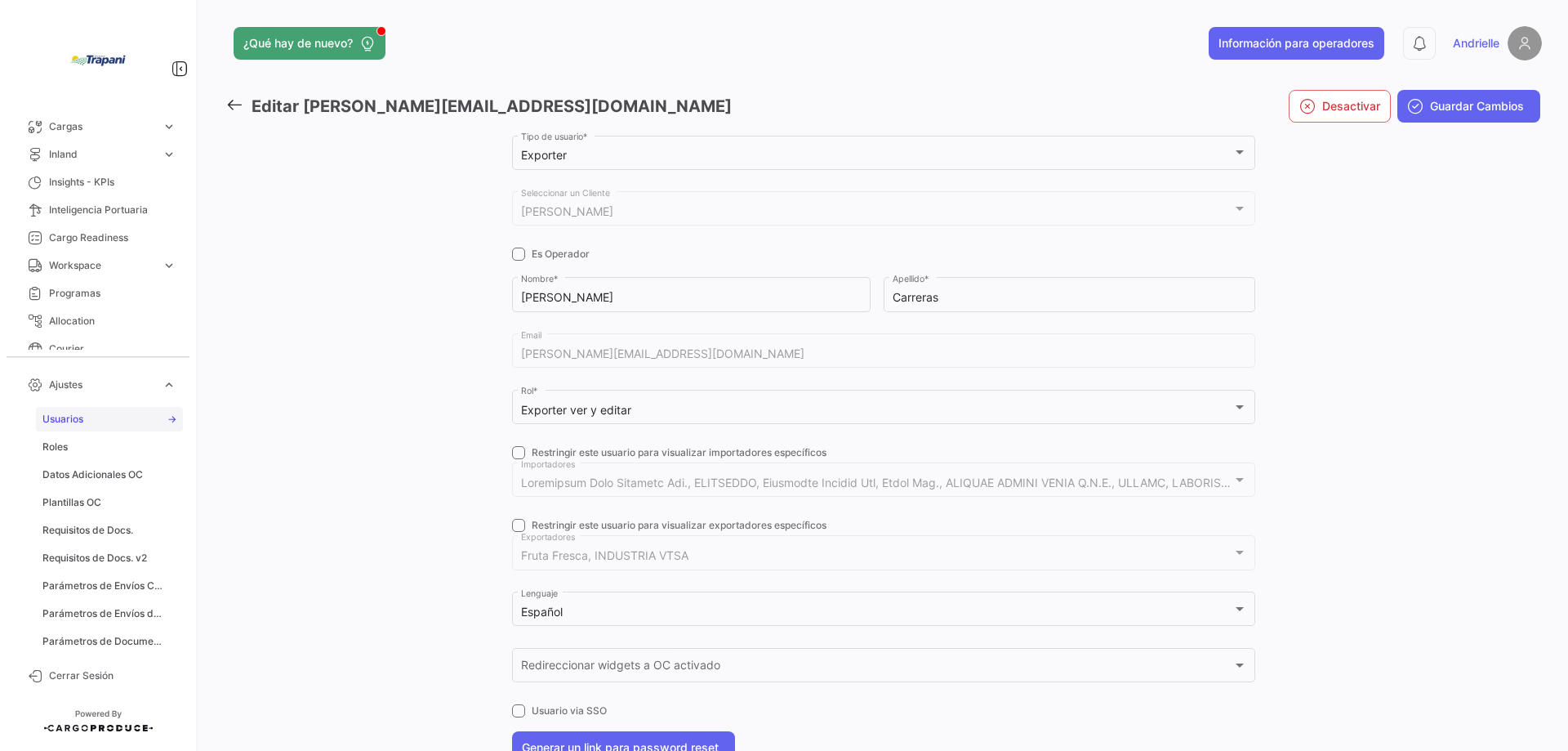 click on "Usuarios" at bounding box center [63, 419] 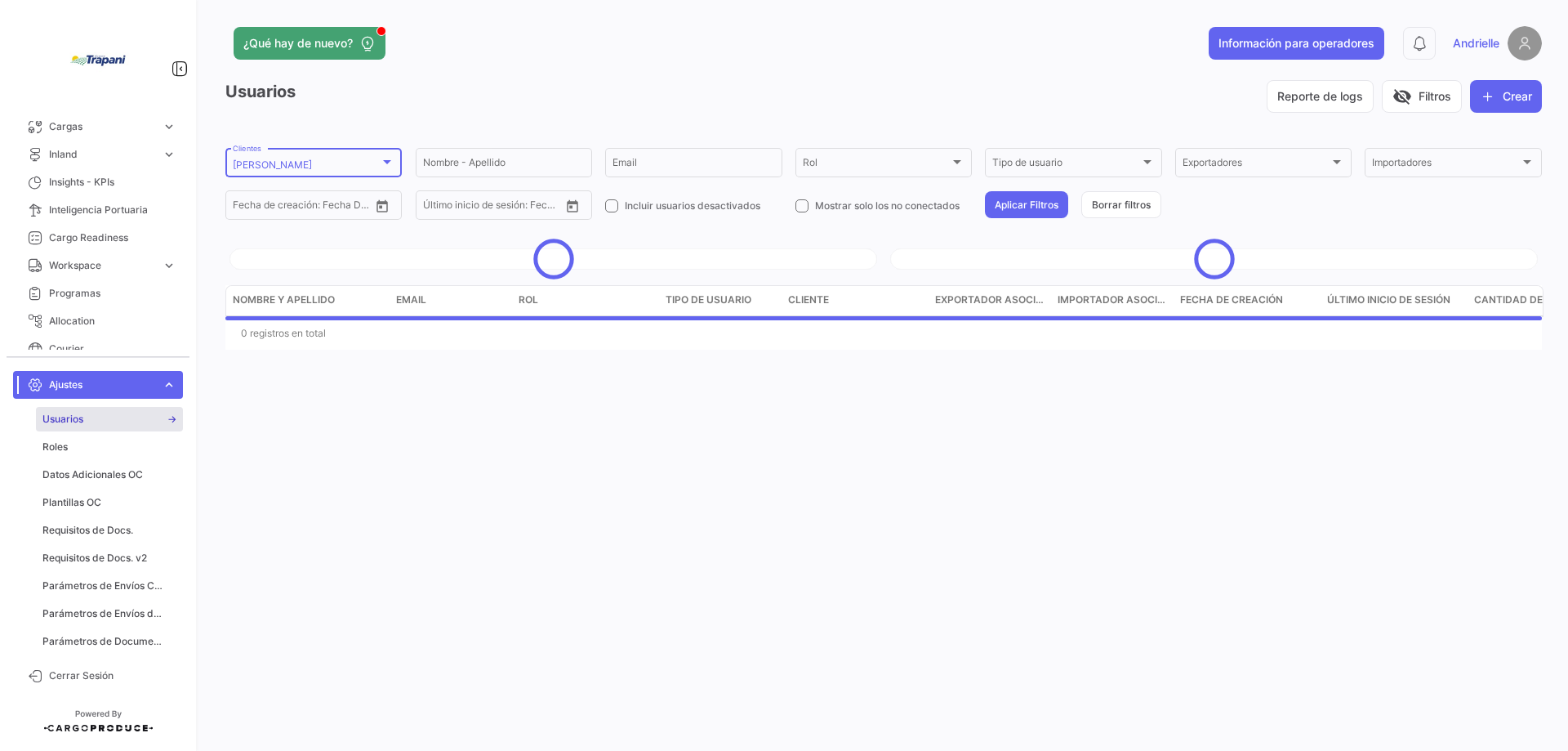 click on "[PERSON_NAME]" at bounding box center [306, 165] 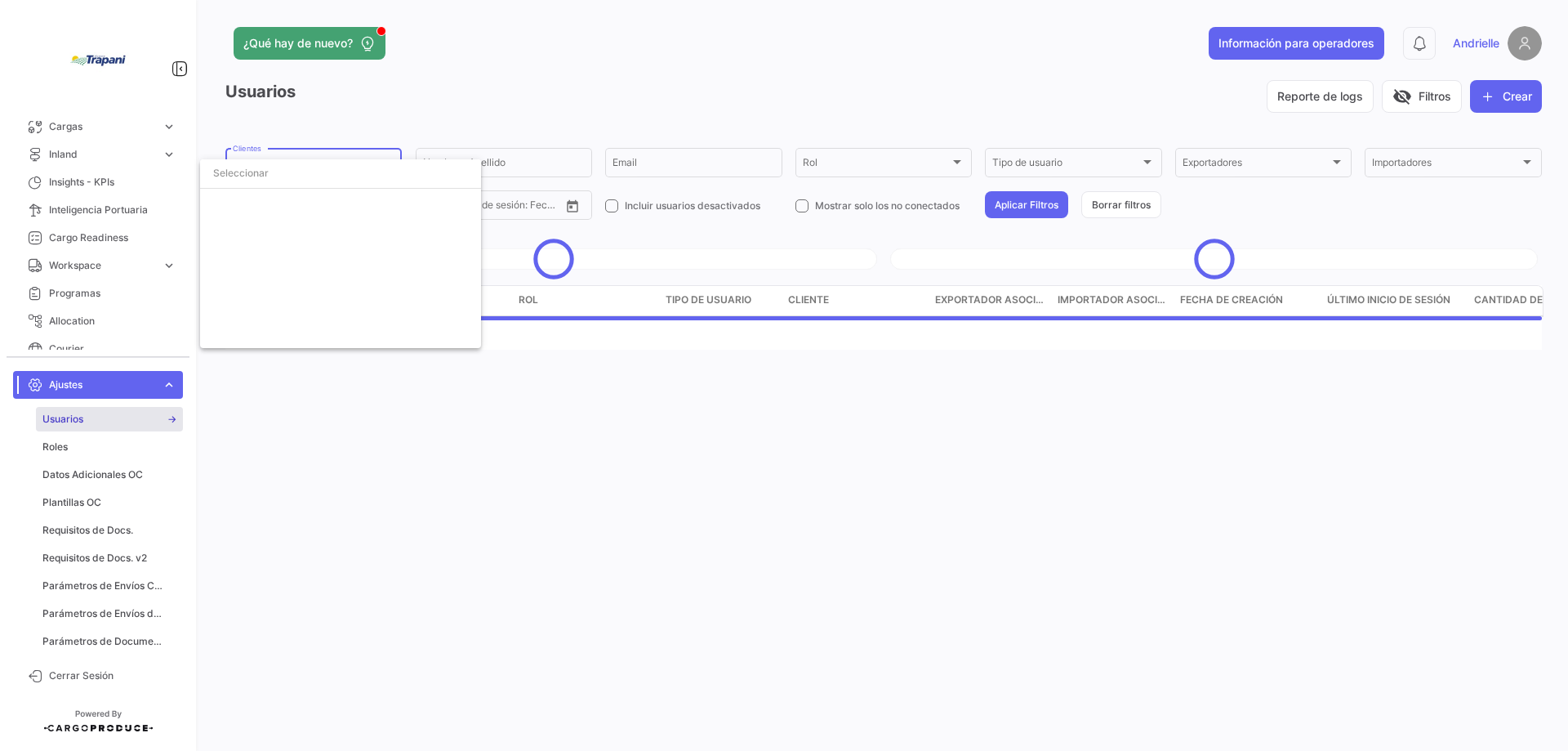 scroll, scrollTop: 6661, scrollLeft: 0, axis: vertical 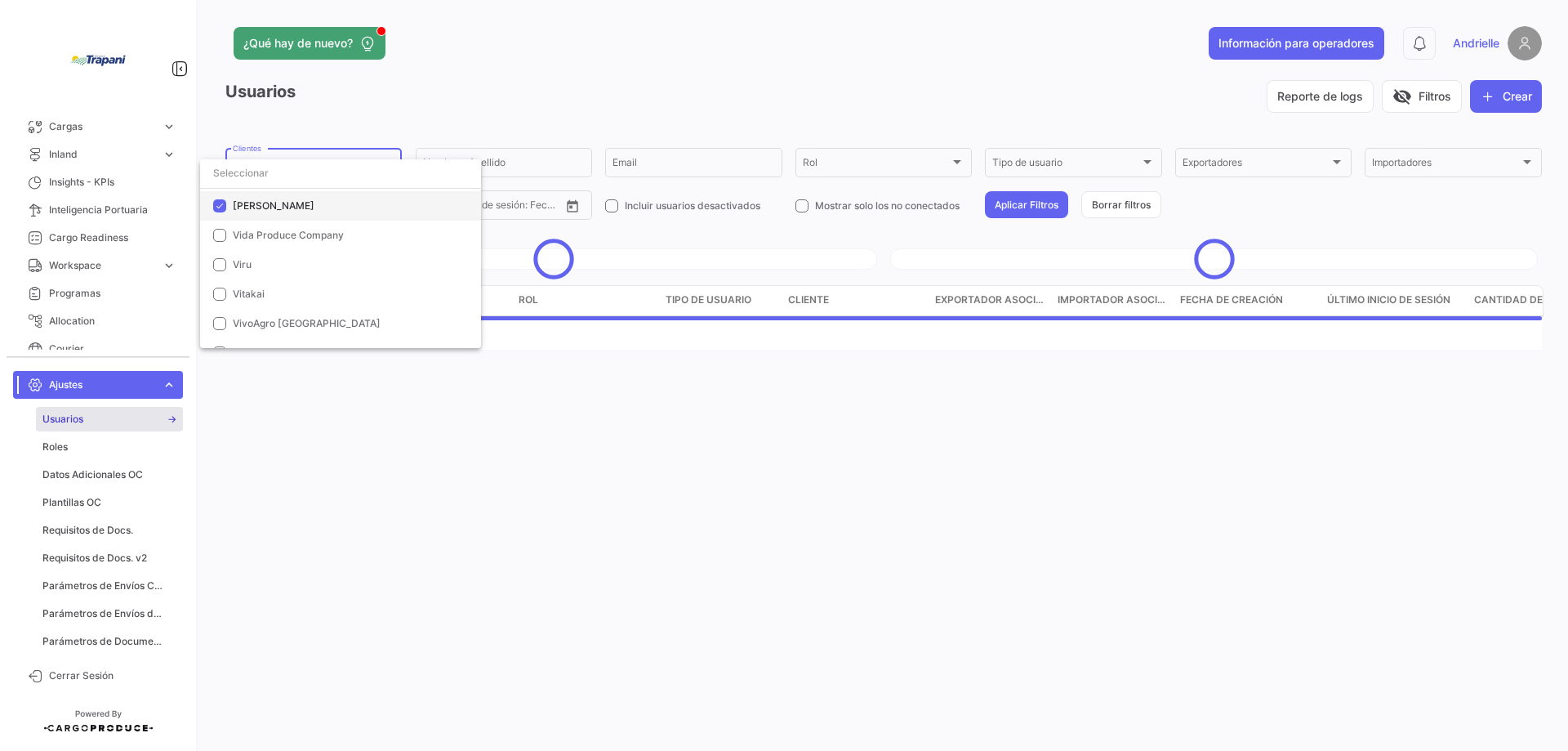 click on "[PERSON_NAME]" at bounding box center [274, 205] 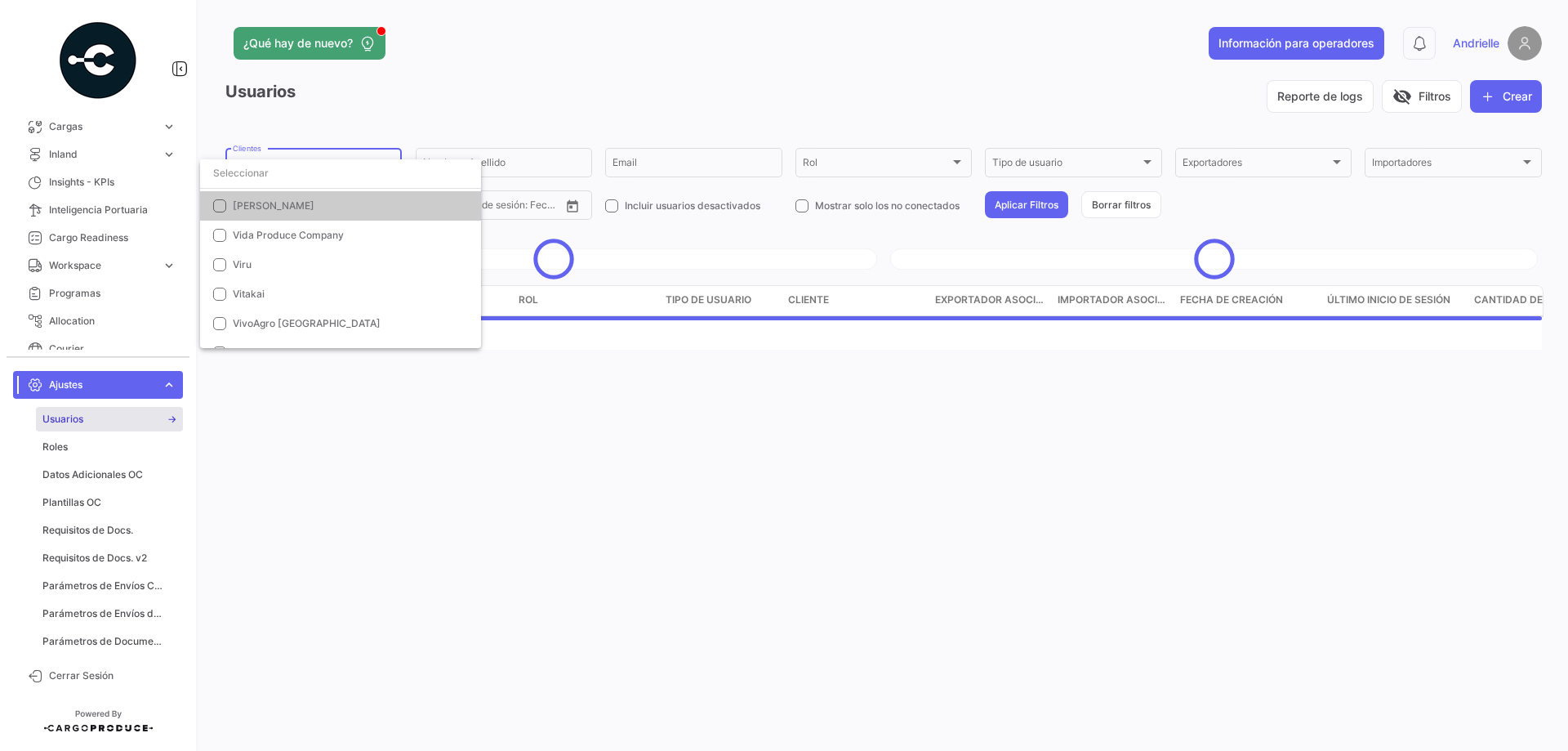 click at bounding box center [341, 173] 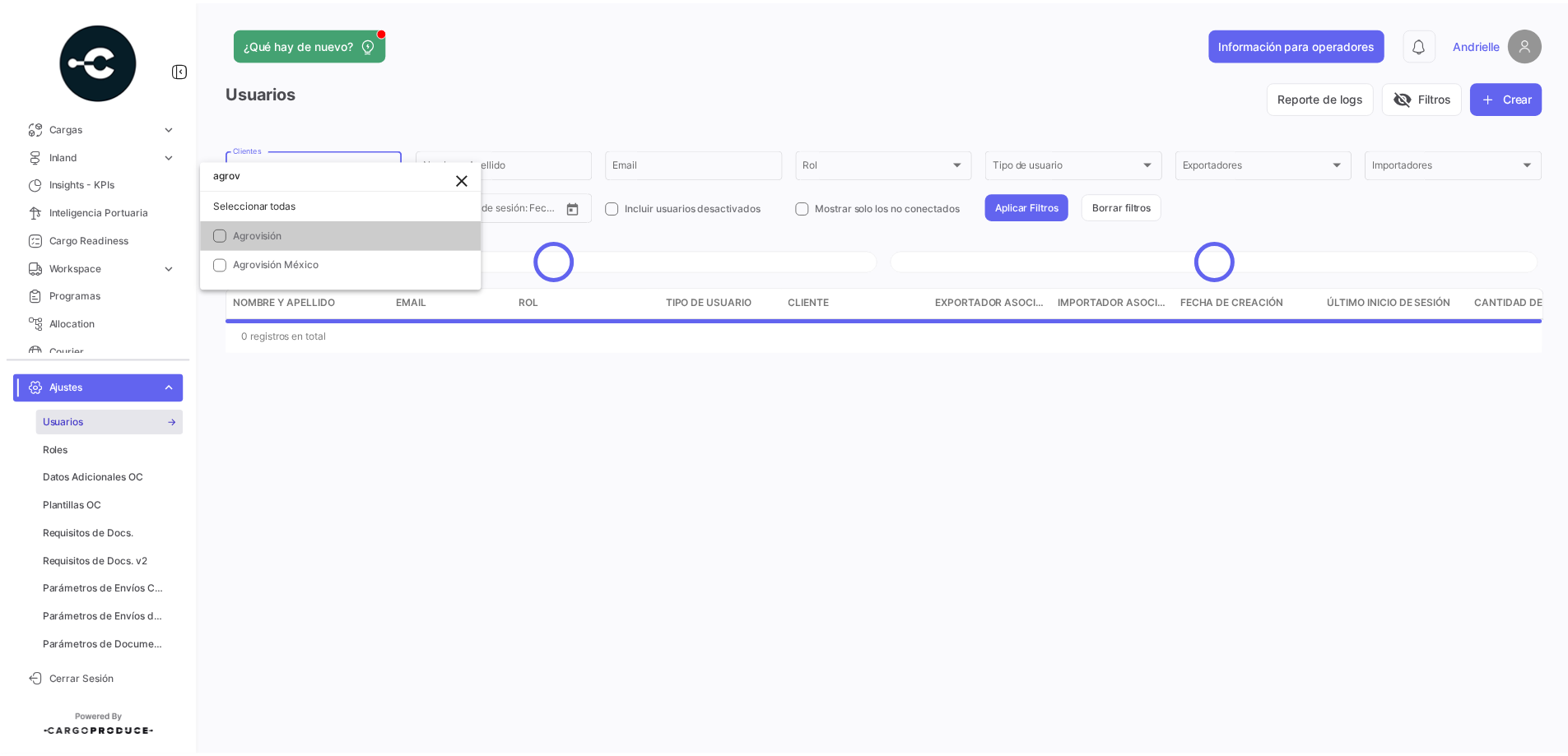 scroll, scrollTop: 0, scrollLeft: 0, axis: both 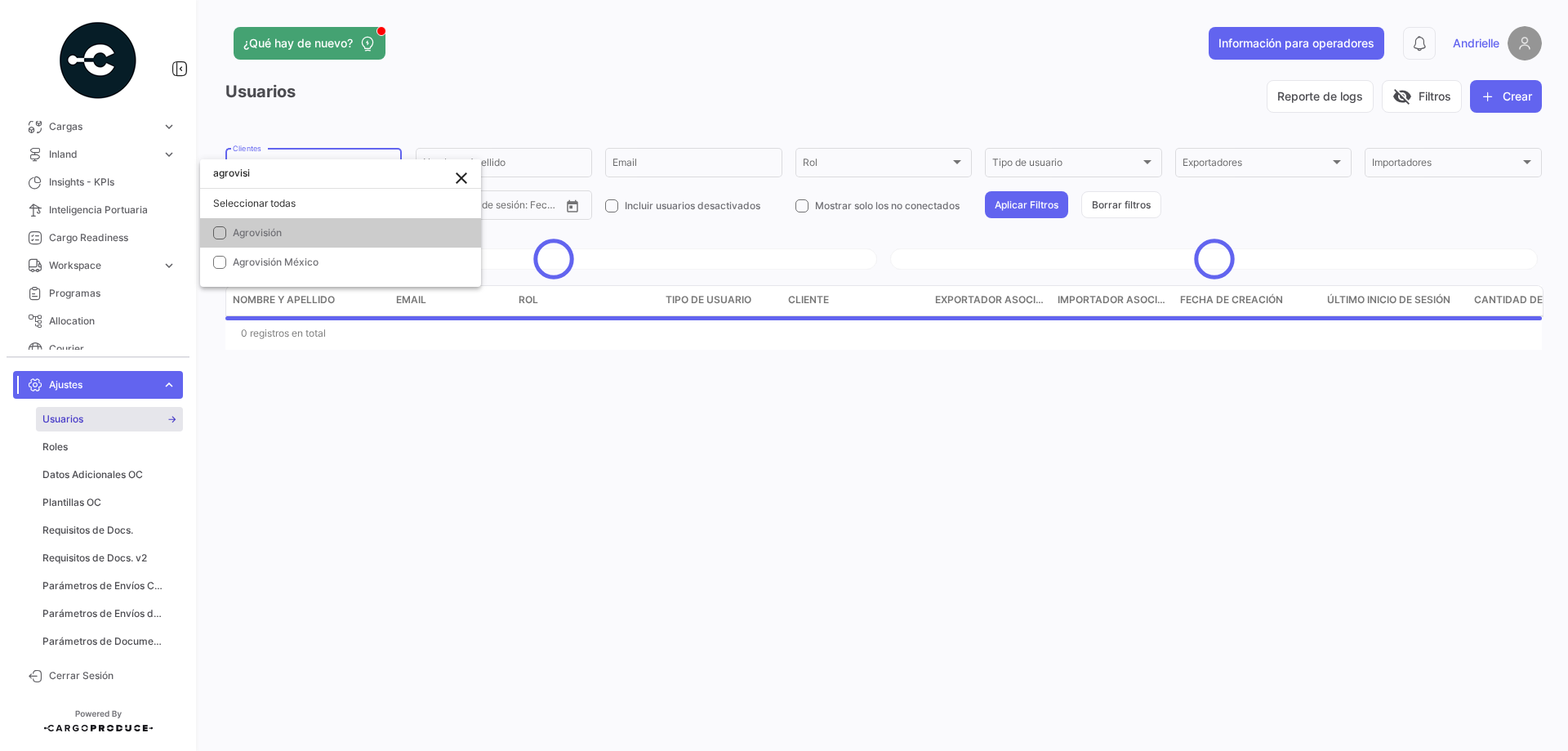 type on "agrovisi" 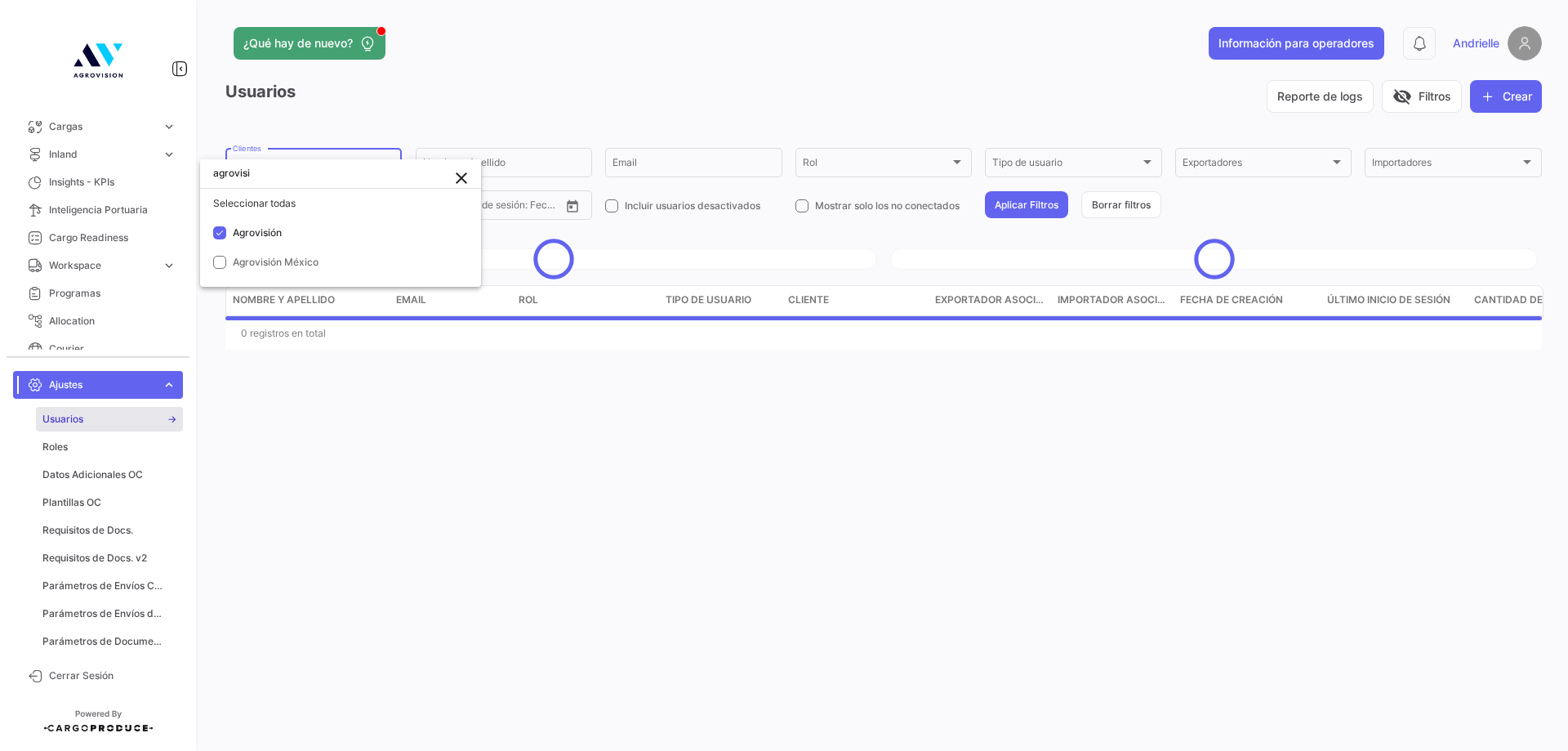 click at bounding box center (784, 375) 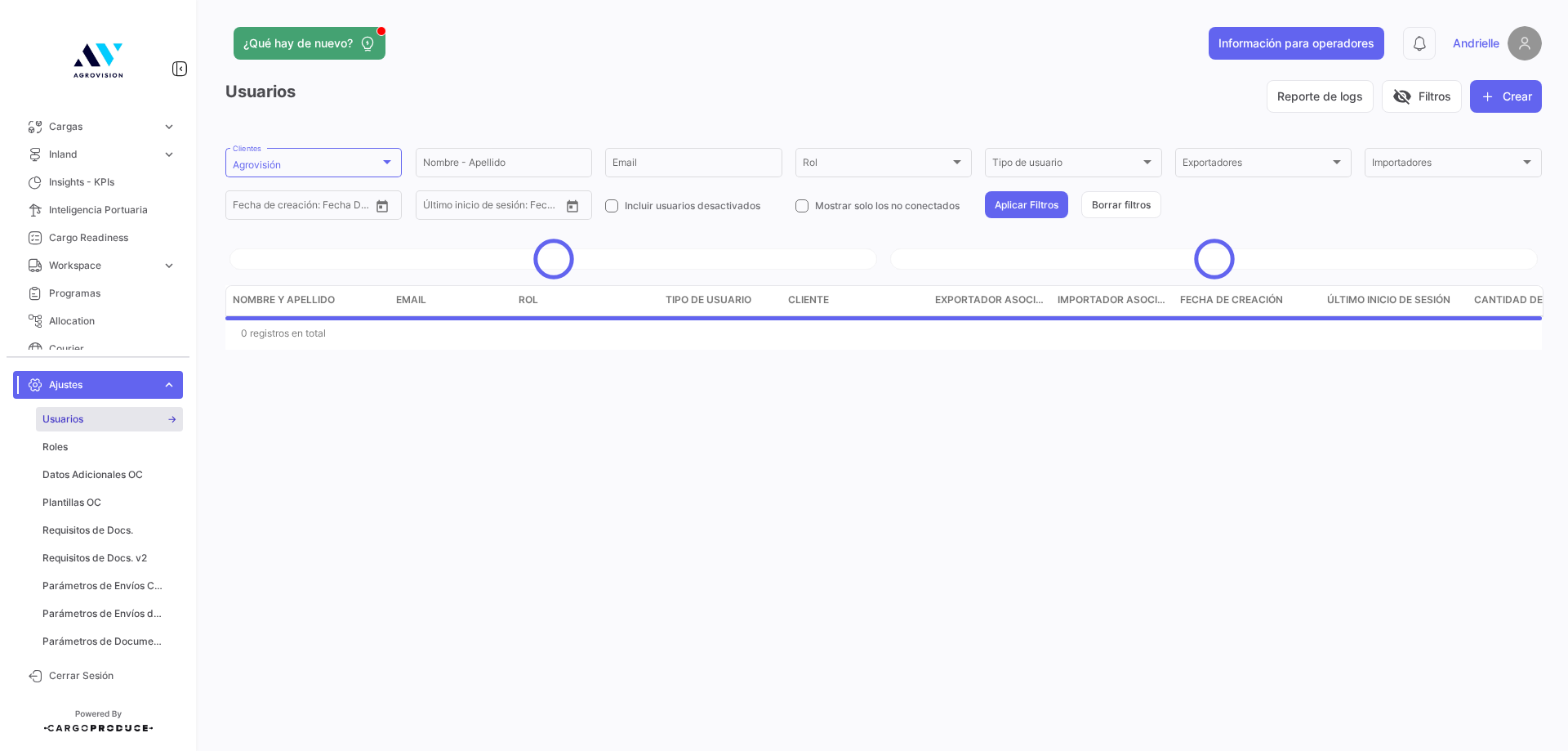 click on "Aplicar Filtros" 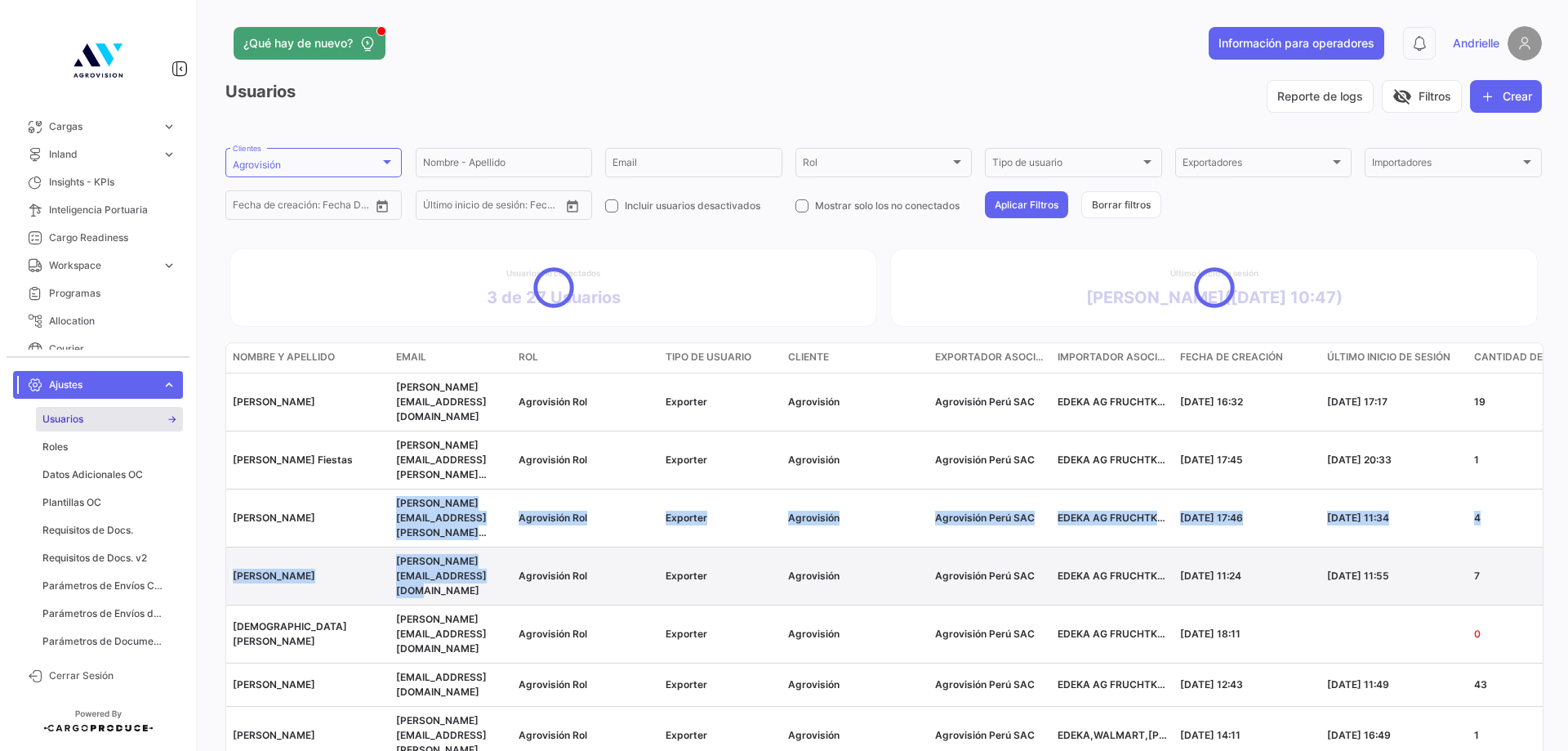 copy on "[PERSON_NAME][EMAIL_ADDRESS][PERSON_NAME][DOMAIN_NAME] Agrovisión Rol Exporter Agrovisión  Agrovisión Perú SAC   EDEKA AG FRUCHTKONTOR [PERSON_NAME],THE FRUITIST CO,[PERSON_NAME] ASIA LIMITED,RIVERKING INTERNATIONAL CO.,LTD,​AGROVISION FRESH ([GEOGRAPHIC_DATA]) VEGETA  [DATE] 17:46 [DATE] 11:34  4  [PERSON_NAME] Gonzalez [EMAIL_ADDRESS][DOMAIN_NAME]" 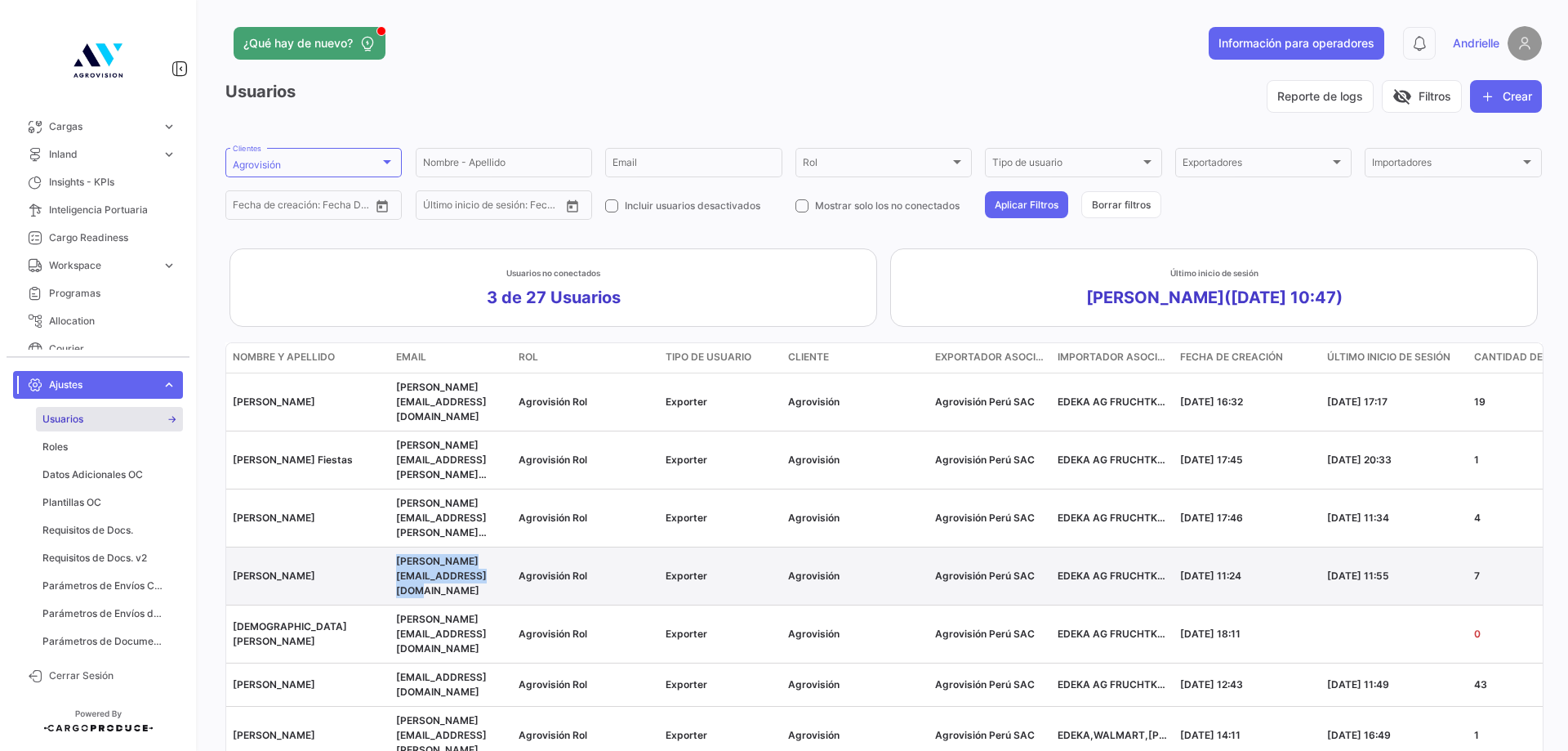 copy on "[PERSON_NAME][EMAIL_ADDRESS][DOMAIN_NAME]" 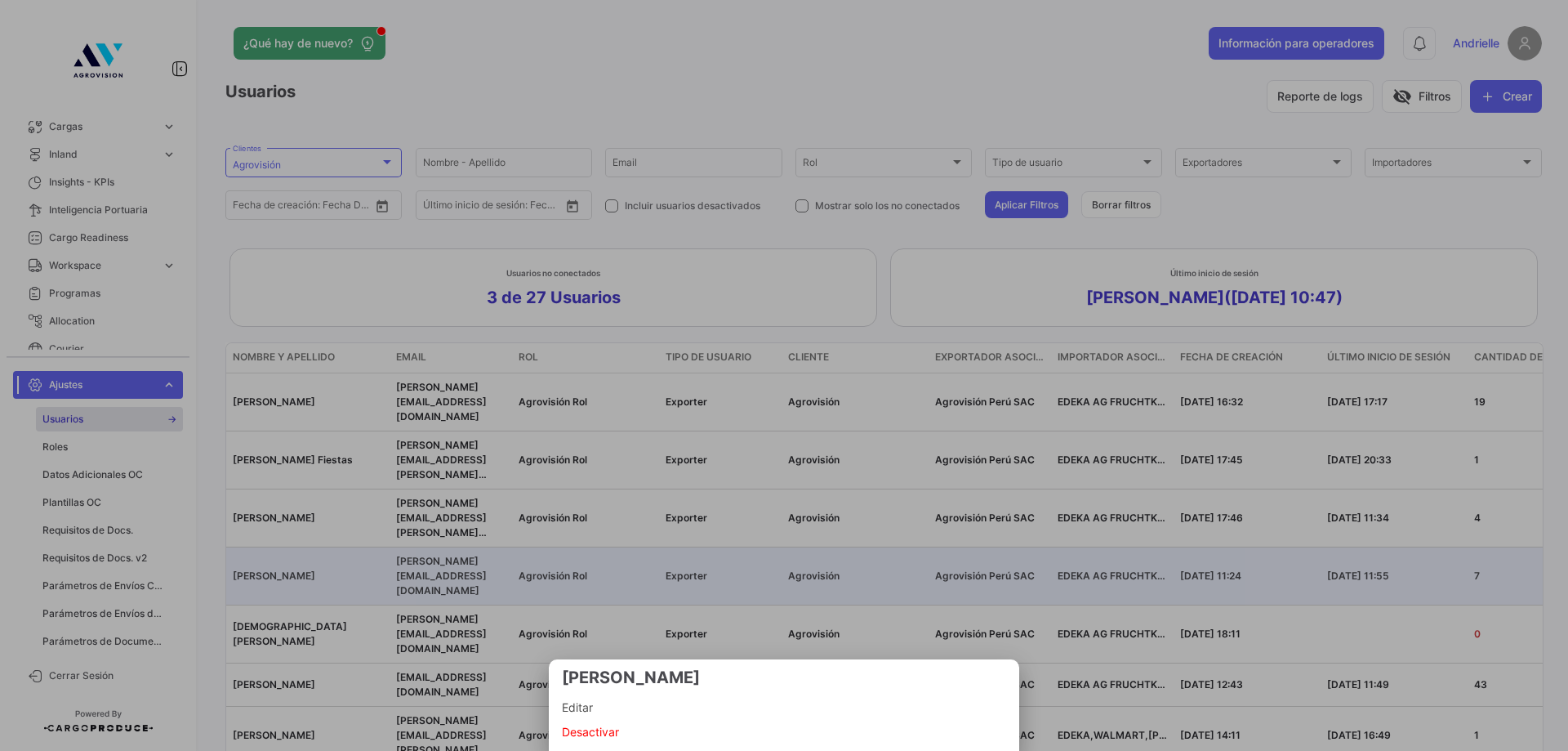 click at bounding box center (784, 375) 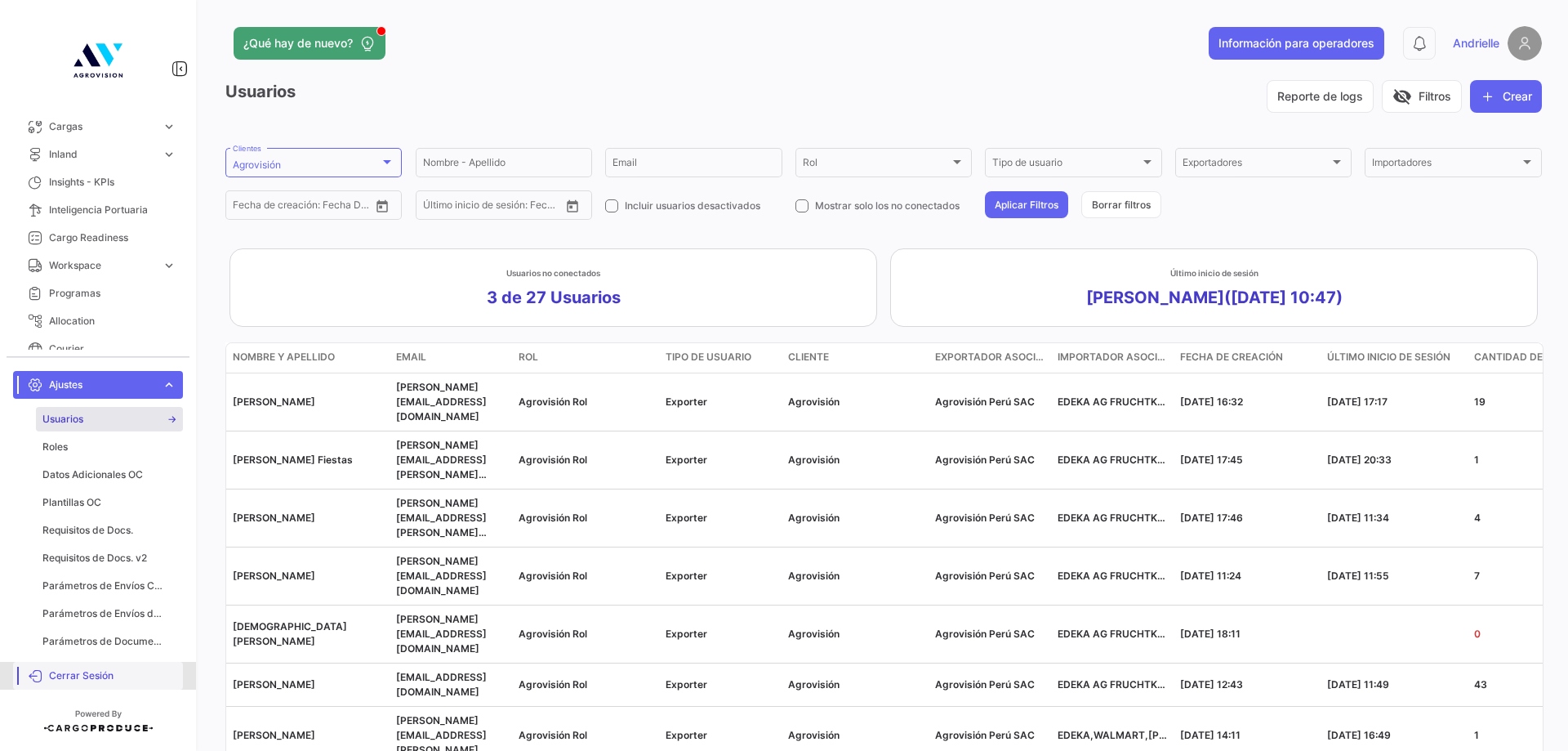 click on "Cerrar Sesión" at bounding box center (113, 676) 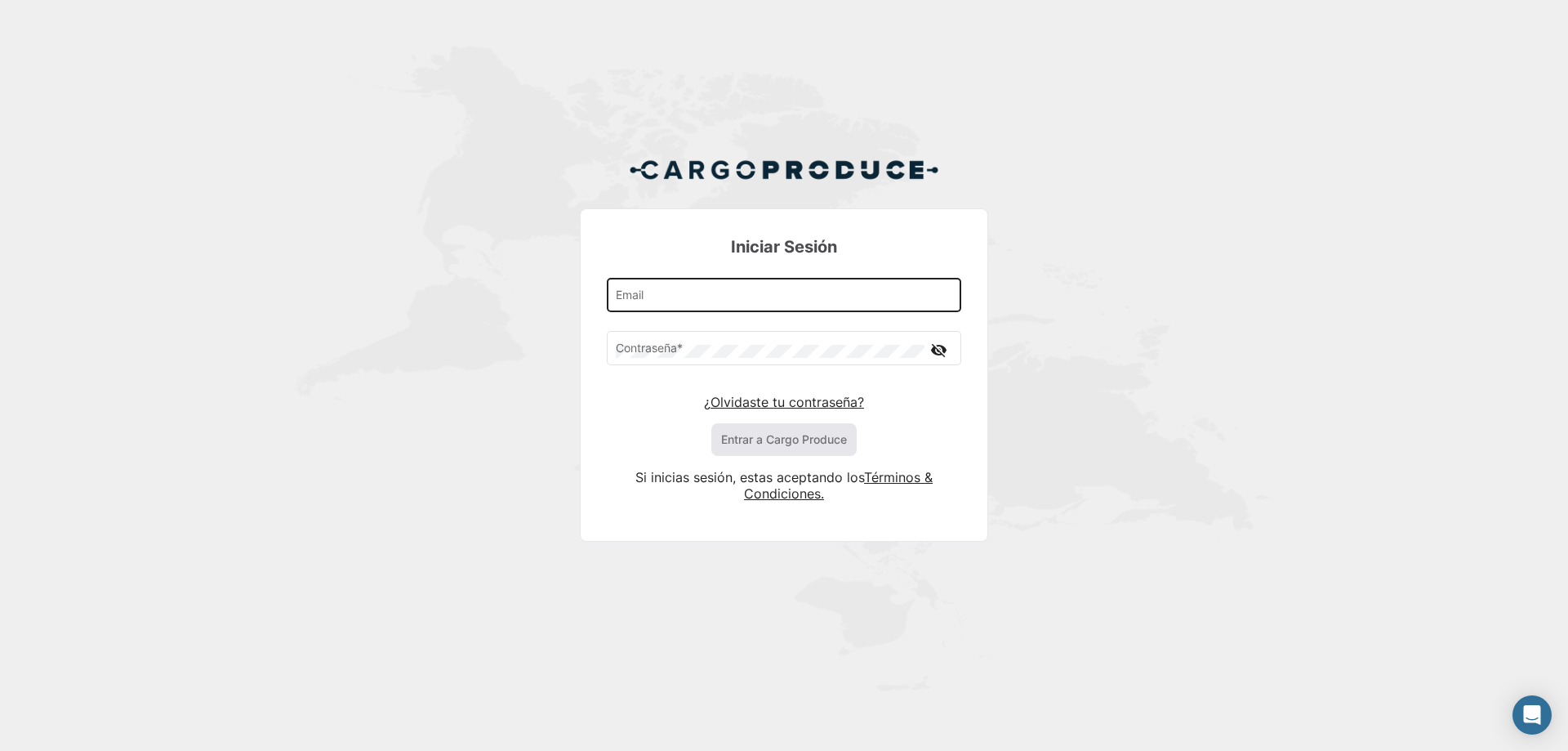 click on "Email" at bounding box center [784, 298] 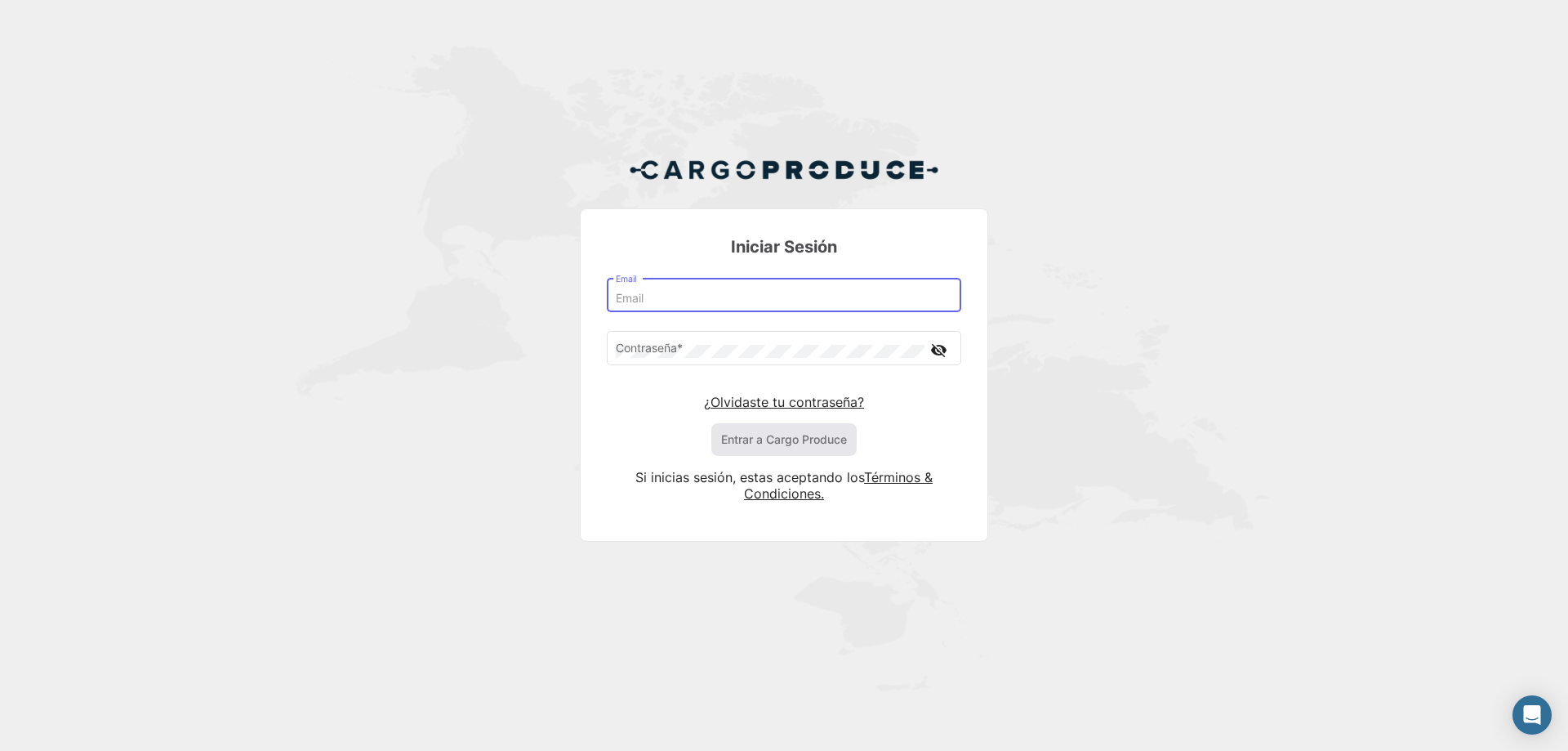paste on "[PERSON_NAME][EMAIL_ADDRESS][DOMAIN_NAME]" 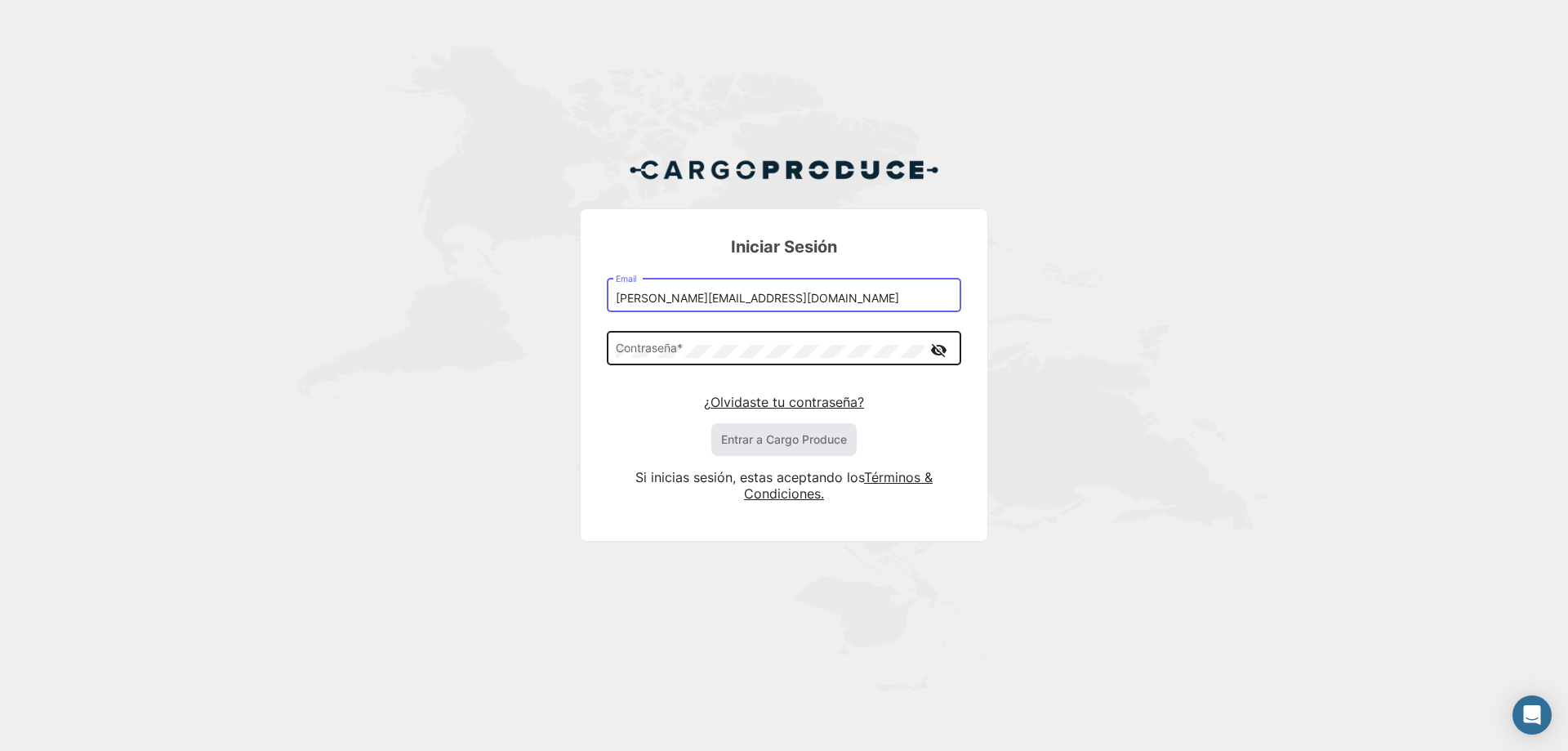 type on "[PERSON_NAME][EMAIL_ADDRESS][DOMAIN_NAME]" 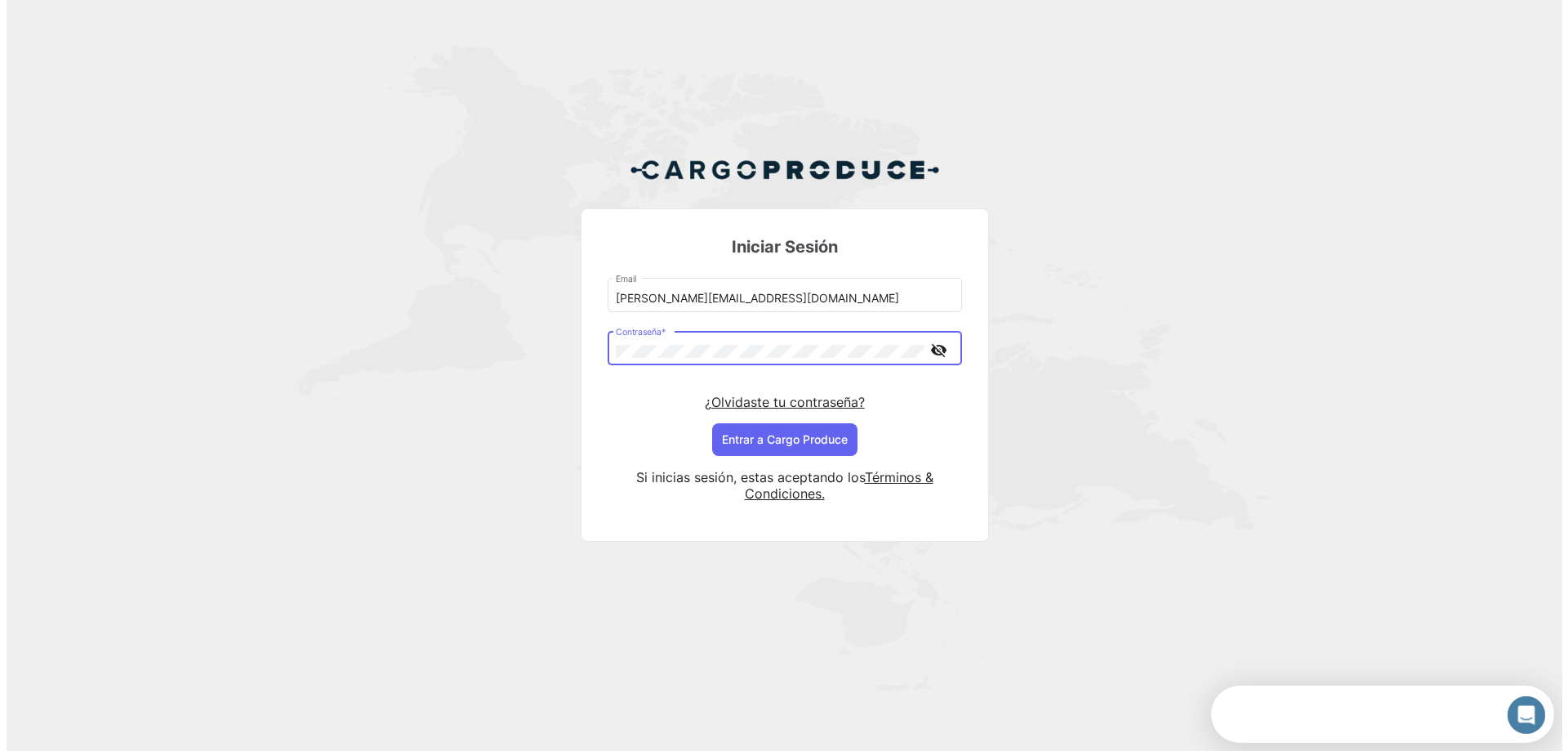 scroll, scrollTop: 0, scrollLeft: 0, axis: both 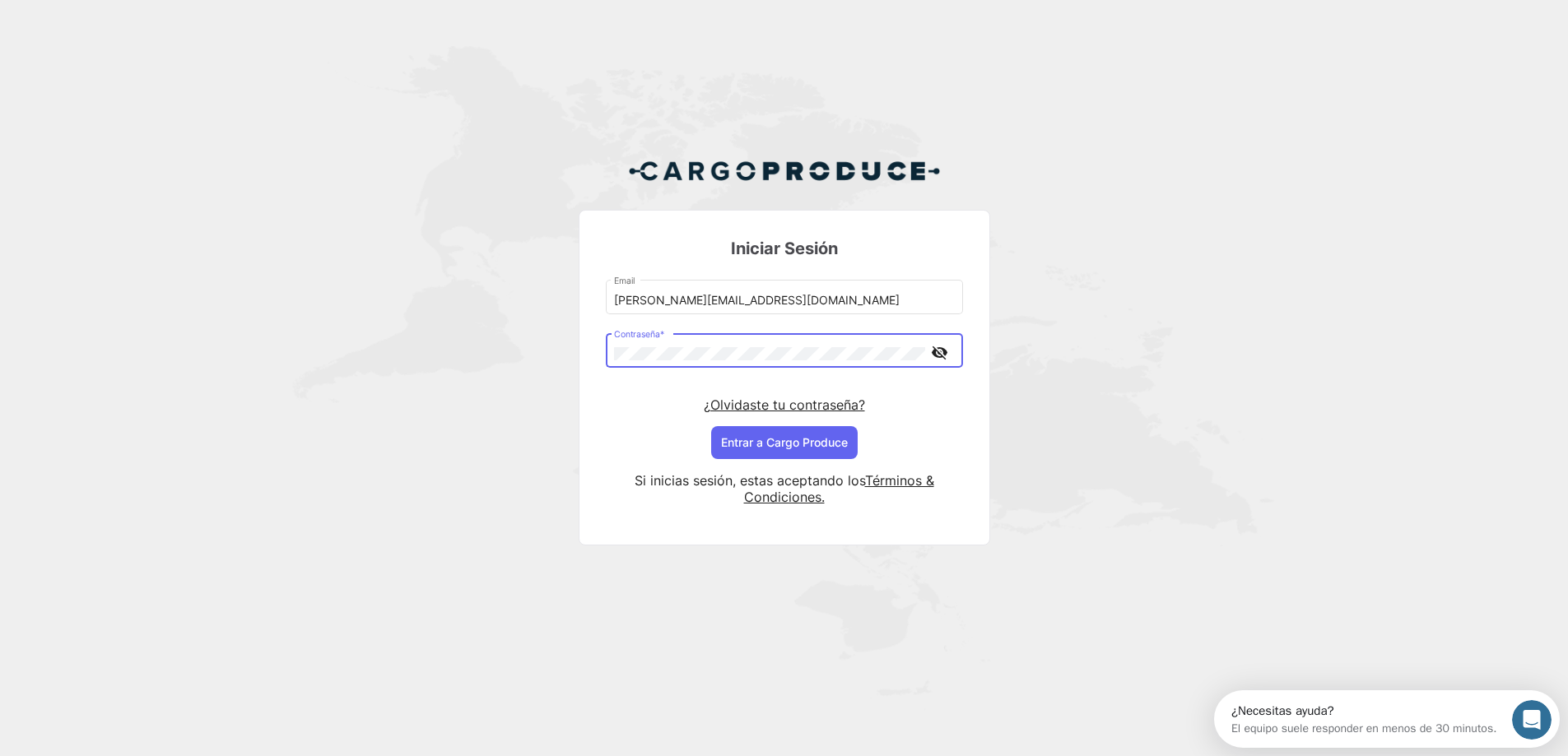 click on "Entrar a  Cargo Produce" 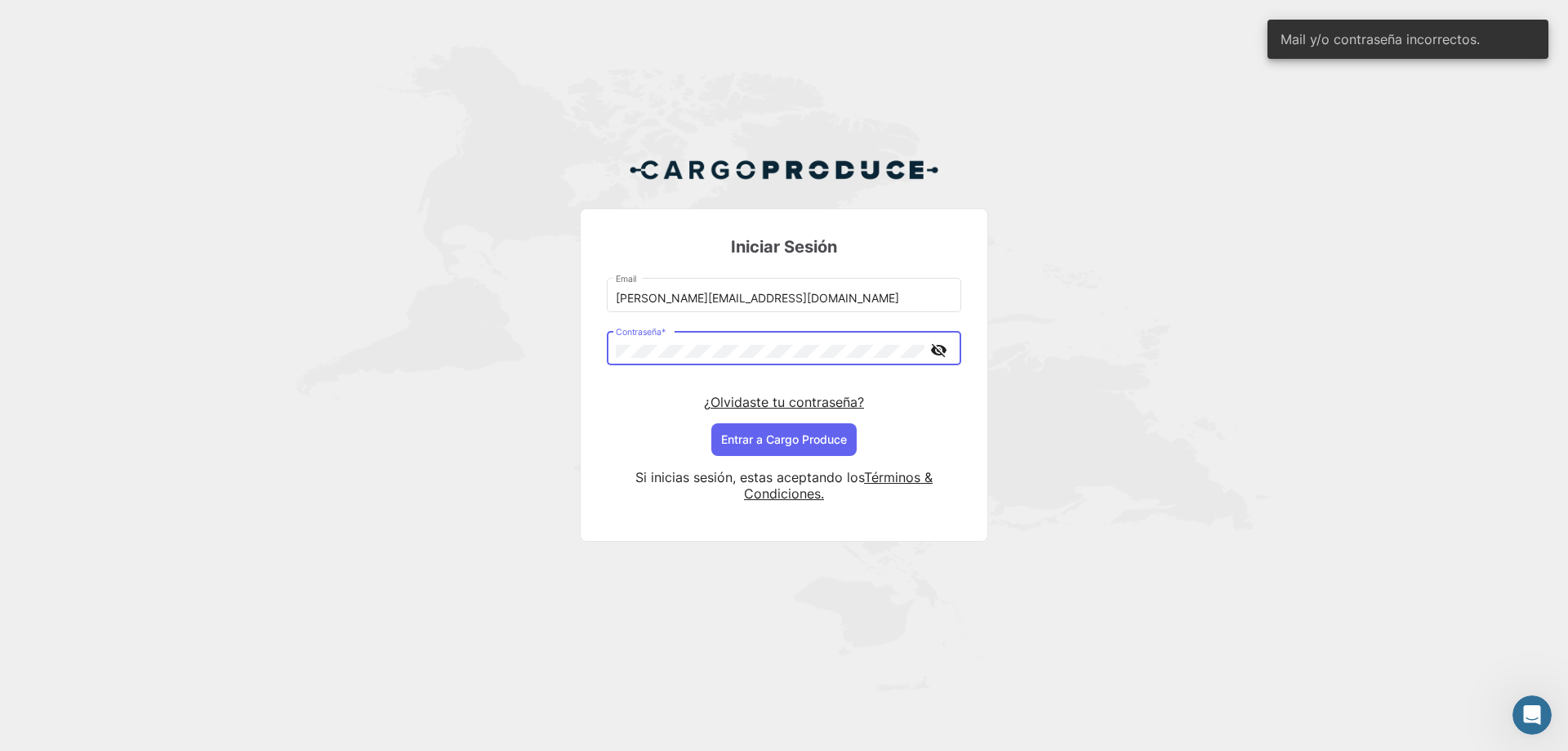 click on "visibility_off" 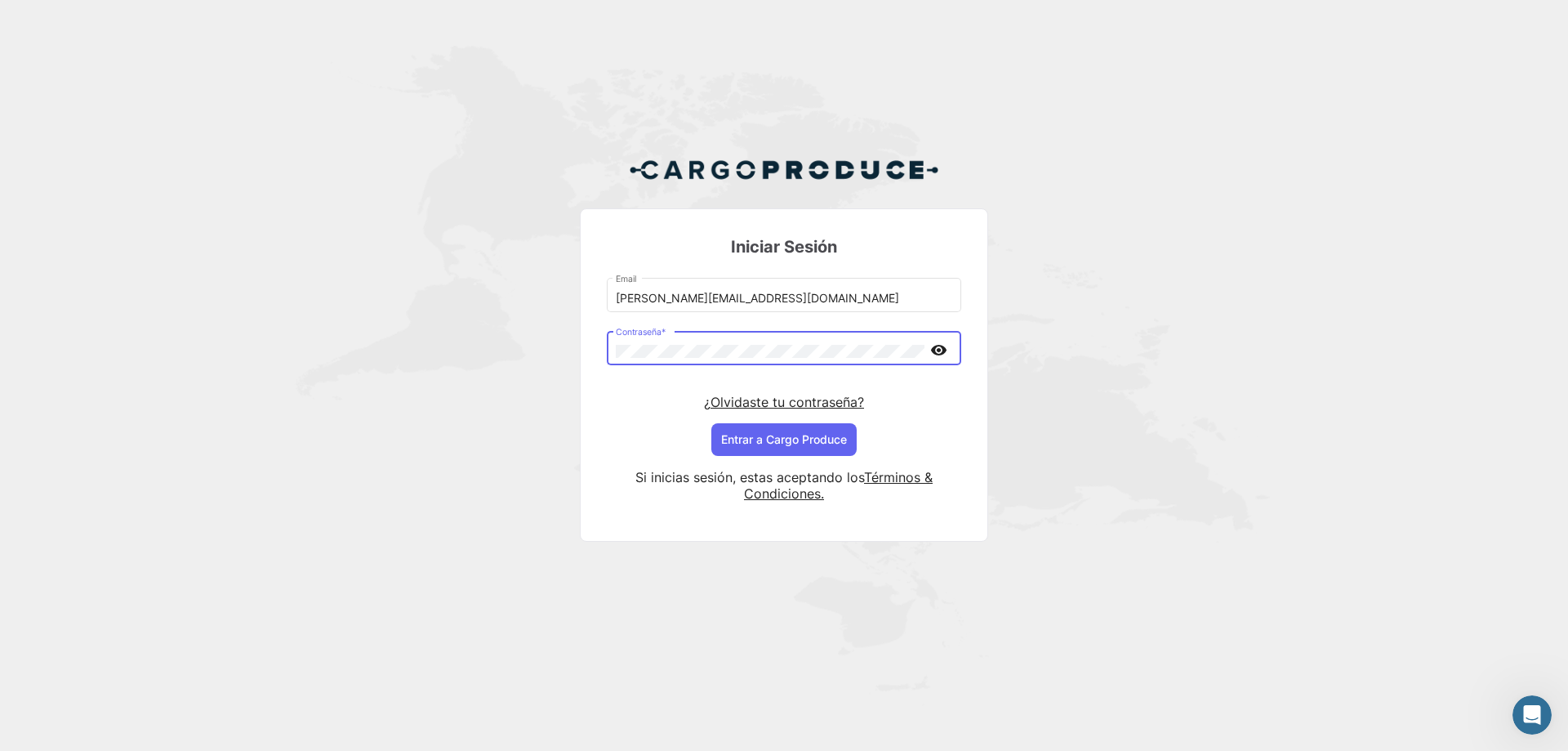 click on "Entrar a  Cargo Produce" 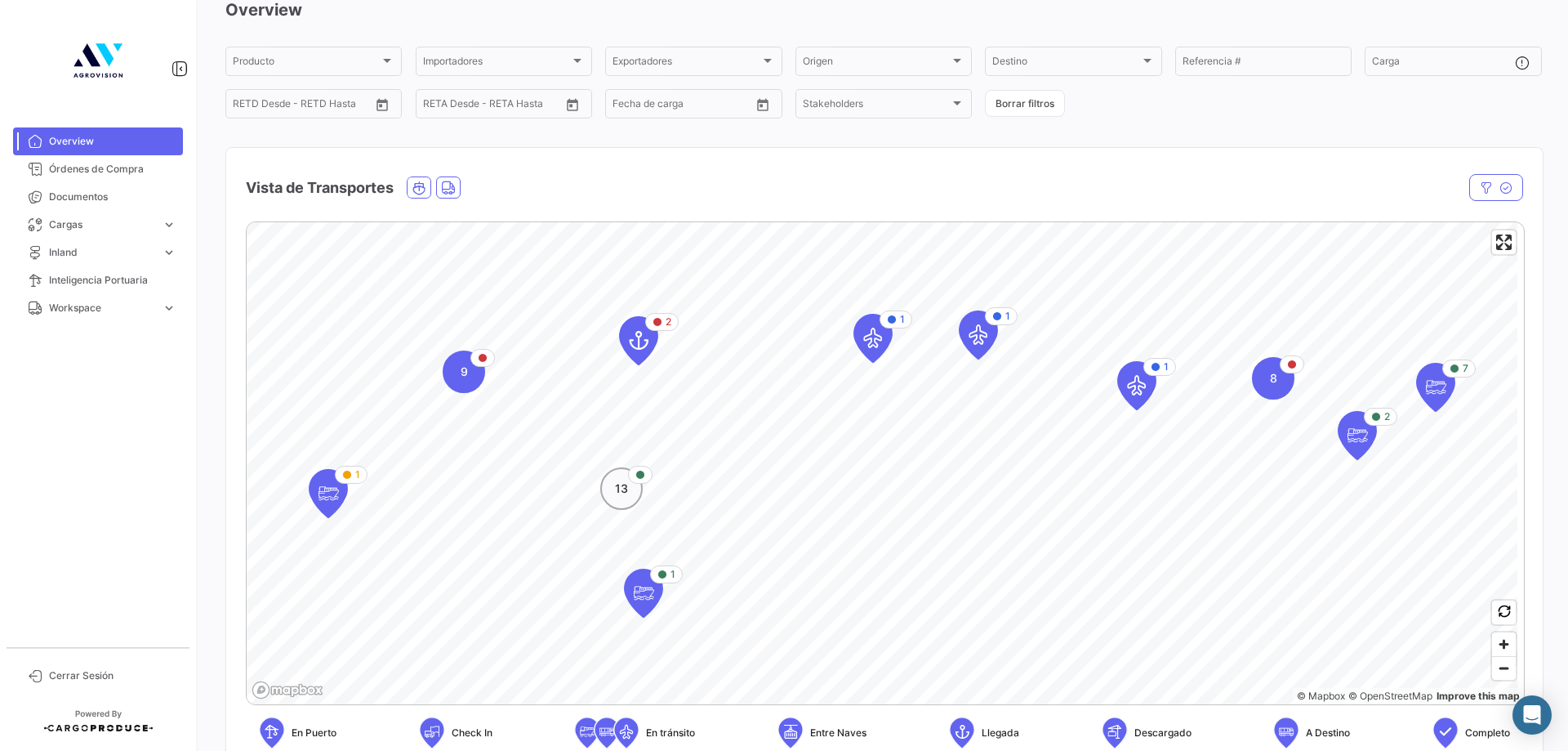 scroll, scrollTop: 0, scrollLeft: 0, axis: both 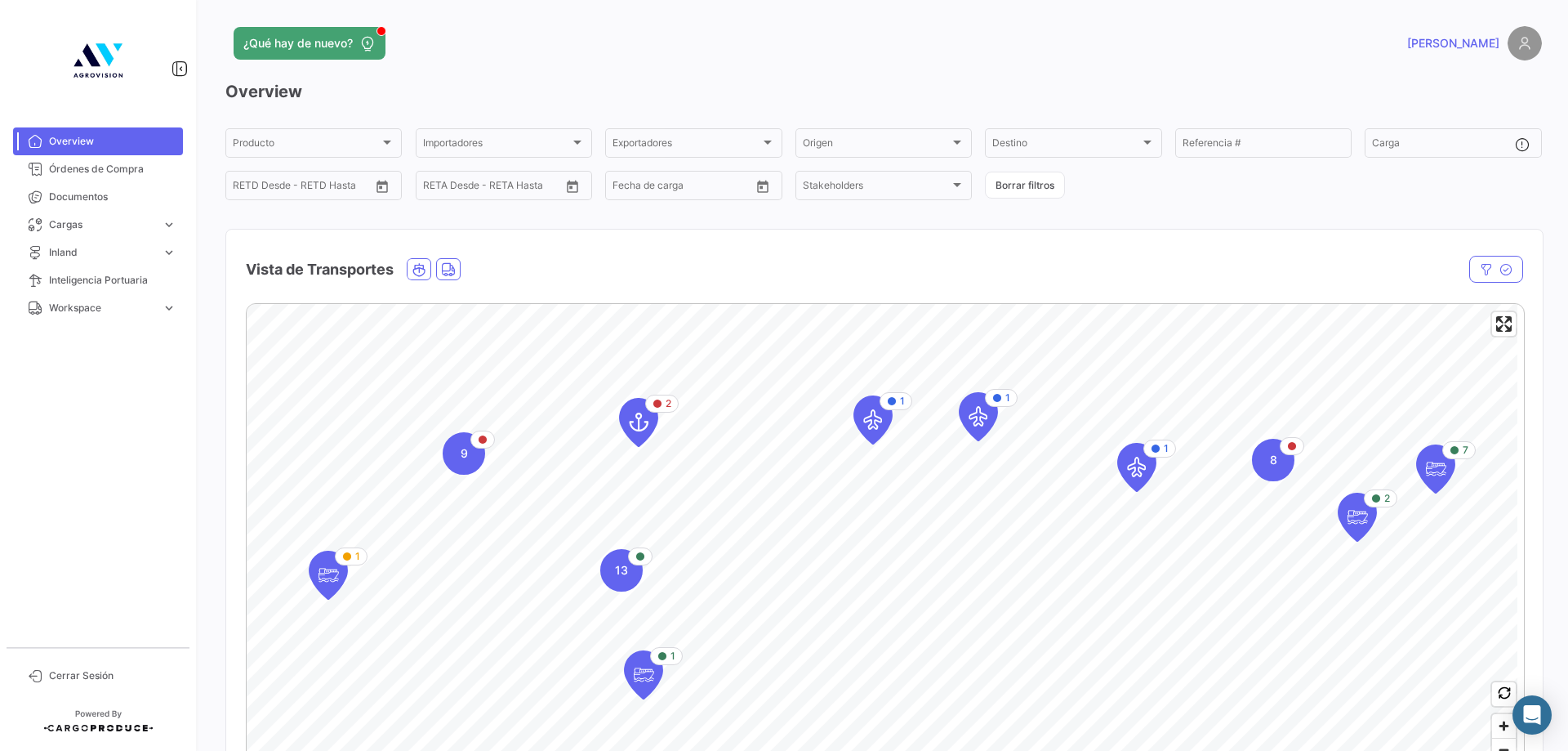 click on "¿Qué hay de nuevo?   [PERSON_NAME]" 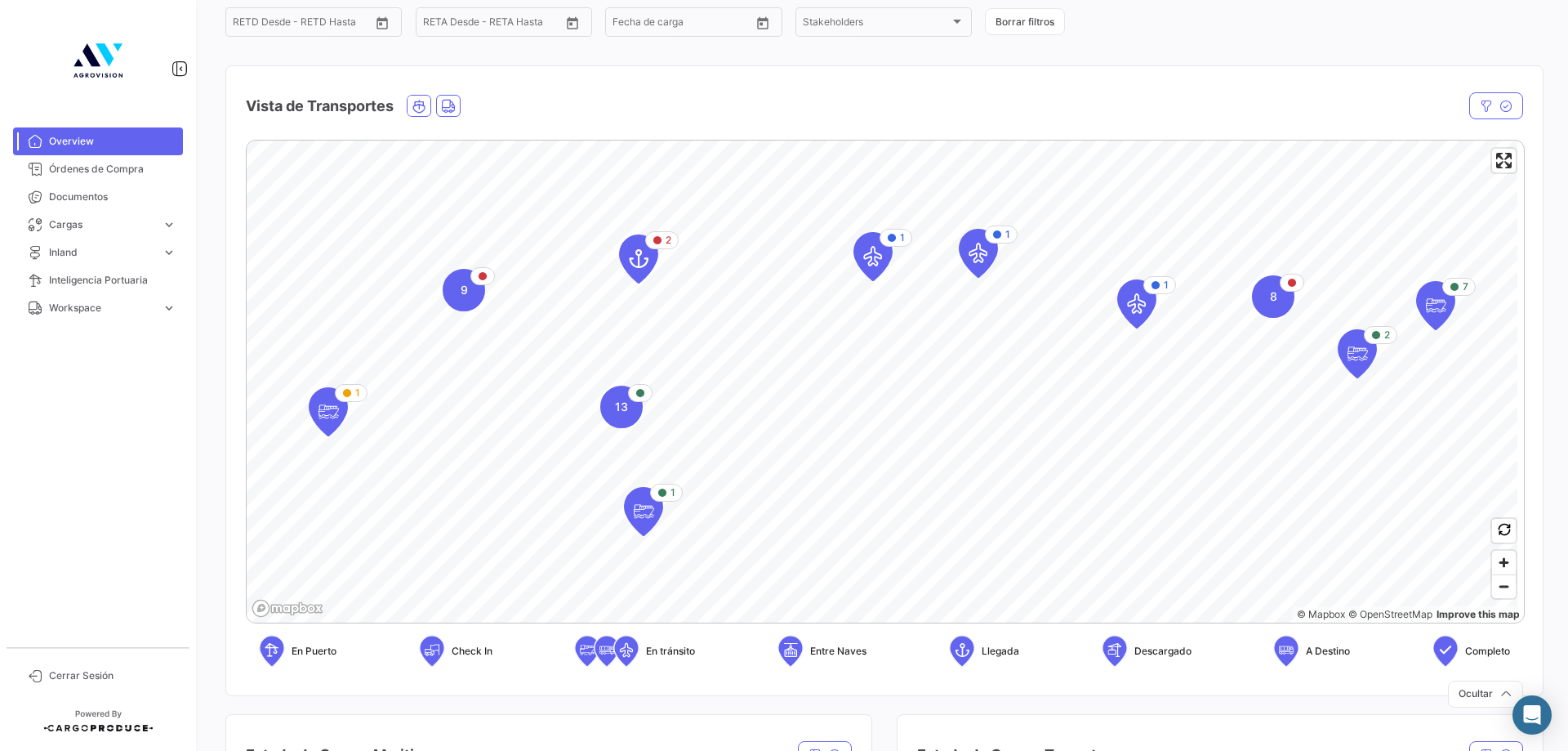 click on "En Puerto" 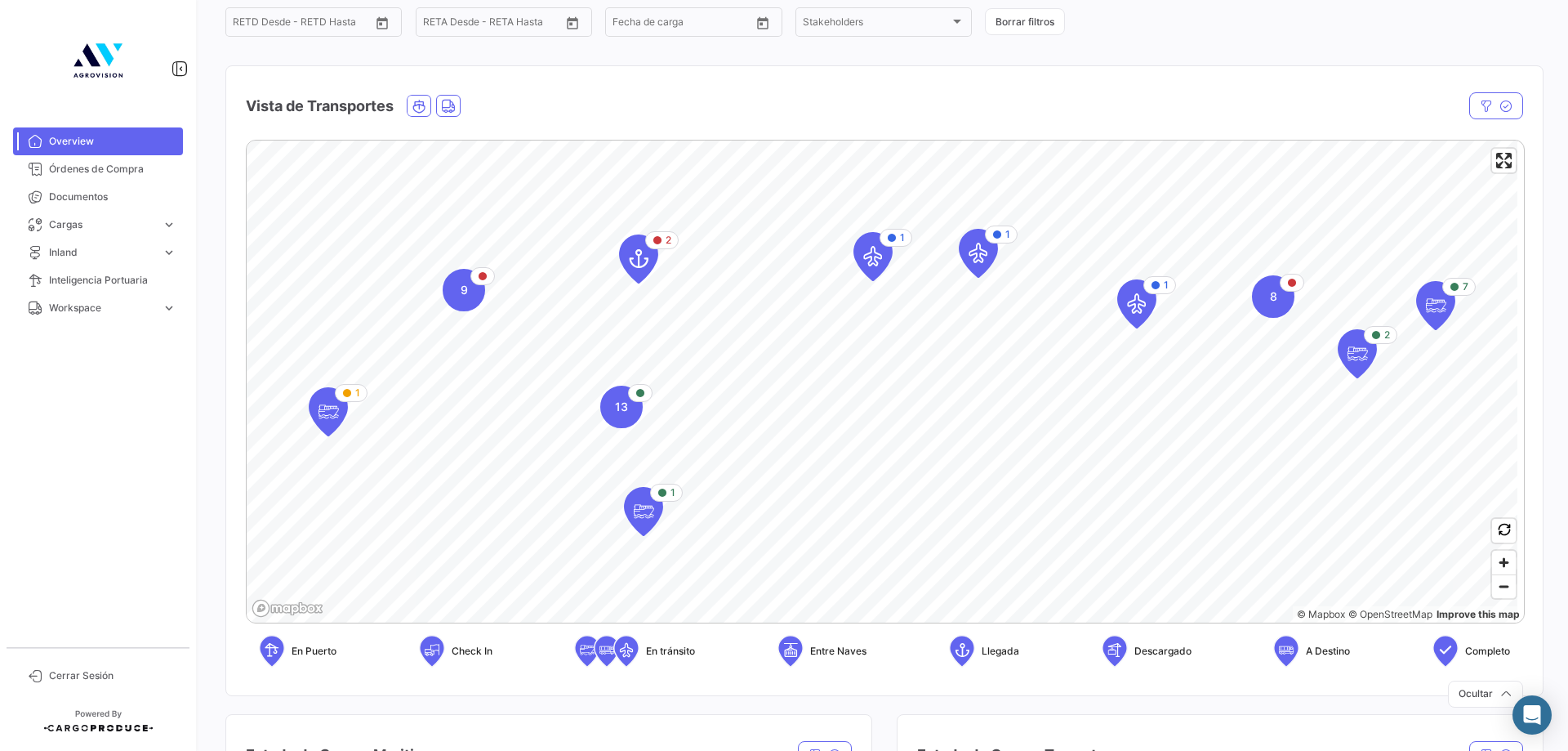 click on "En tránsito" 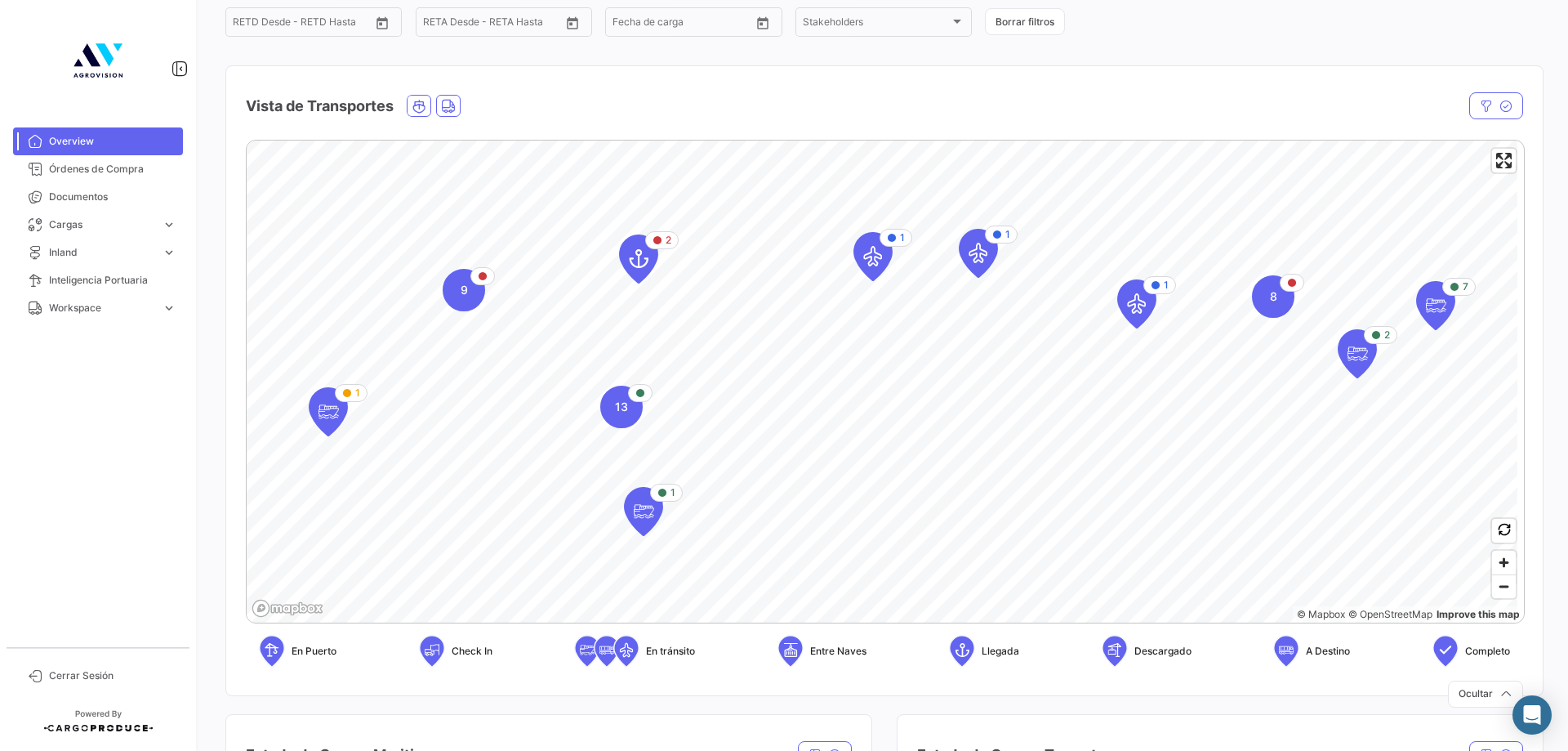 click on "Descargado" 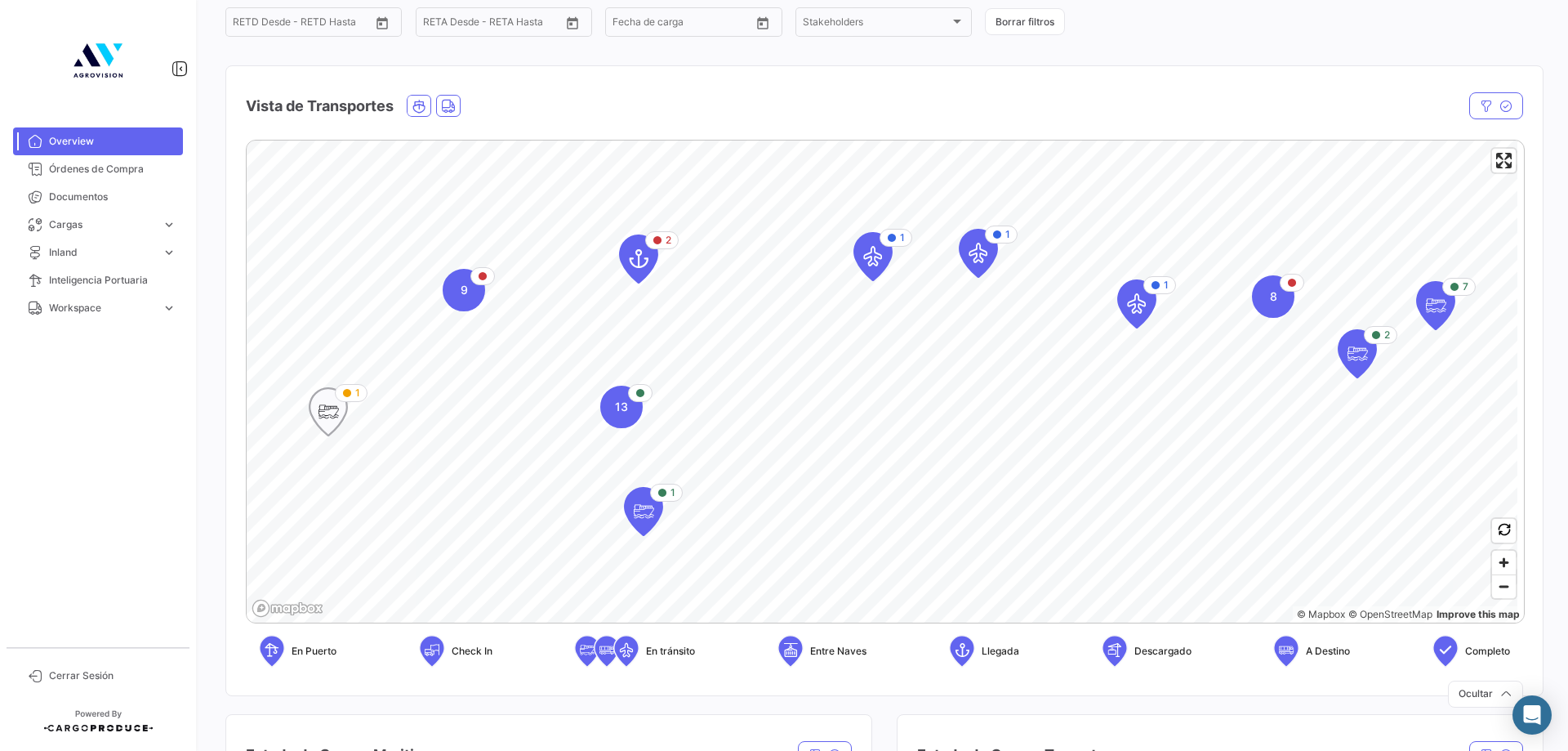click 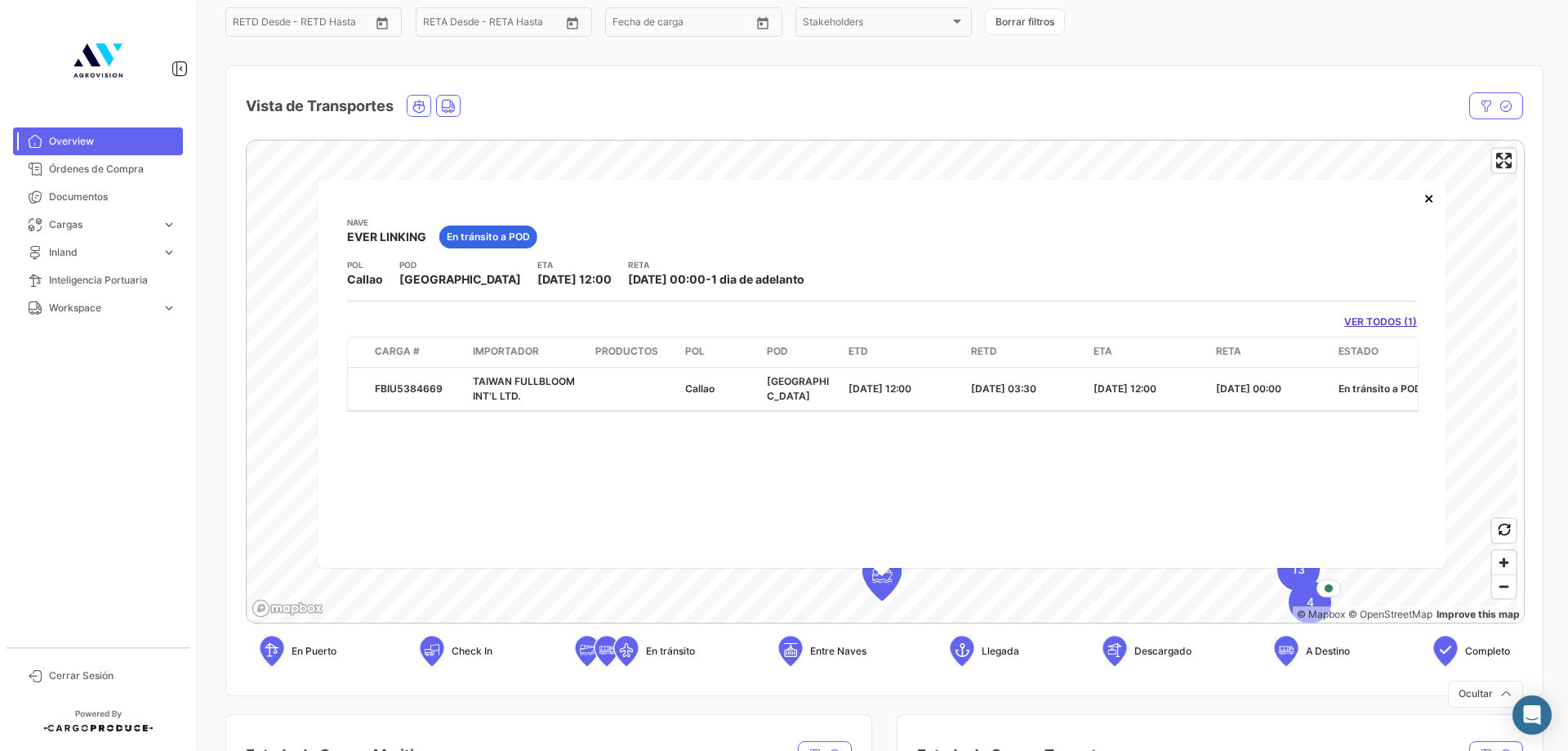 click on "EVER LINKING" 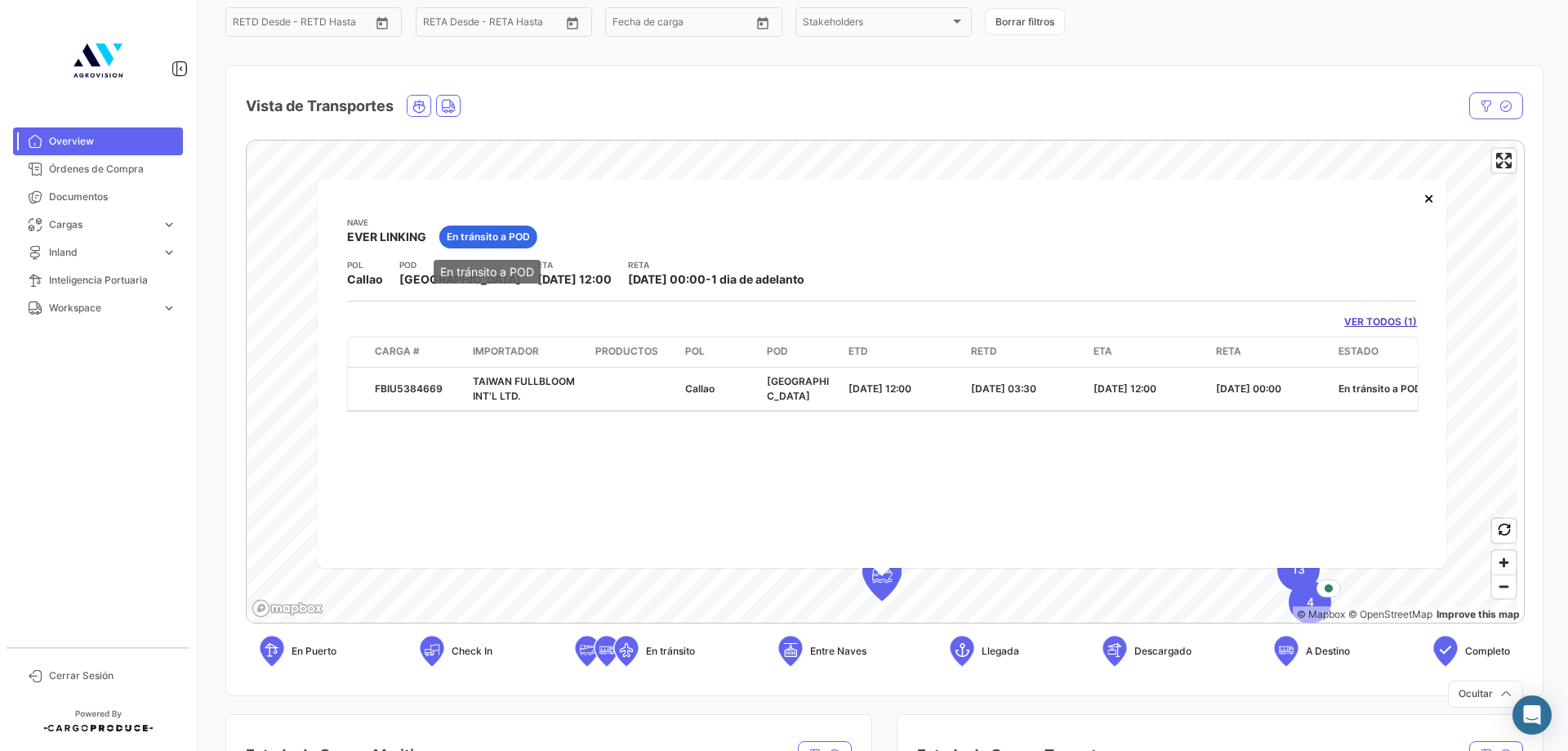 click on "En tránsito a POD" 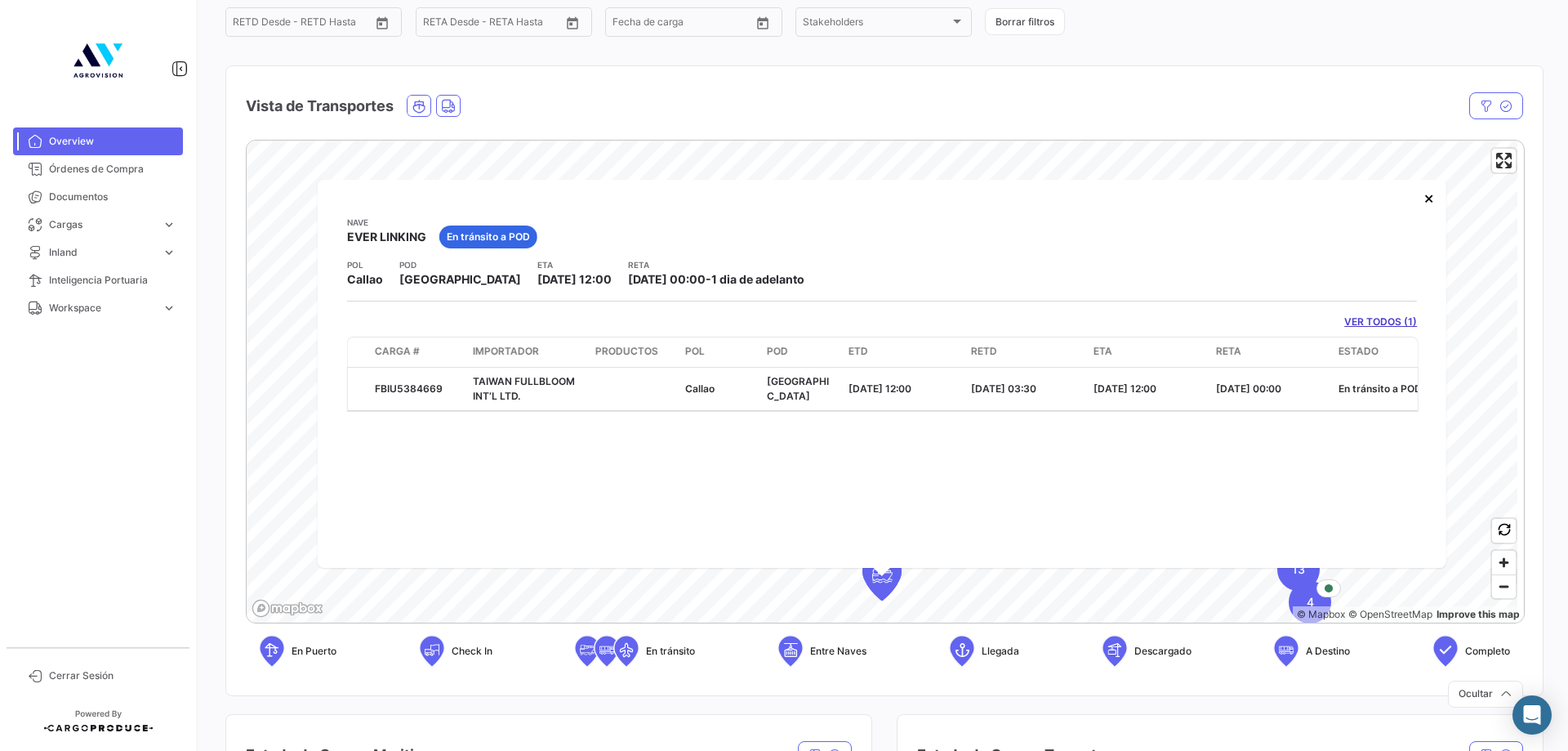 click on "En tránsito a POD" 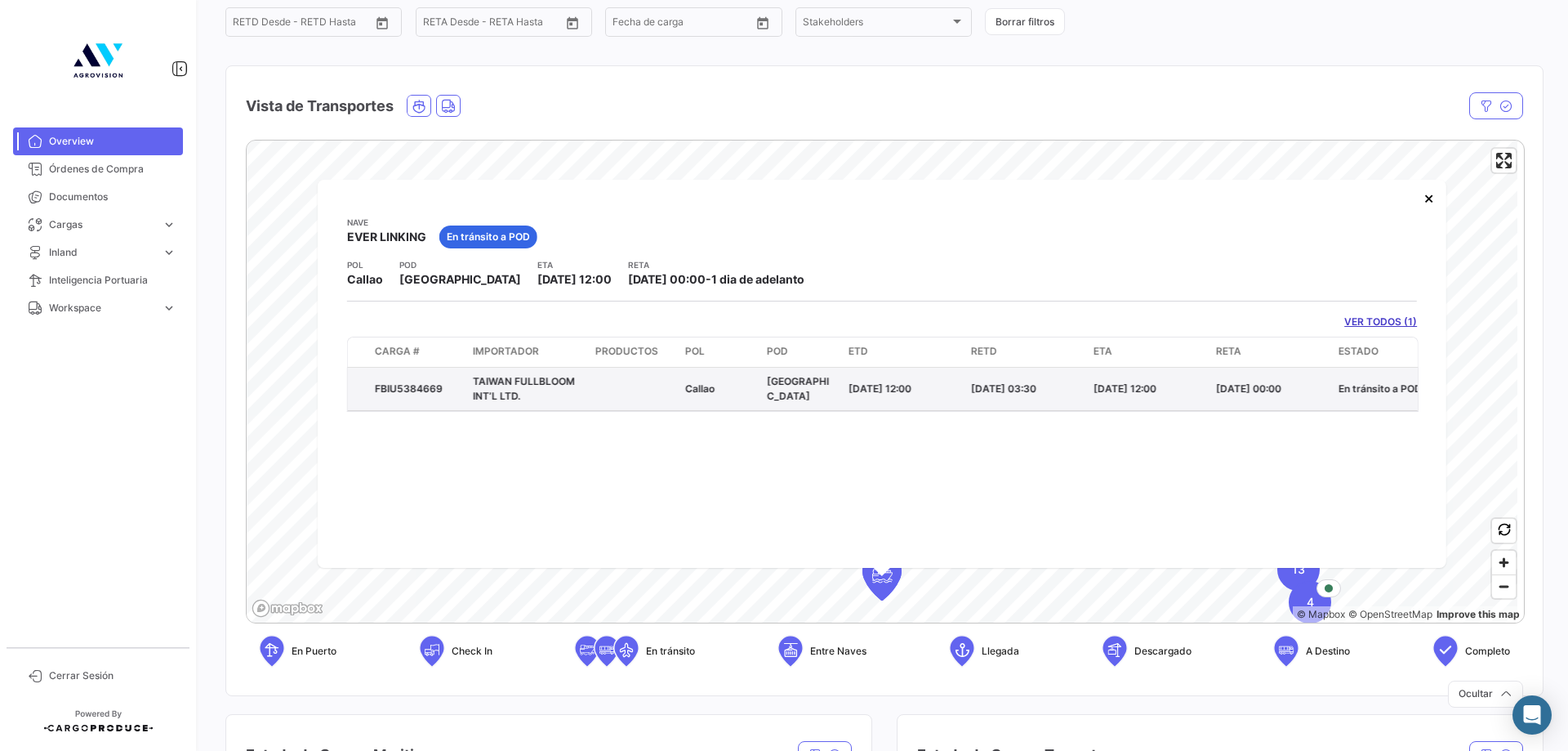 click on "FBIU5384669" 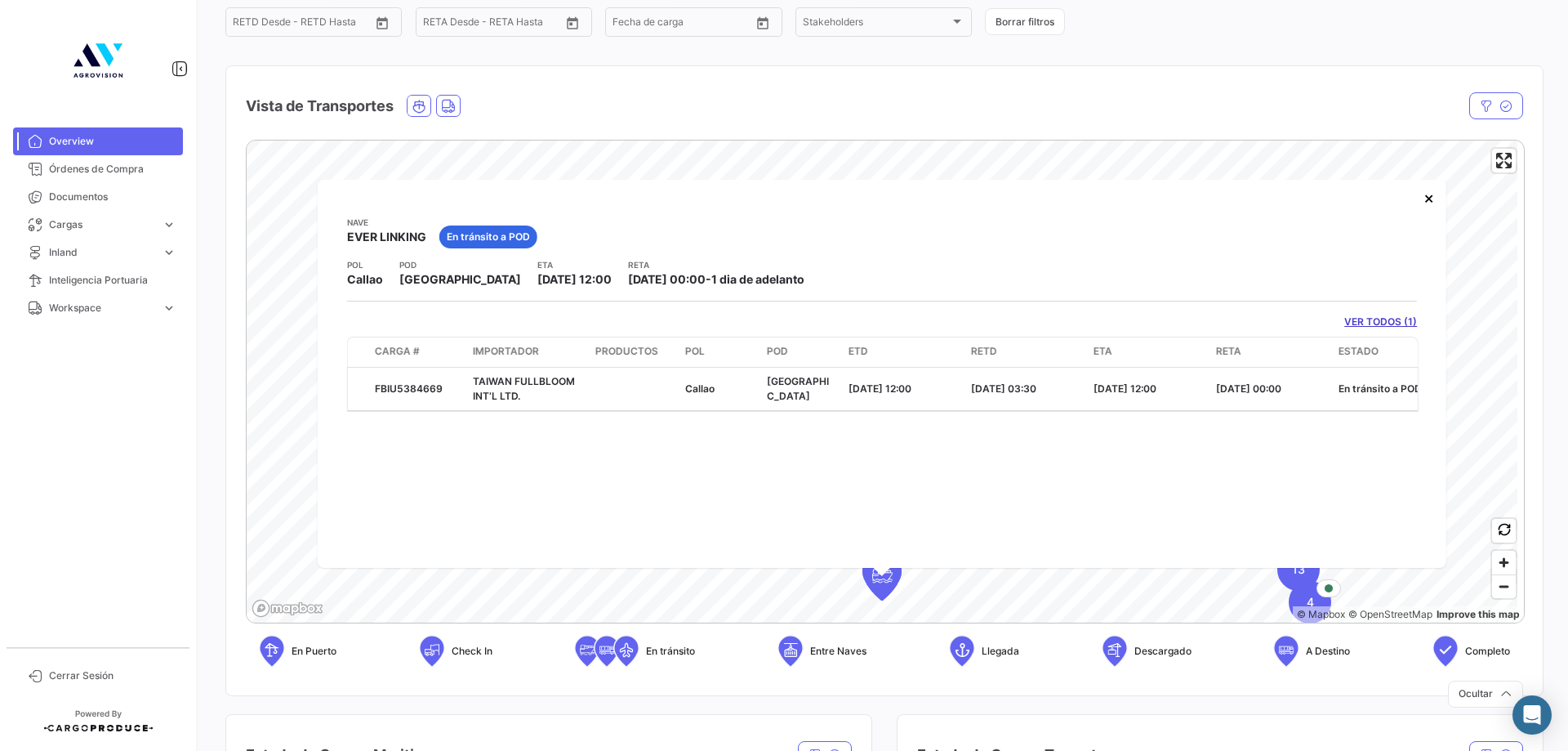 click on "POL" 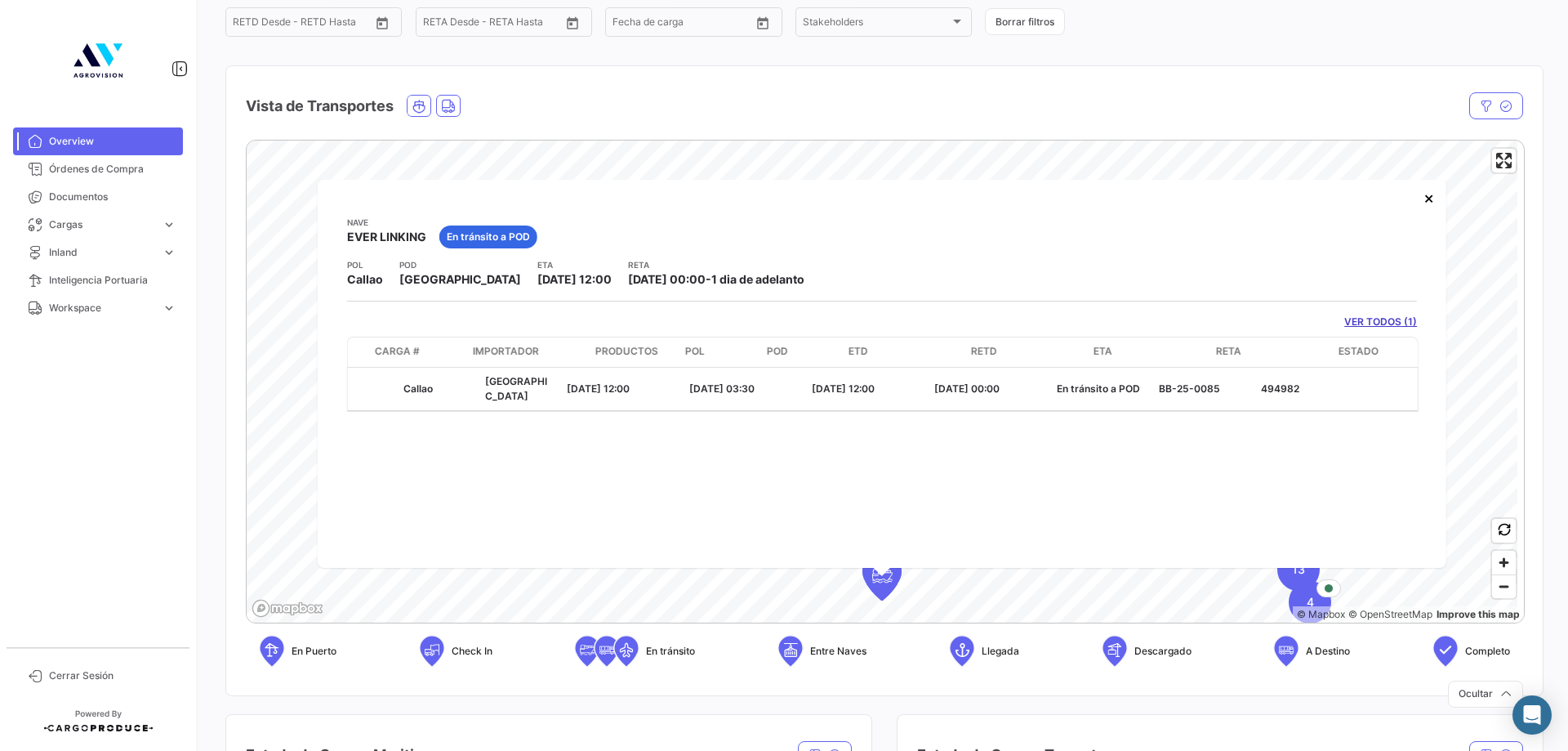 scroll, scrollTop: 0, scrollLeft: 0, axis: both 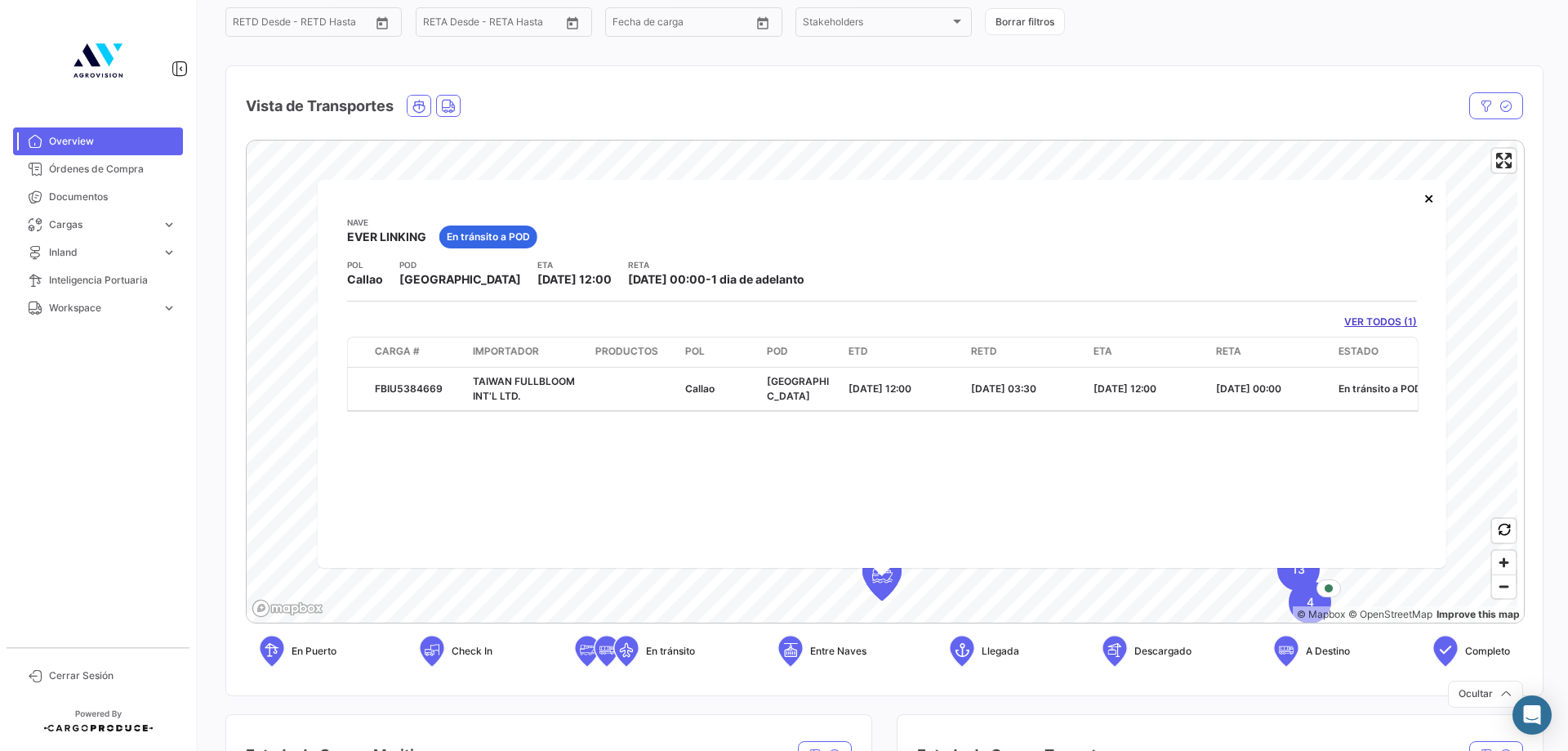 click on "Nave
EVER LINKING   En tránsito a POD  POL
Callao  POD
[GEOGRAPHIC_DATA]  ETA
[DATE] 12:00  RETA
[DATE] 00:00   -   1 dia de adelanto   VER TODOS (1)  Carga # Importador Productos POL POD ETD RETD ETA RETA Estado Referencia OC #  FBIU5384669   TAIWAN FULLBLOOM INT’L LTD.   [PERSON_NAME]   [DATE] 12:00
[DATE] 03:30
[DATE] 12:00
[DATE] 00:00
En tránsito a POD   BB-25-0085   494982  ×" 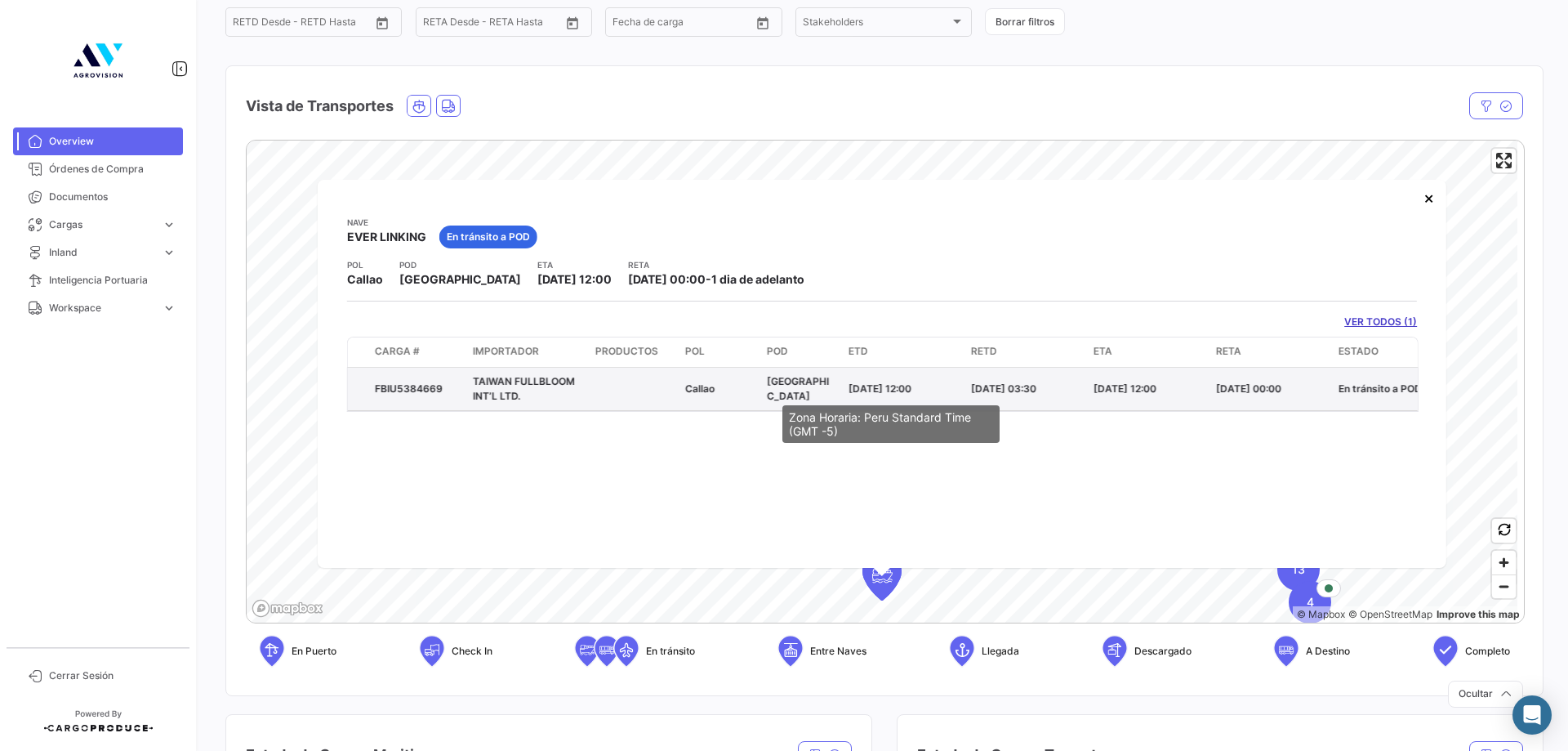 click on "[DATE] 12:00" 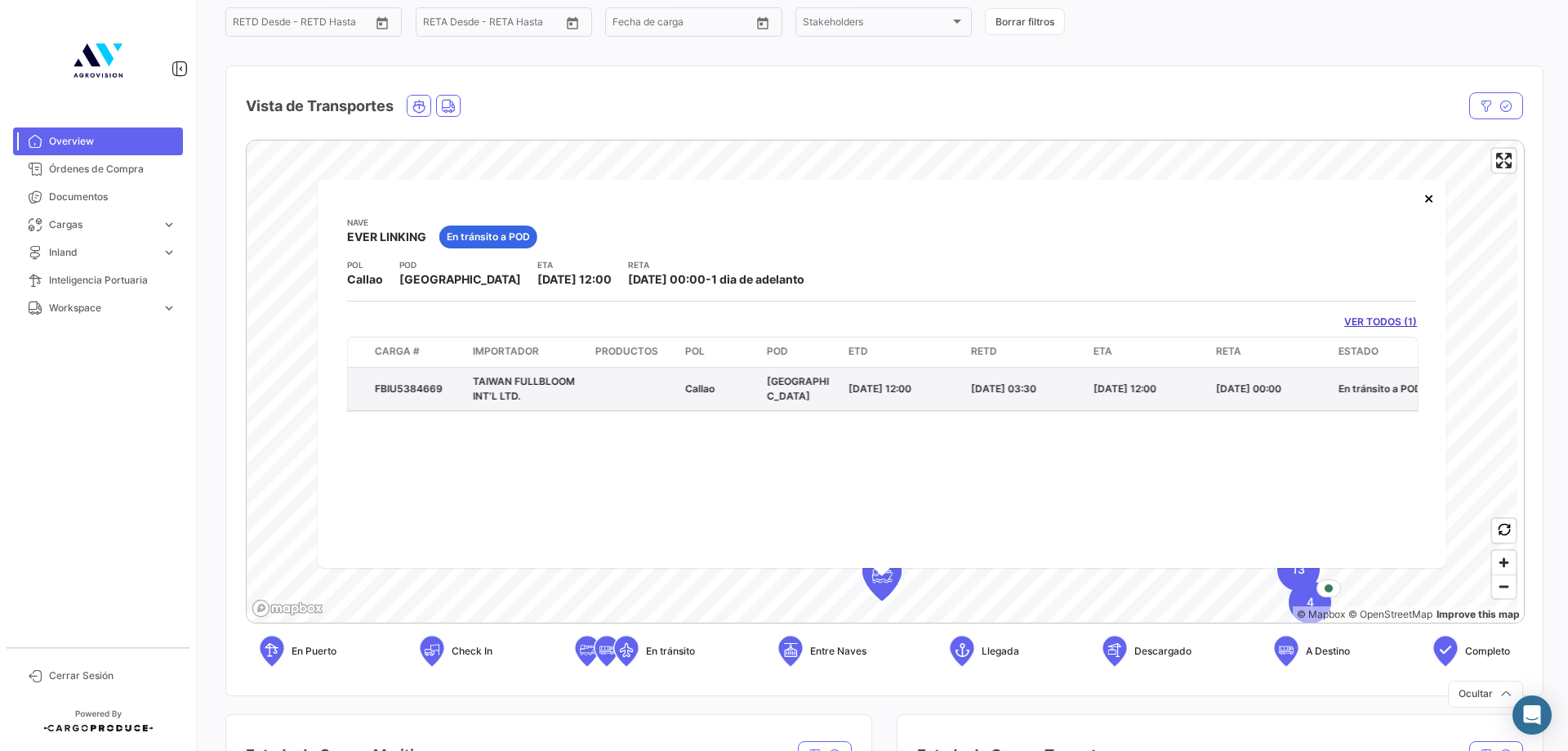click on "[DATE] 12:00" 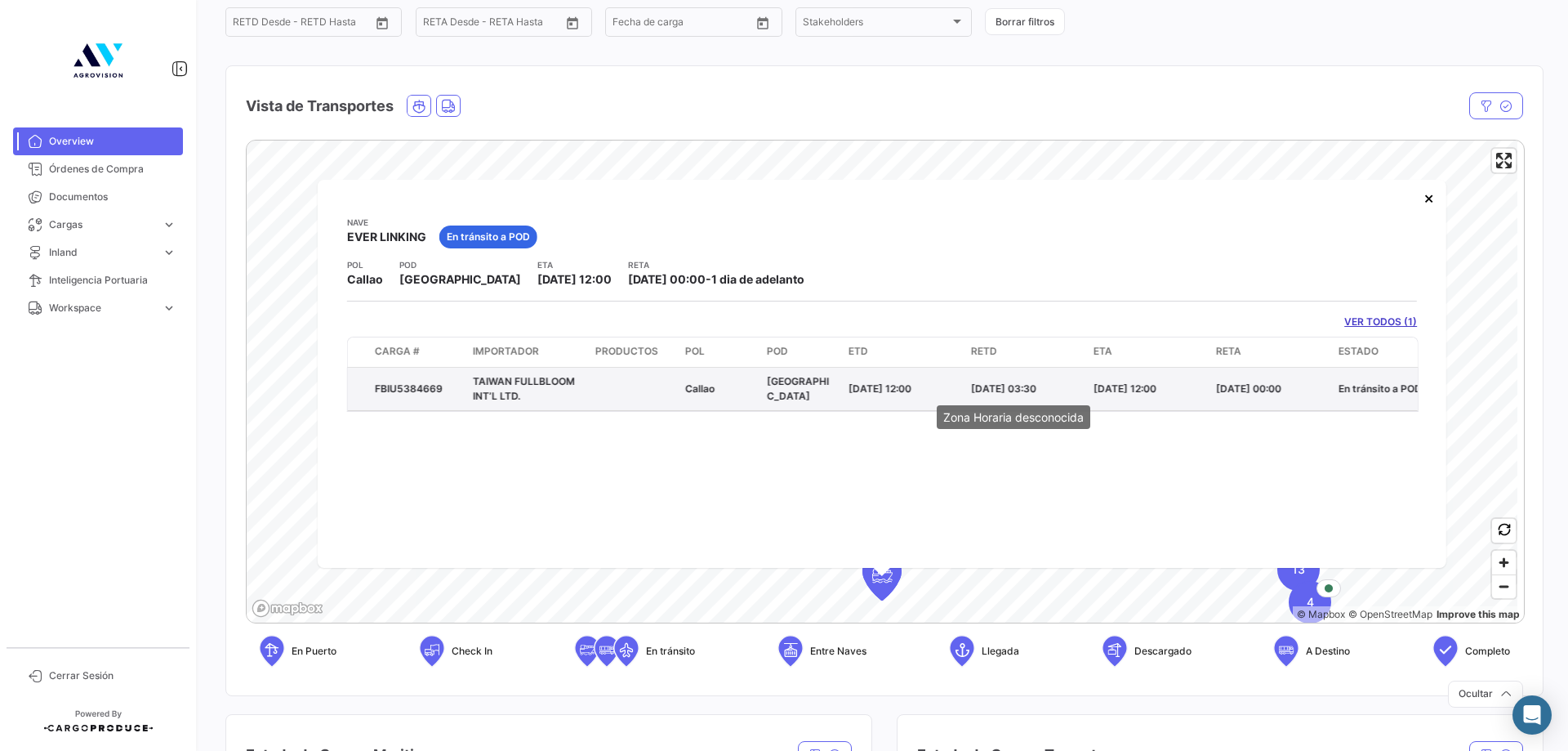 click on "[DATE] 03:30" 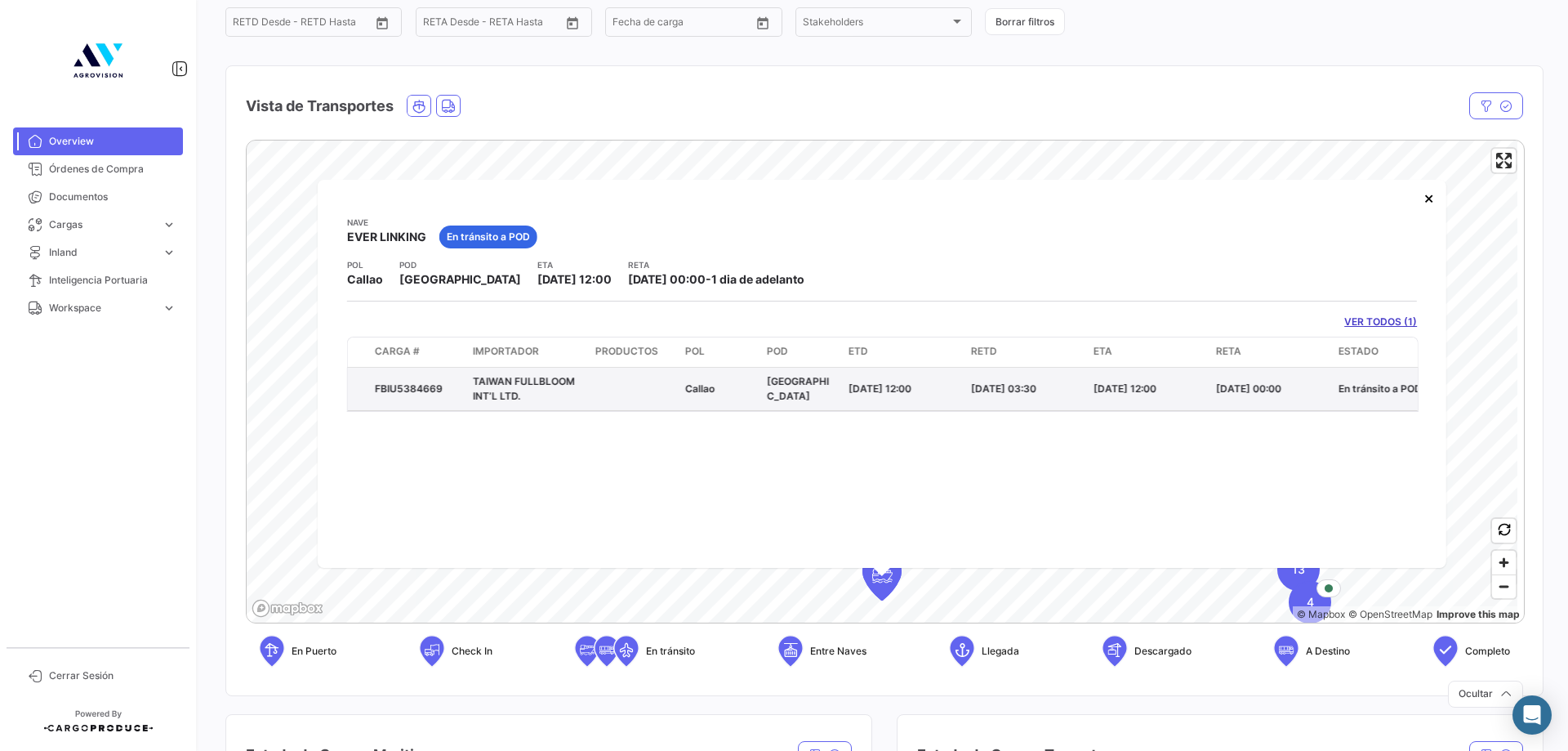 click on "[DATE] 03:30" 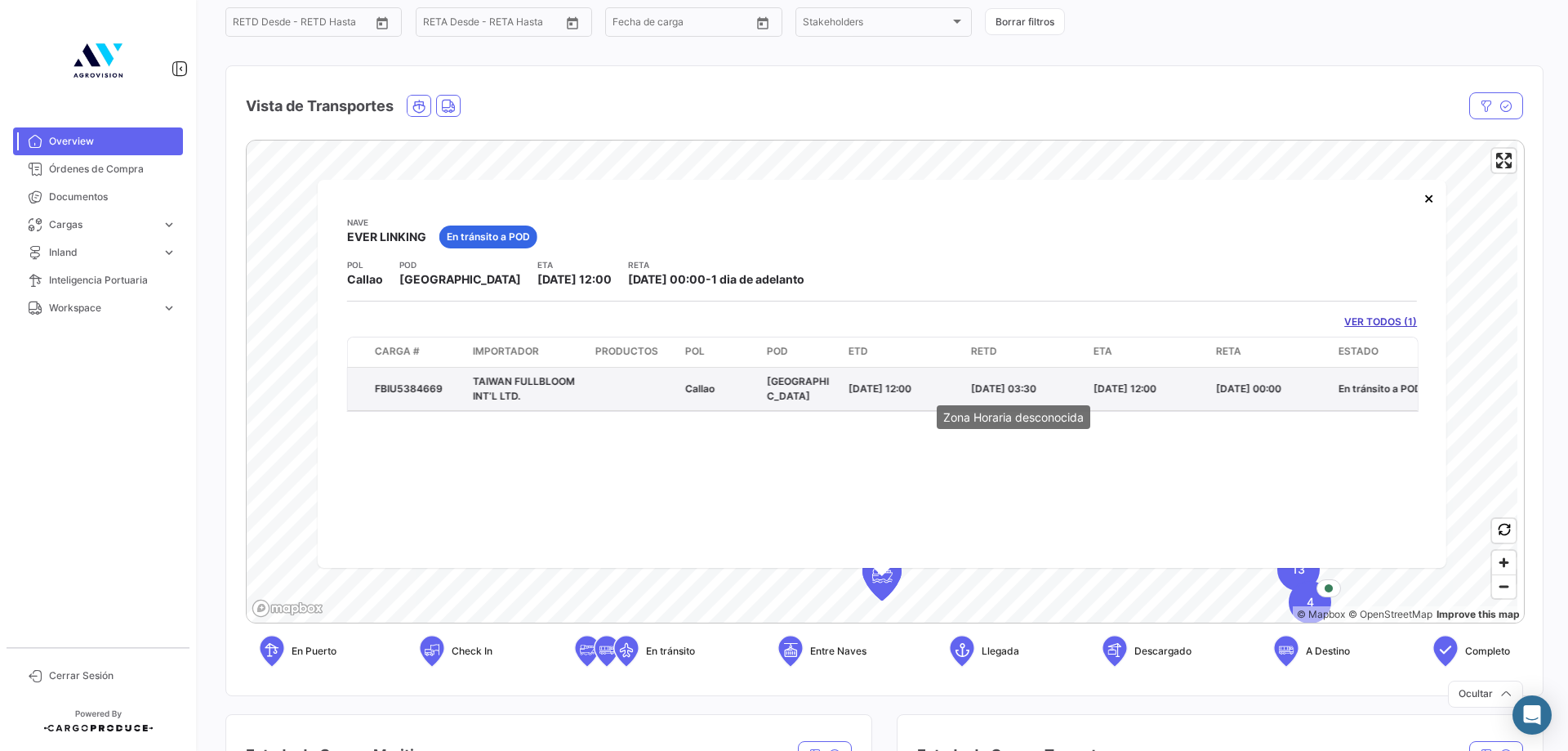 click on "[DATE] 03:30" 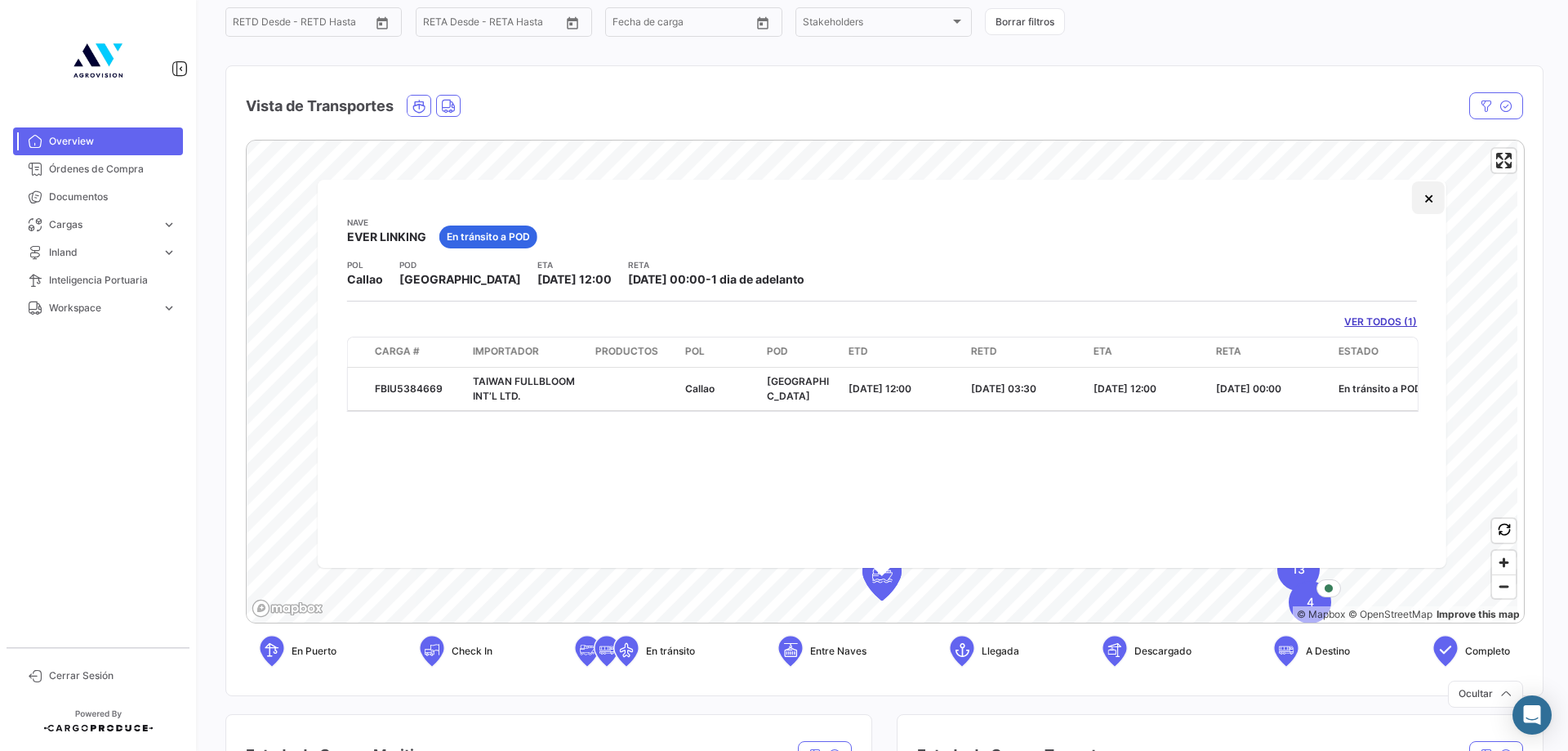 click on "×" 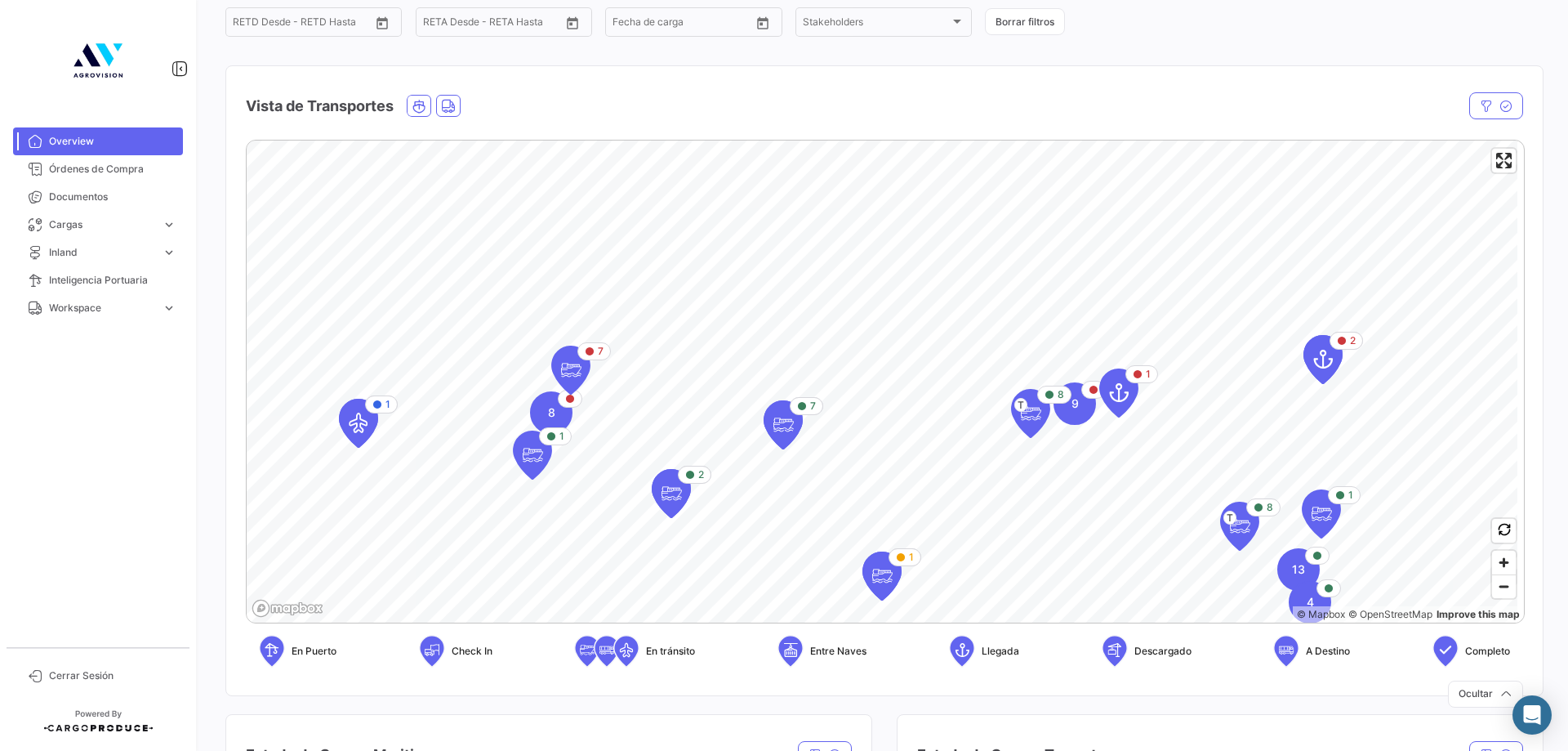 scroll, scrollTop: 0, scrollLeft: 0, axis: both 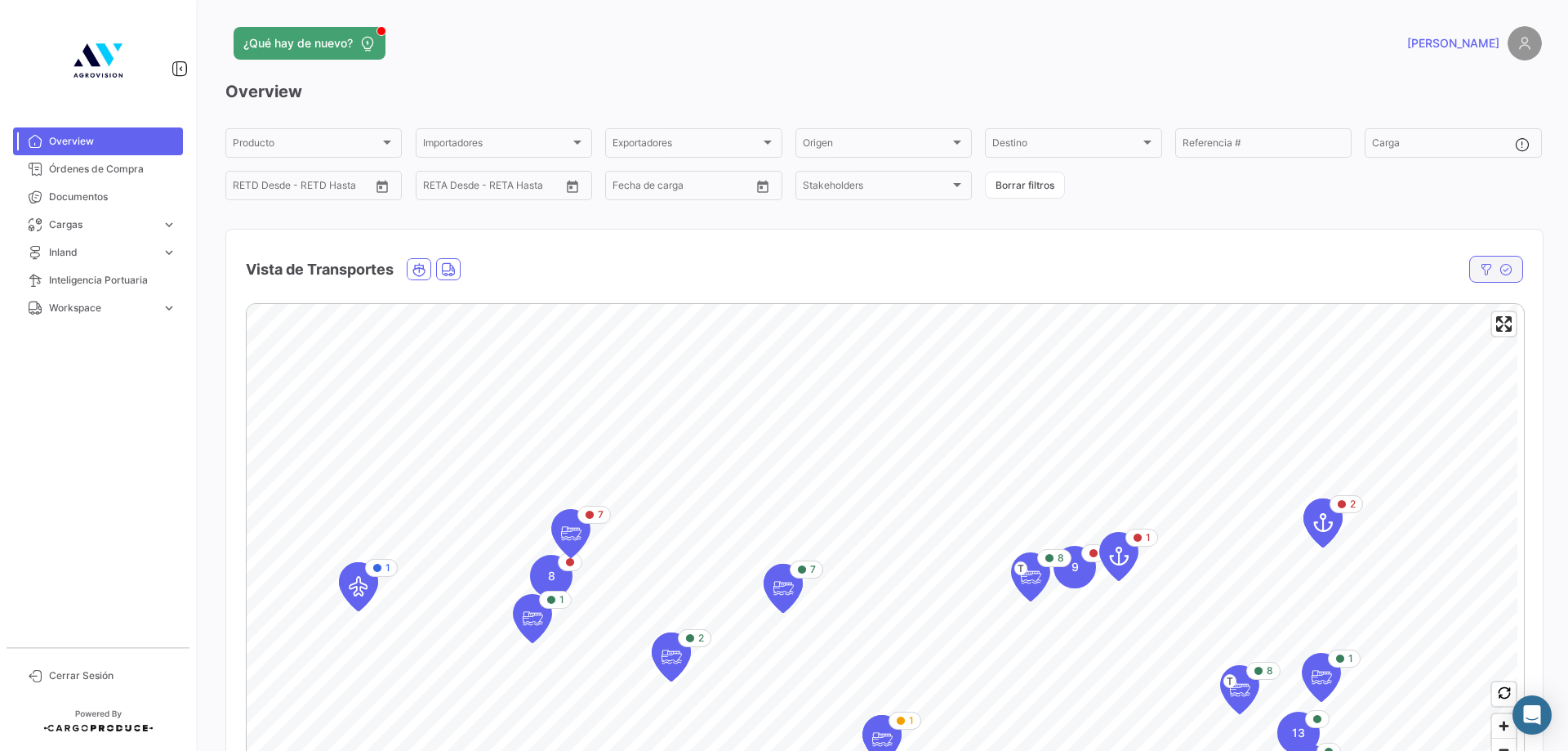 click 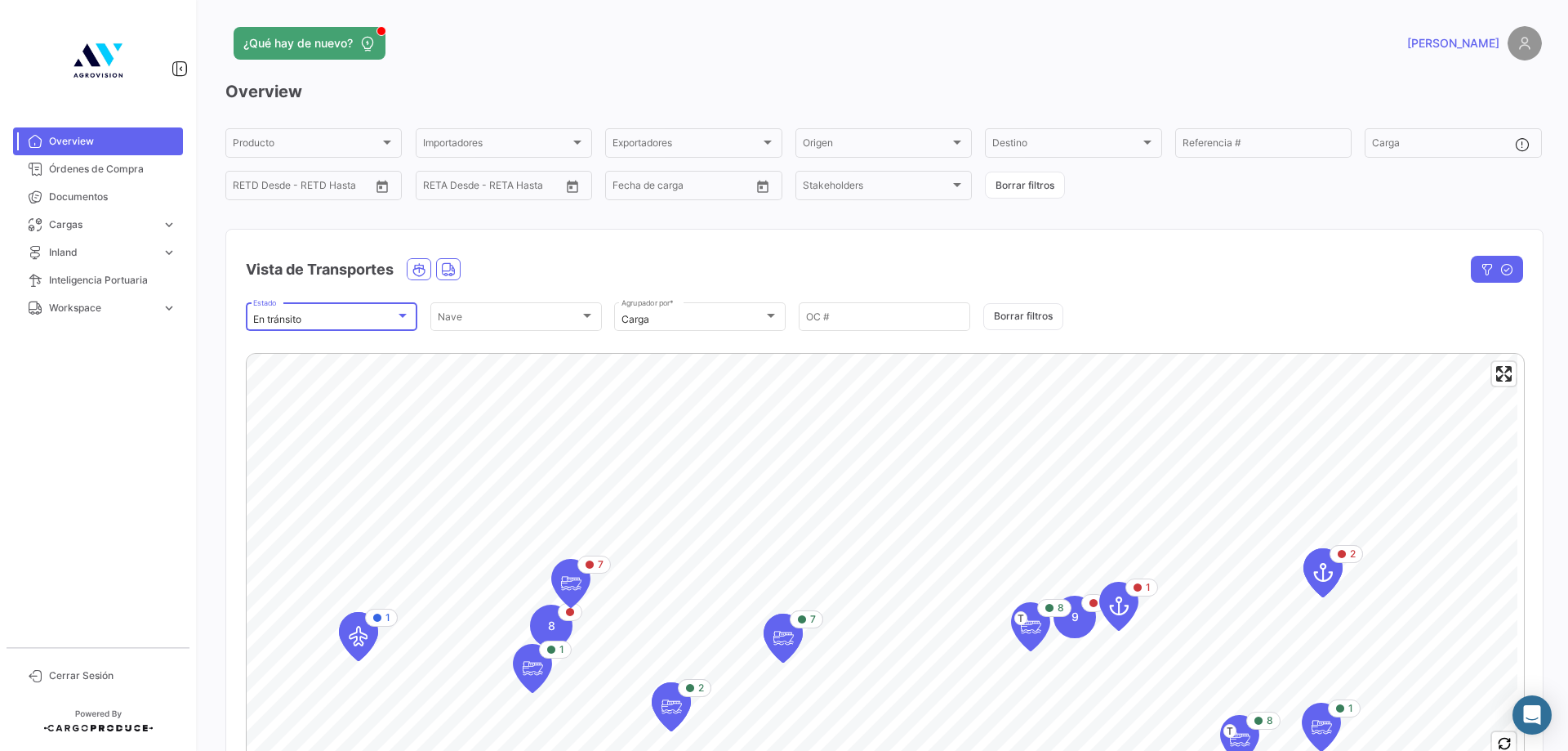 click on "En tránsito" at bounding box center [324, 320] 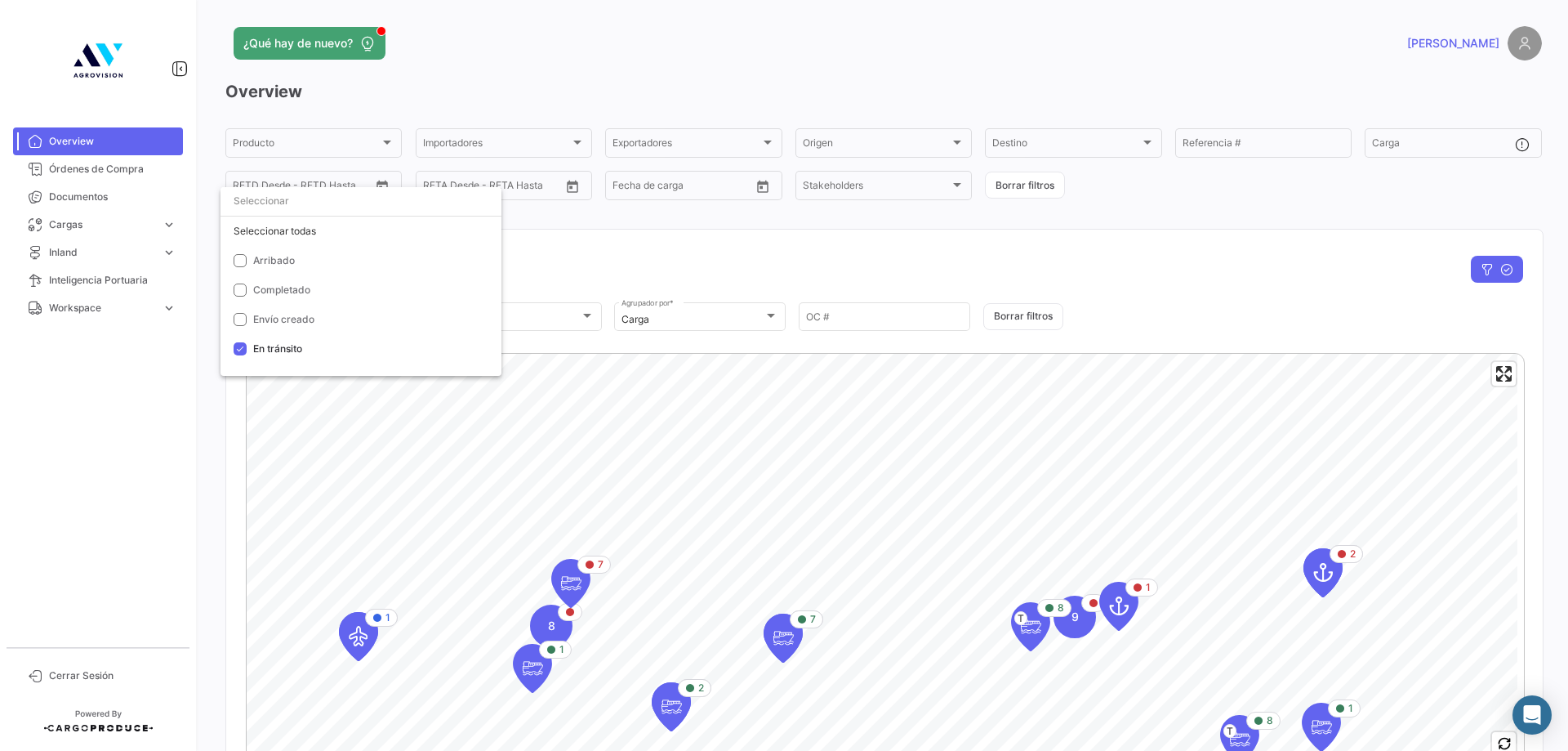click at bounding box center (784, 375) 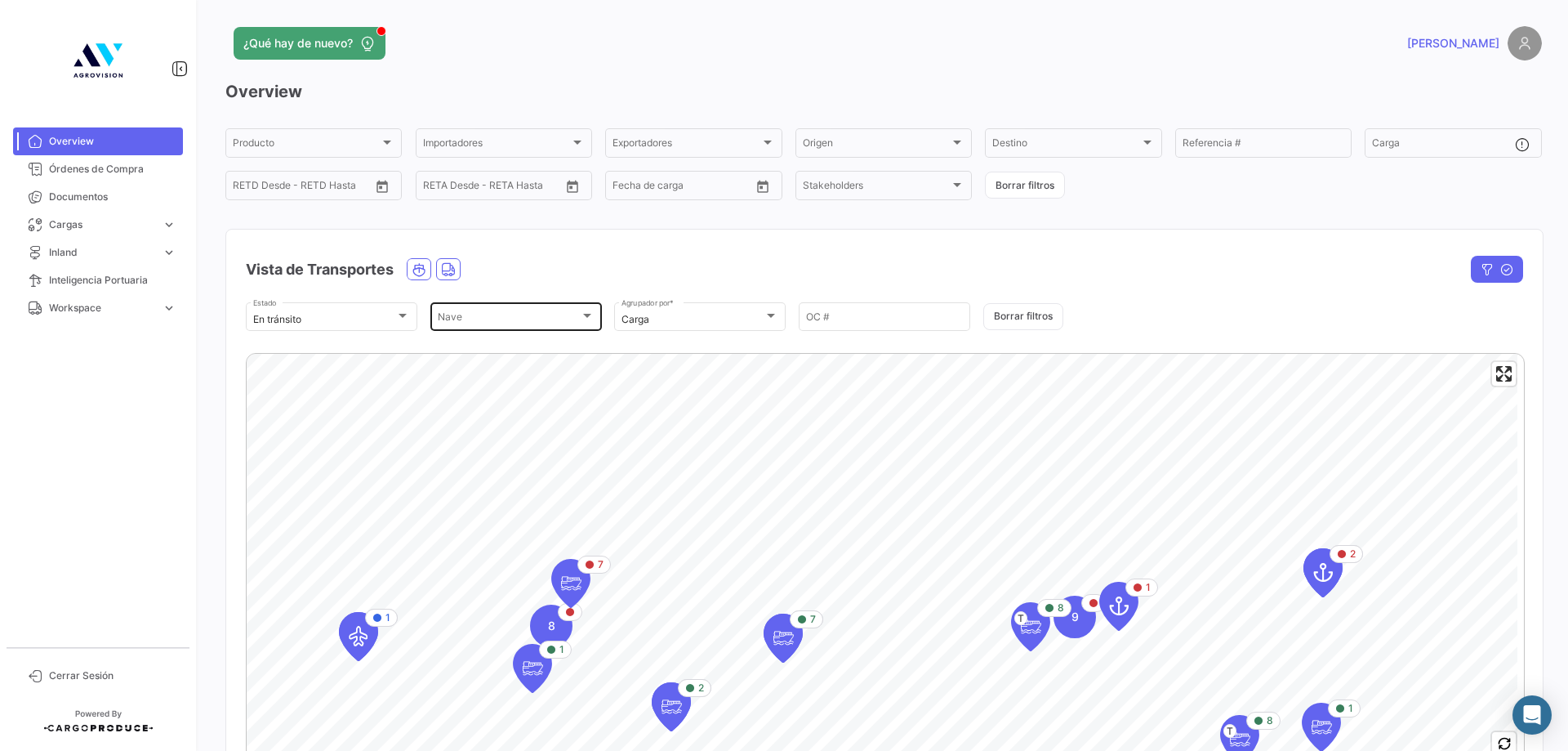 click on "Nave" at bounding box center [509, 320] 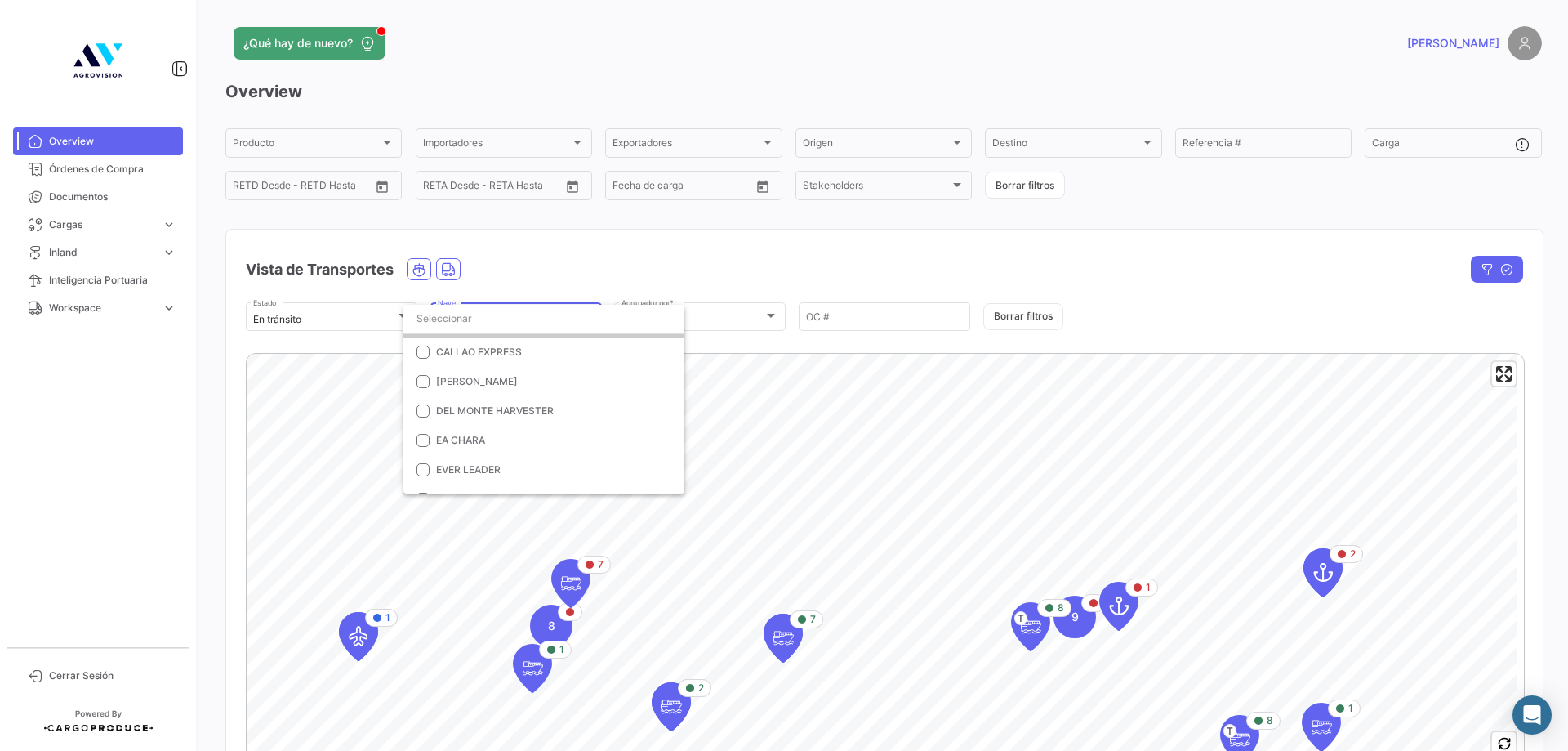 scroll, scrollTop: 0, scrollLeft: 0, axis: both 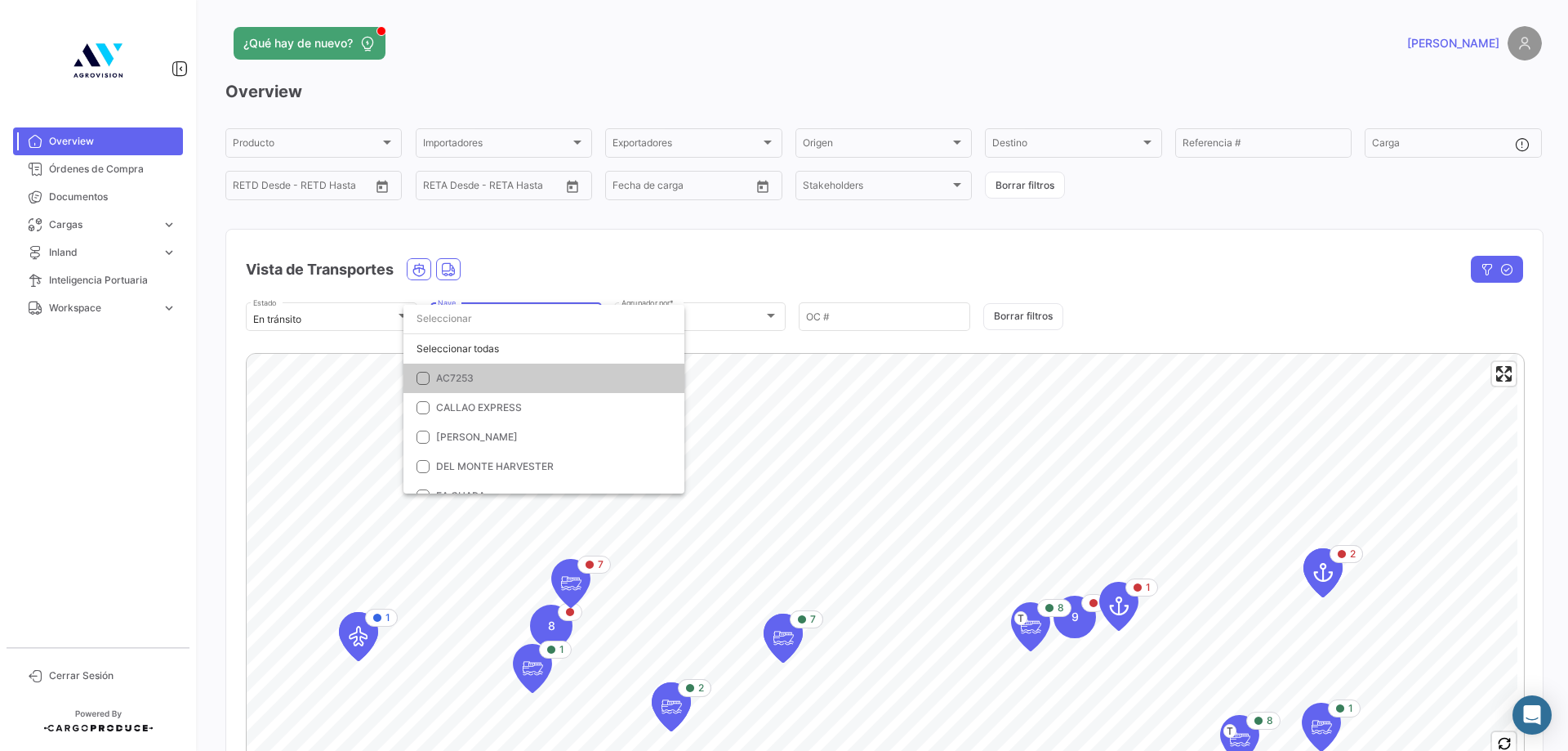 click at bounding box center [784, 375] 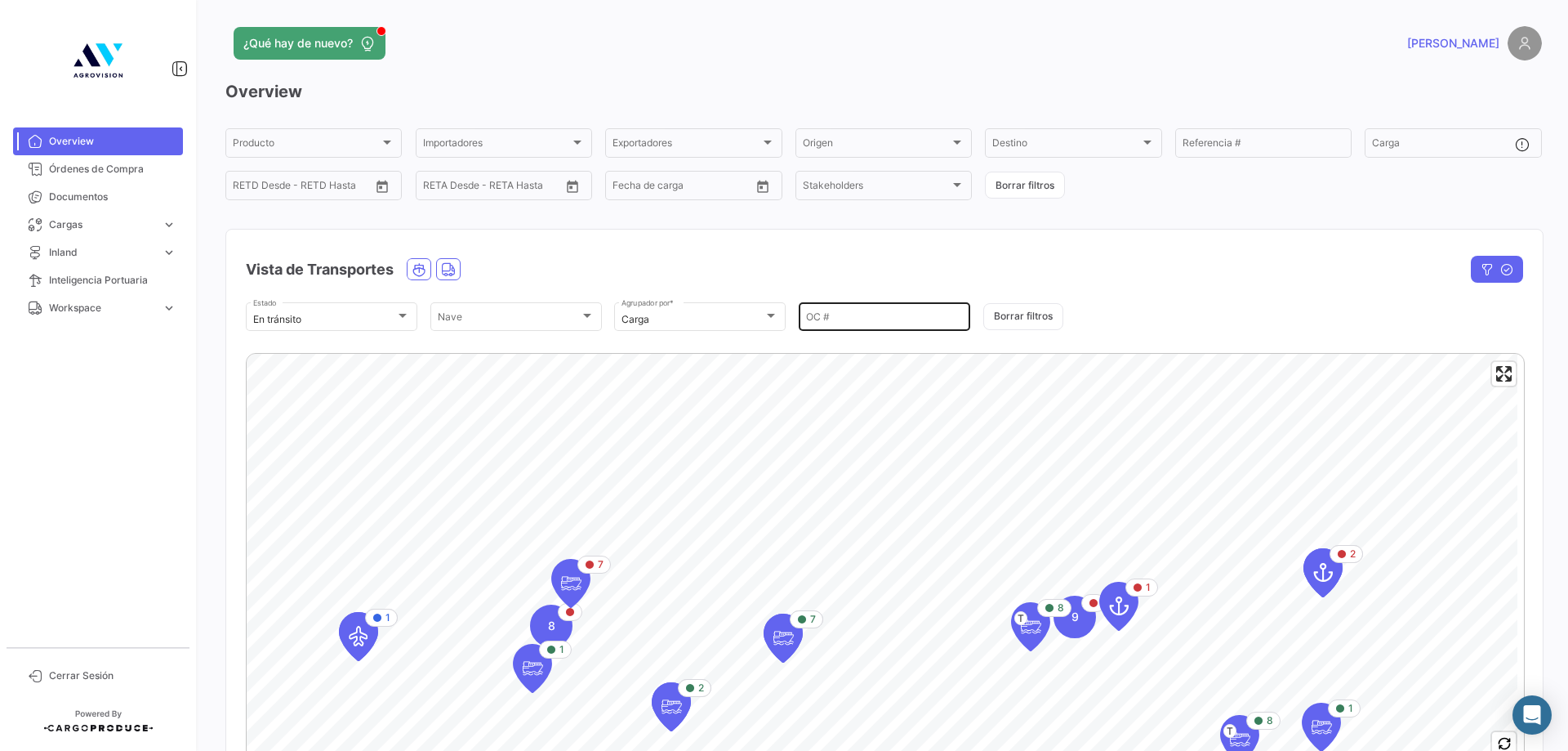 click on "OC #" at bounding box center [884, 320] 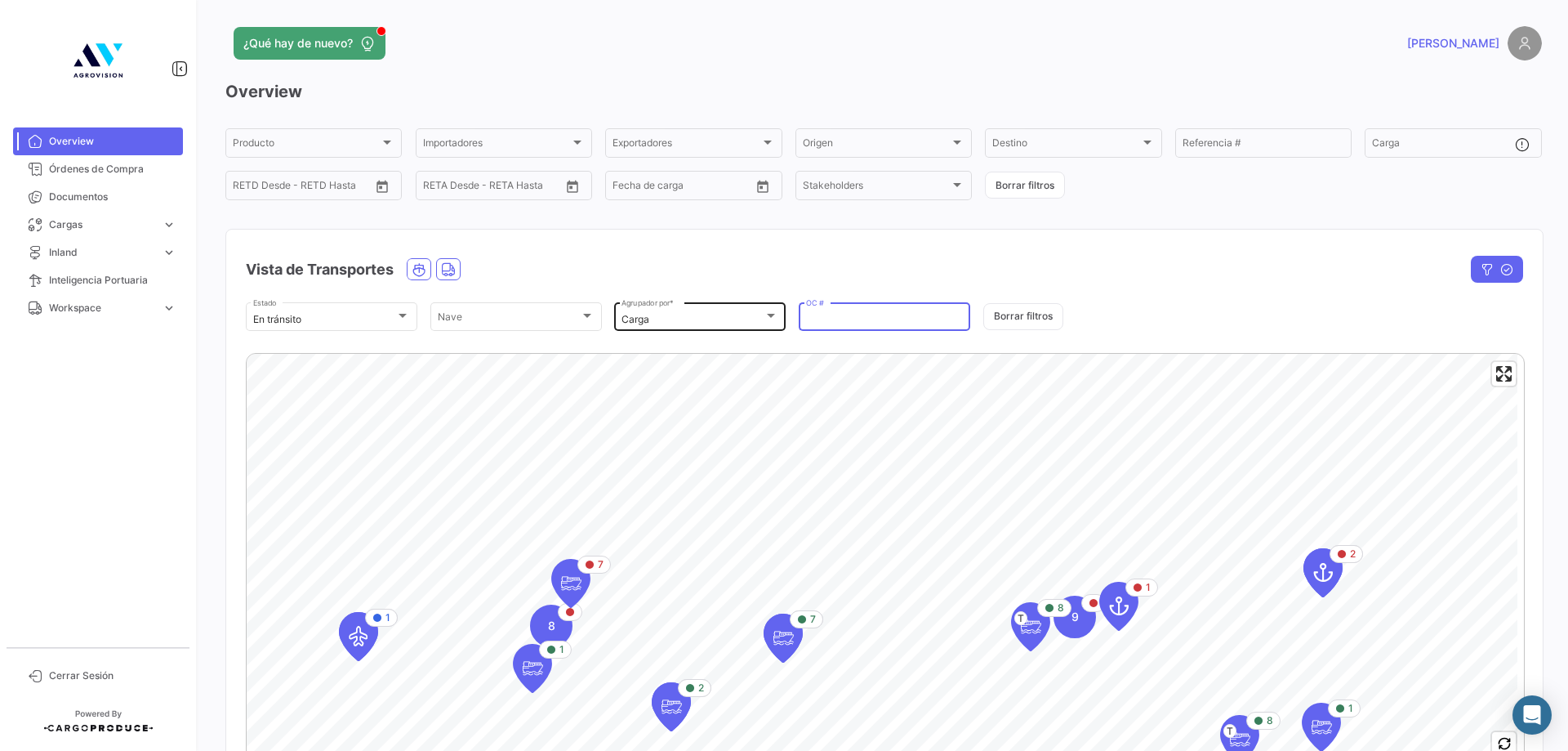 click on "Carga Agrupador por  *" 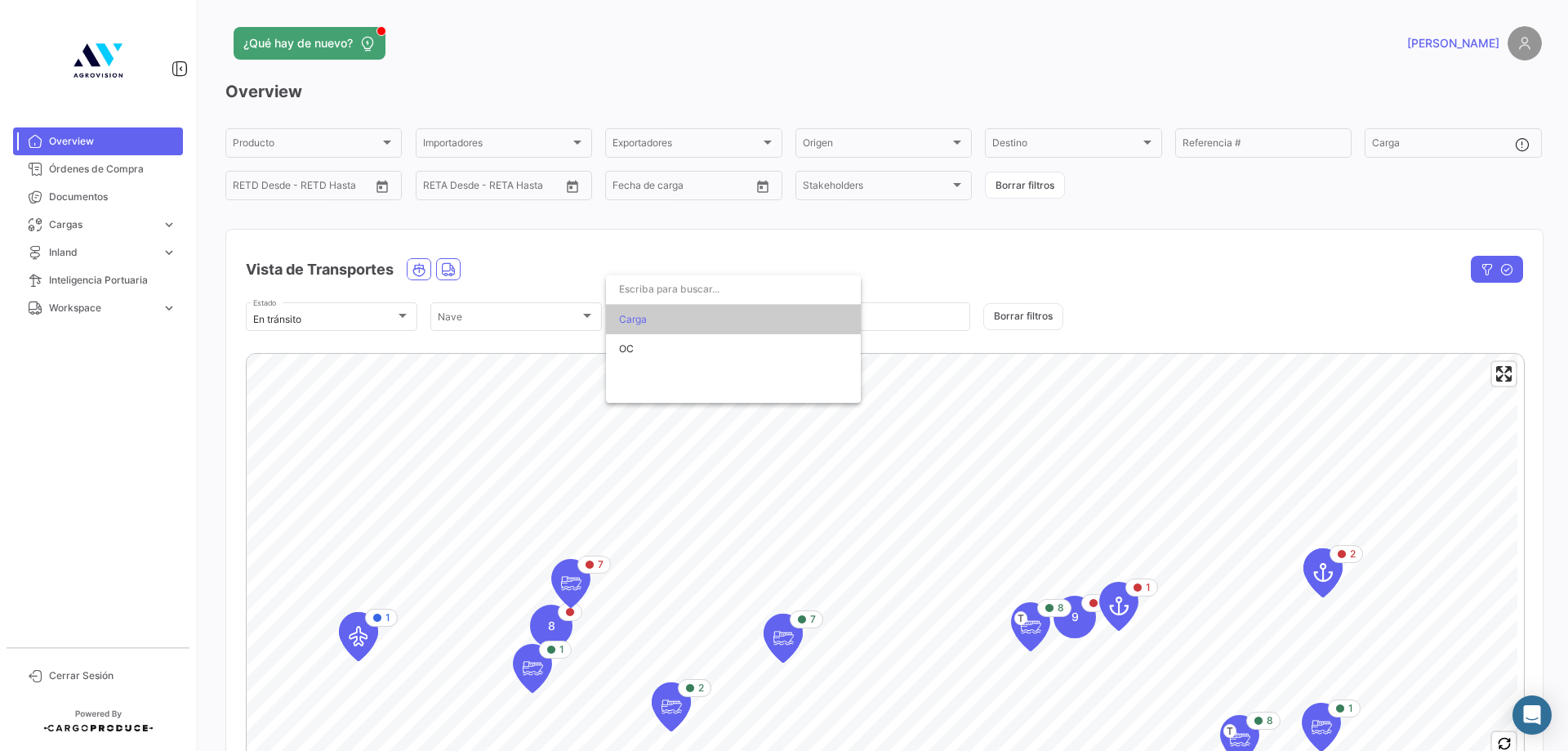 click at bounding box center [784, 375] 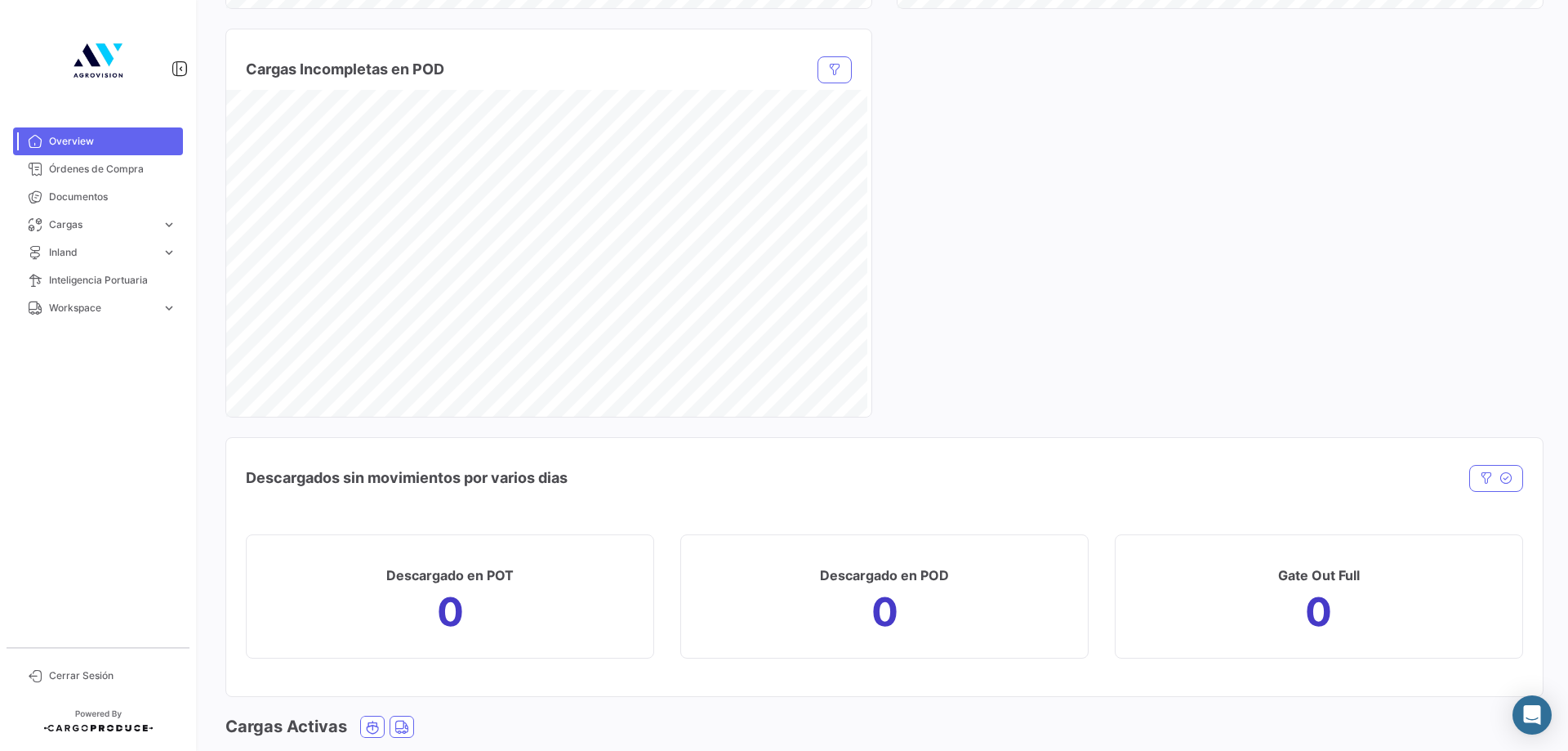scroll, scrollTop: 1389, scrollLeft: 0, axis: vertical 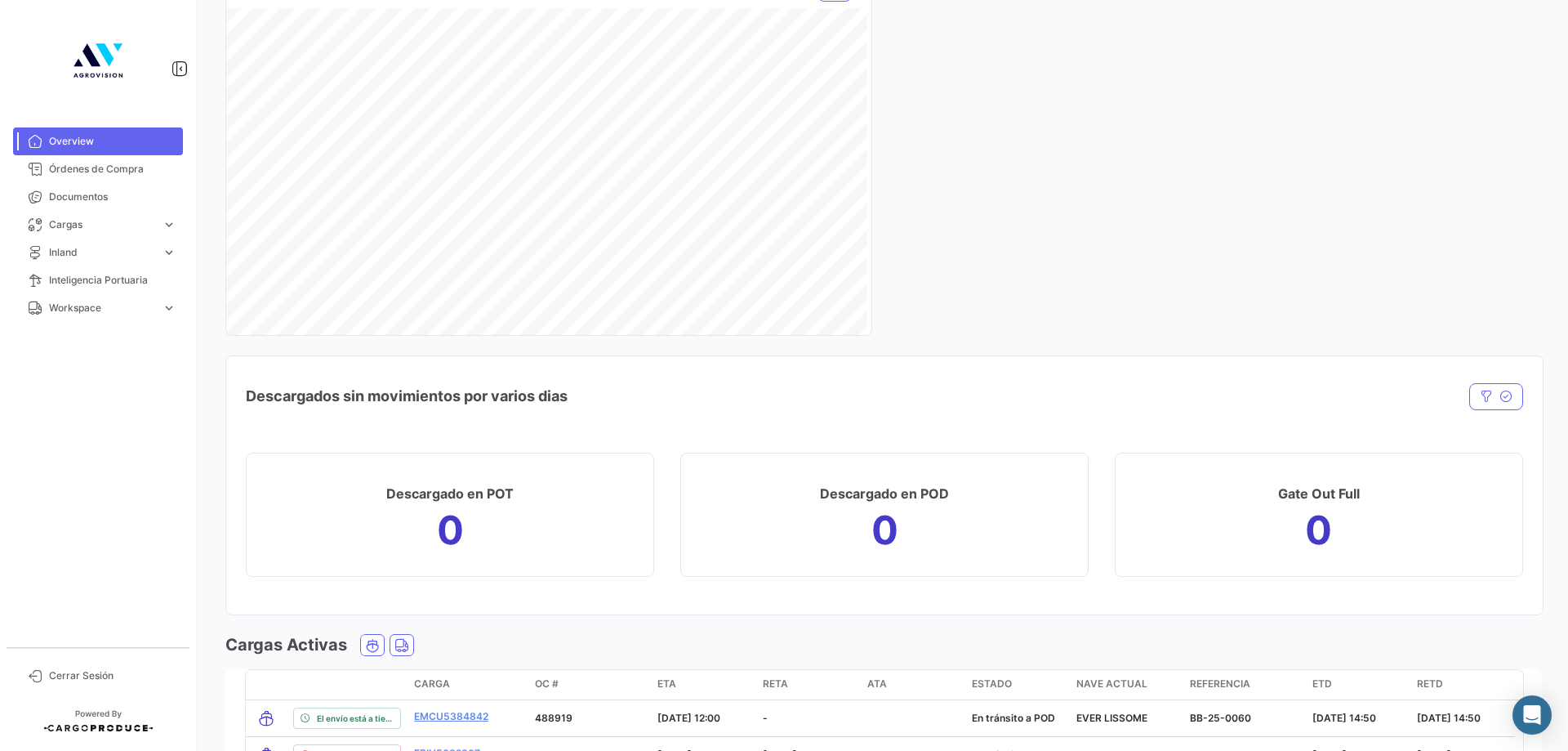click on "Descargados sin movimientos por varios dias" 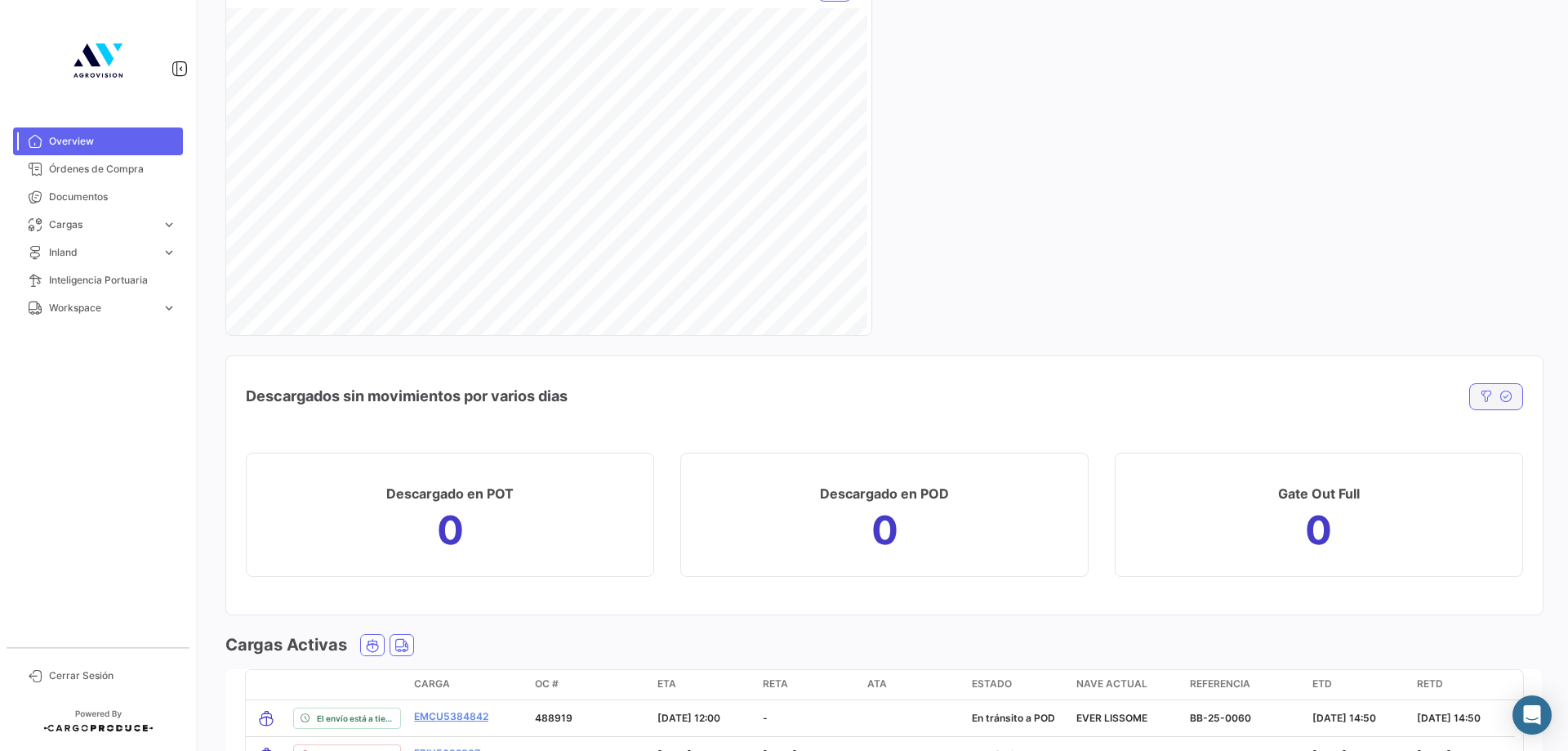 click 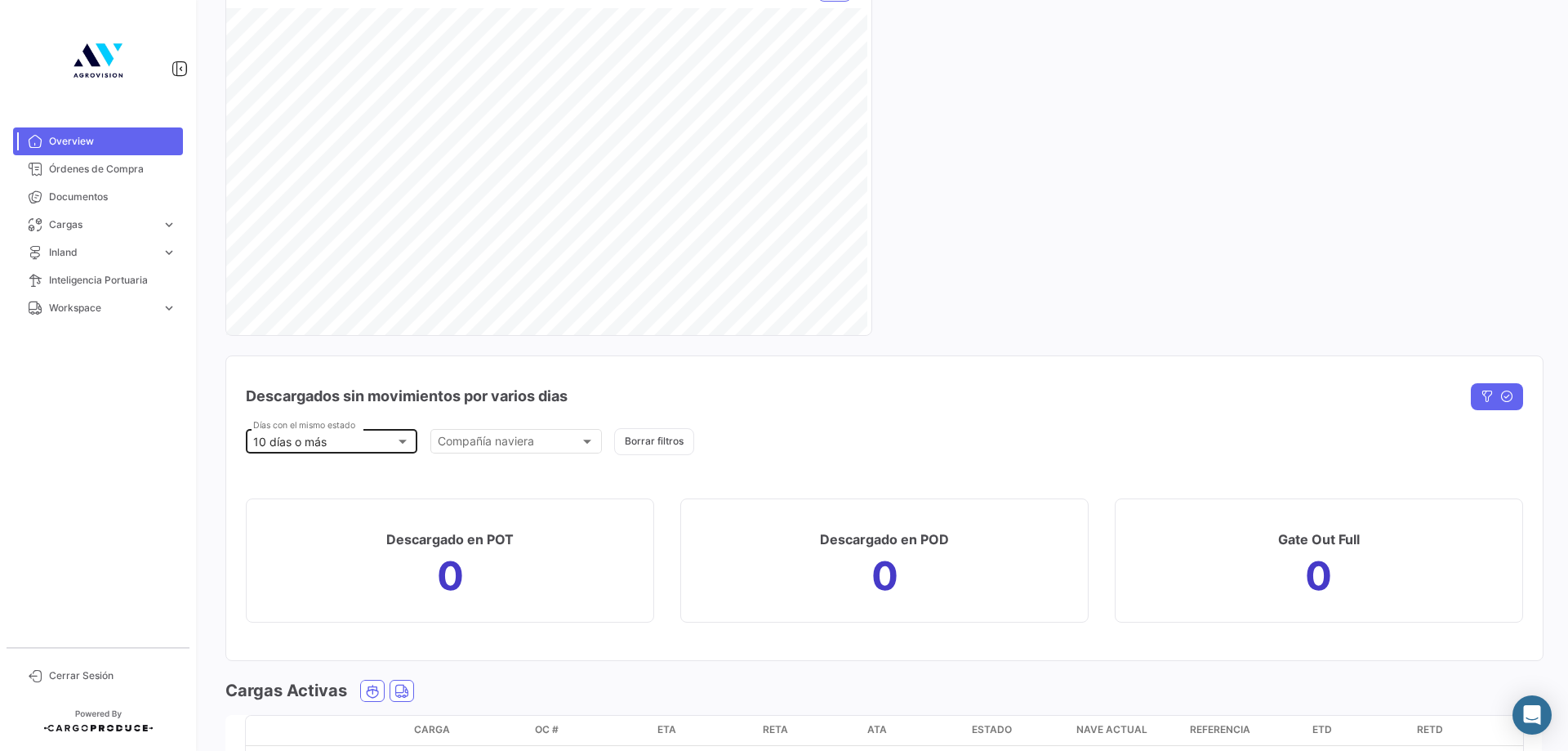 click on "10 días o más" at bounding box center [324, 442] 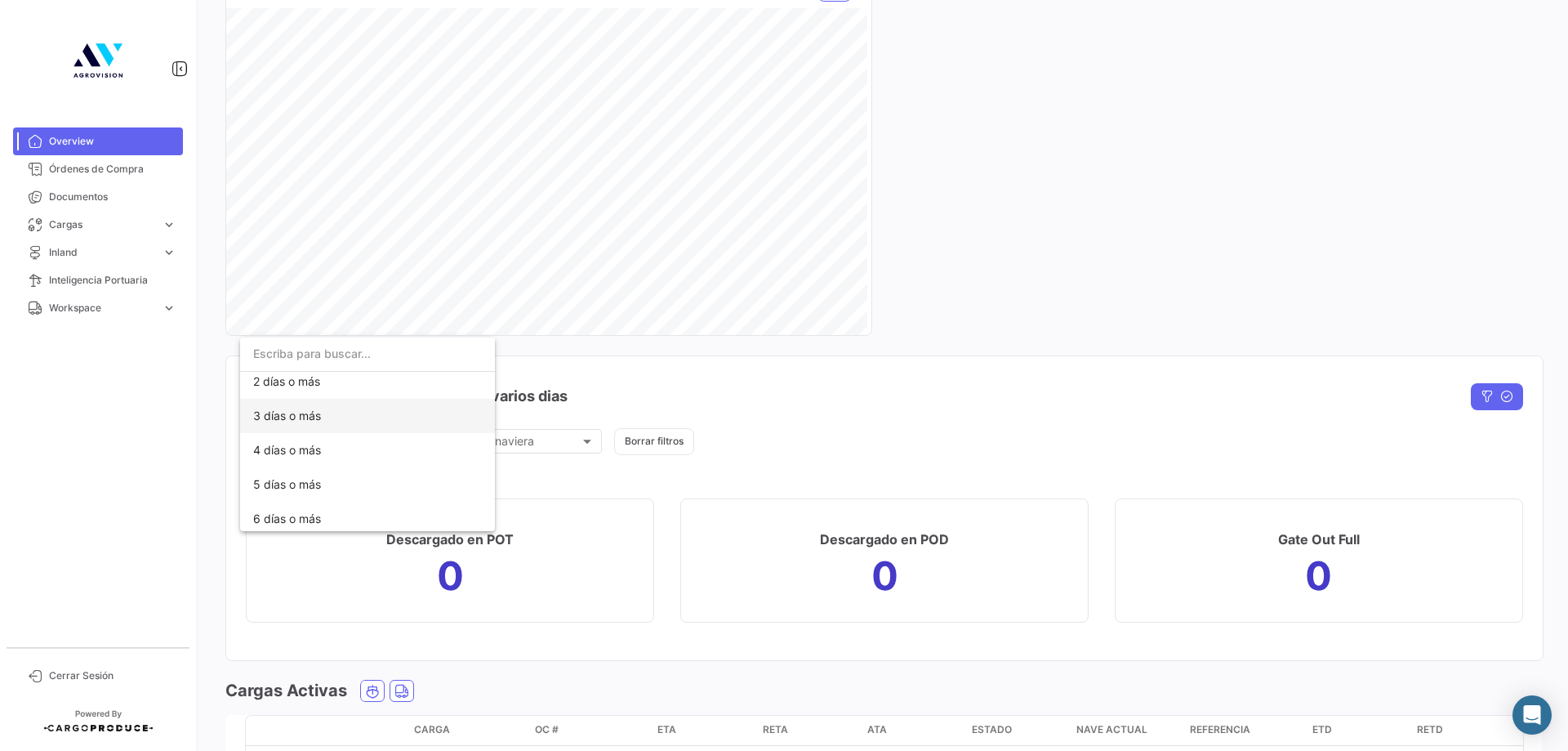 scroll, scrollTop: 0, scrollLeft: 0, axis: both 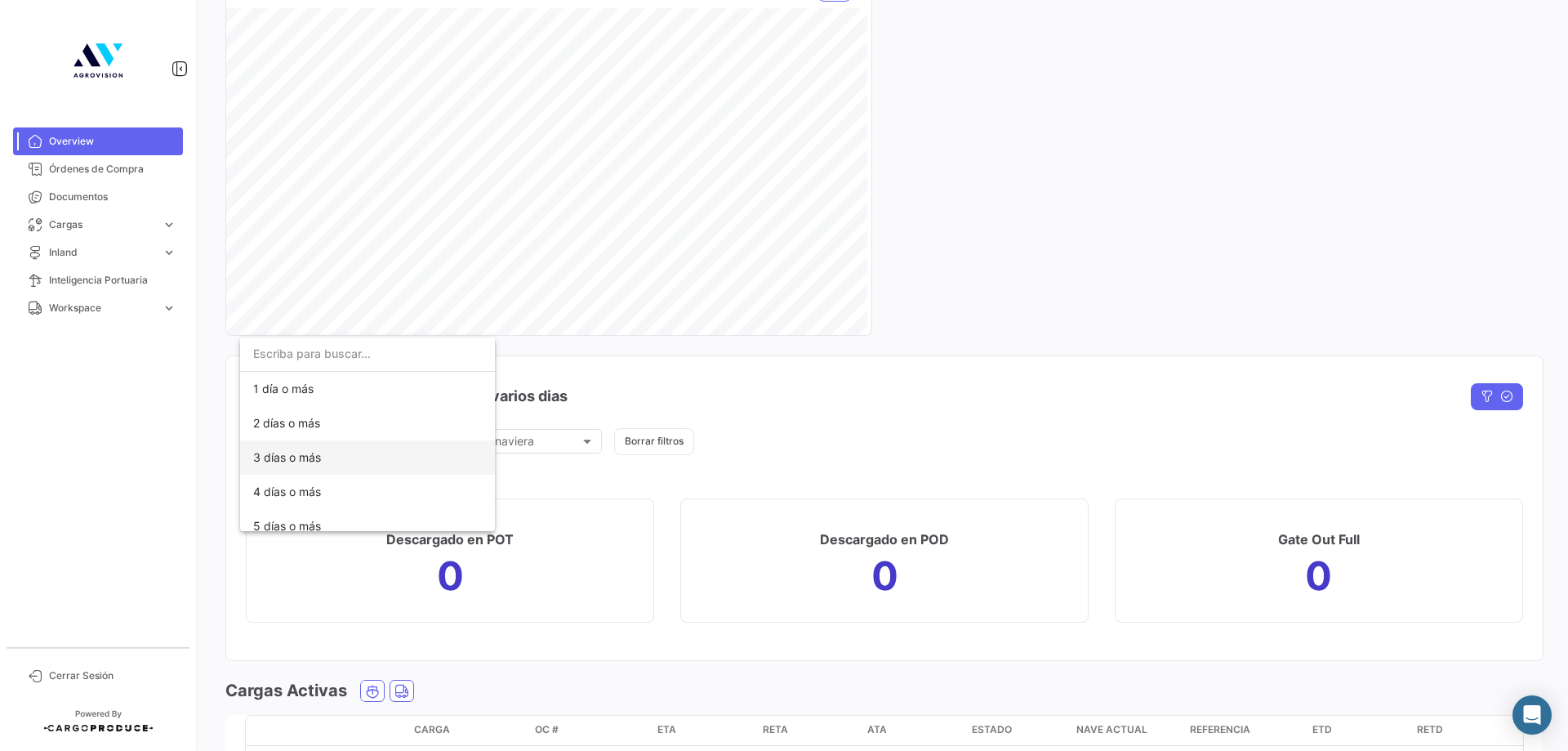 click on "3 días o más" at bounding box center [287, 457] 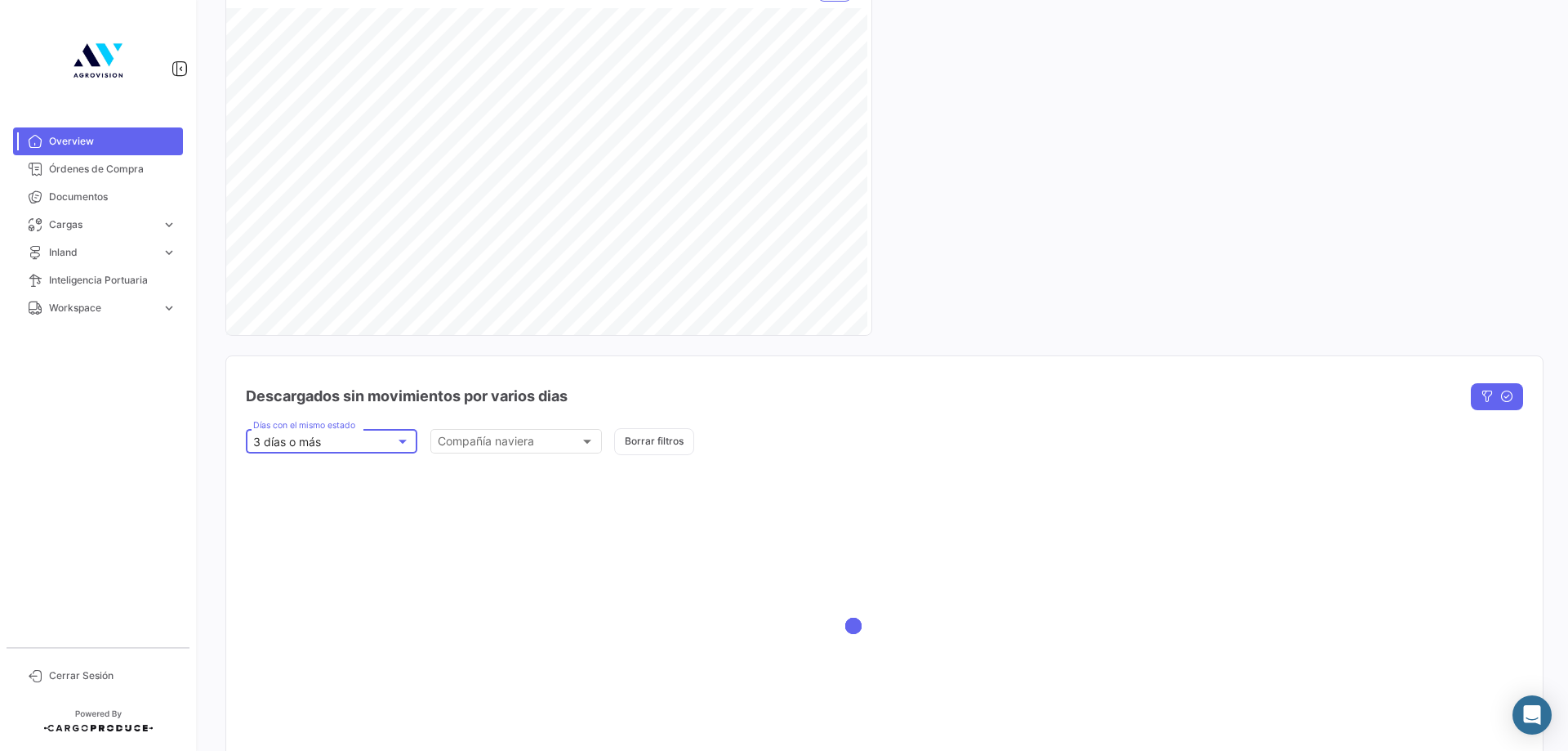 click on "Estado de Cargas Maritimas Estado Estado Compañía naviera Compañía naviera  Borrar filtros  A tiempo 34 Estado de Cargas Terrestres Estado Estado Empresa de Transporte Empresa de Transporte  Borrar filtros  Cargas Incompletas en POD Compañía naviera Compañía naviera Importadores Importadores País de Destino País de Destino POD POD  Borrar filtros  Gate Out Full 15" 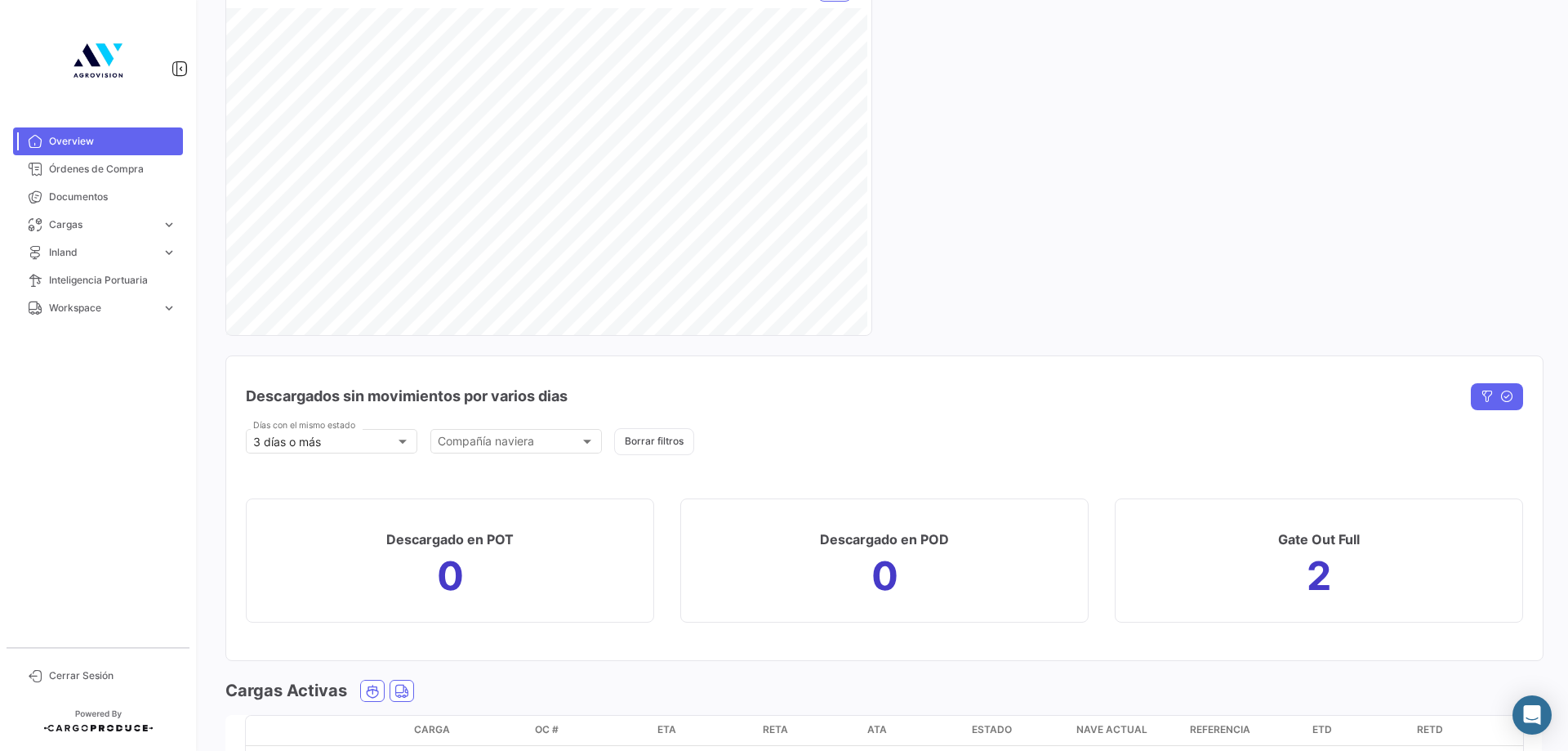 scroll, scrollTop: 1471, scrollLeft: 0, axis: vertical 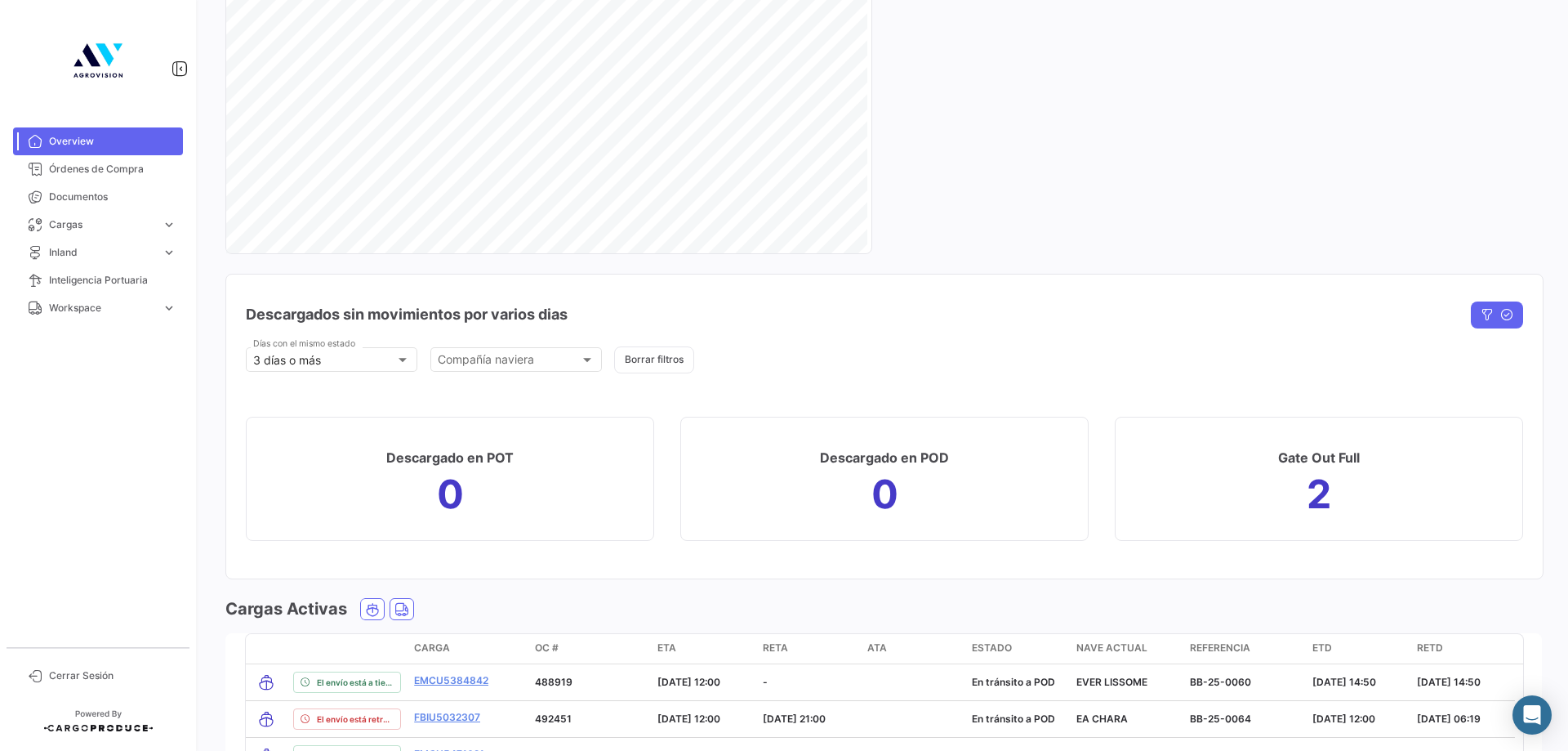 click on "2" 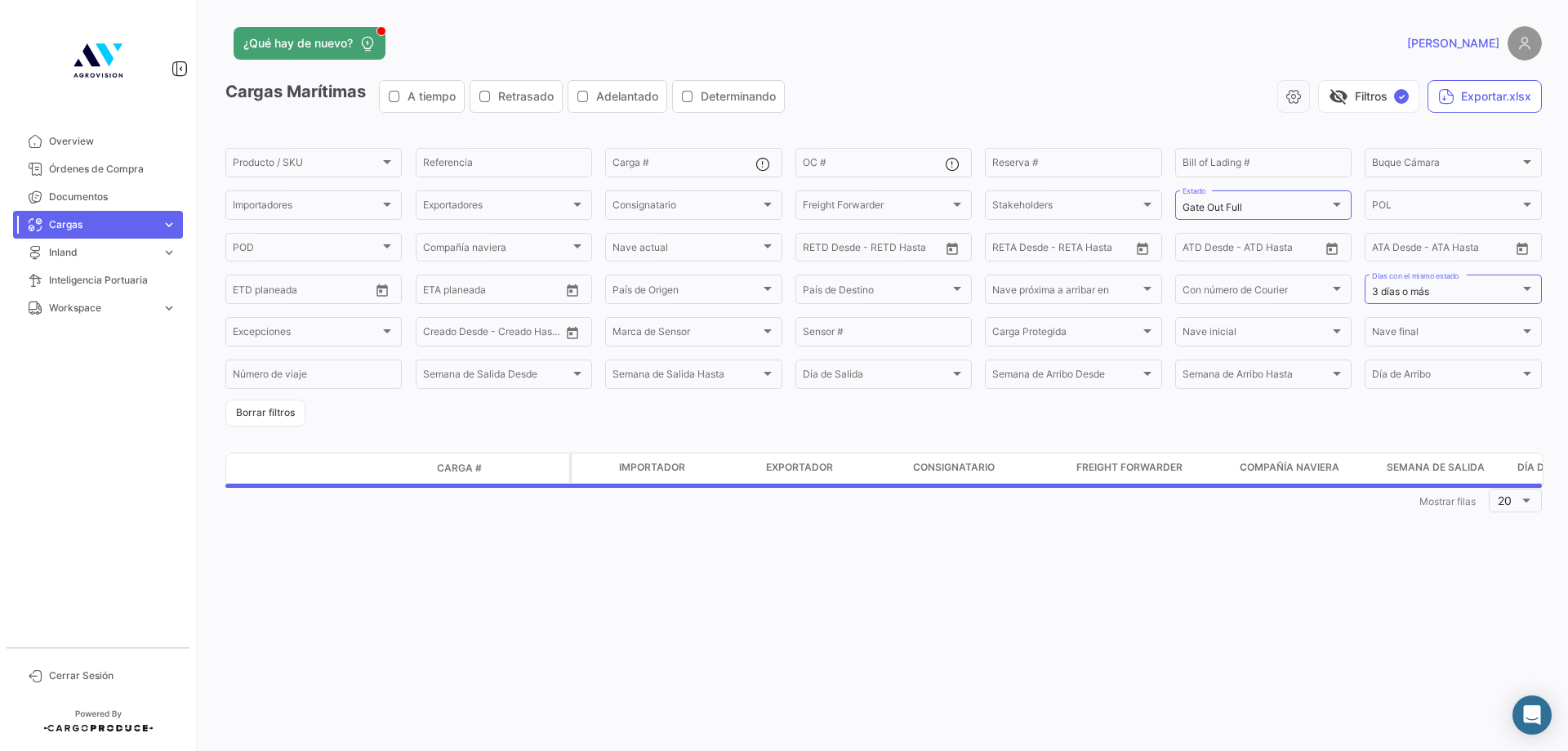 scroll, scrollTop: 0, scrollLeft: 0, axis: both 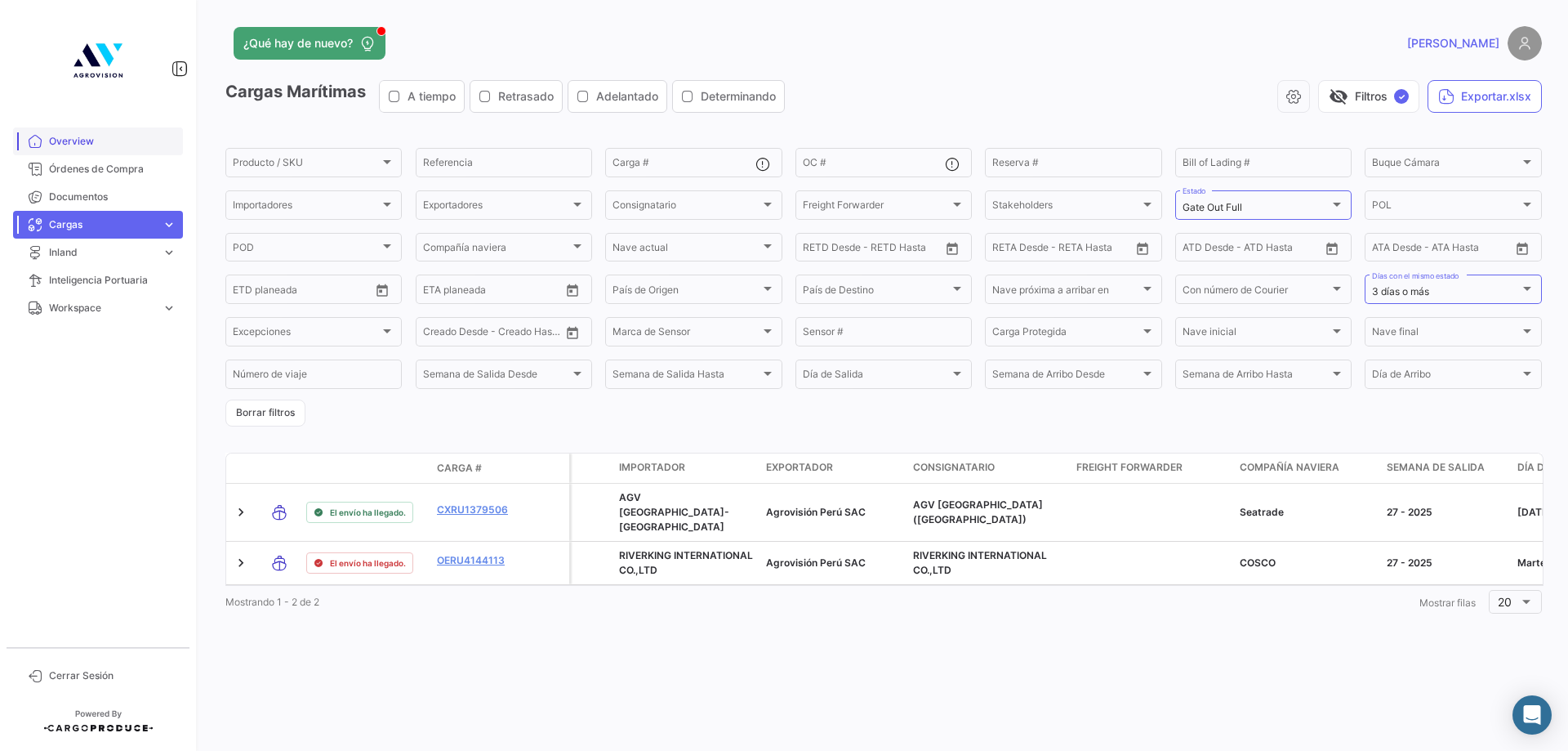 click on "Overview" at bounding box center [113, 141] 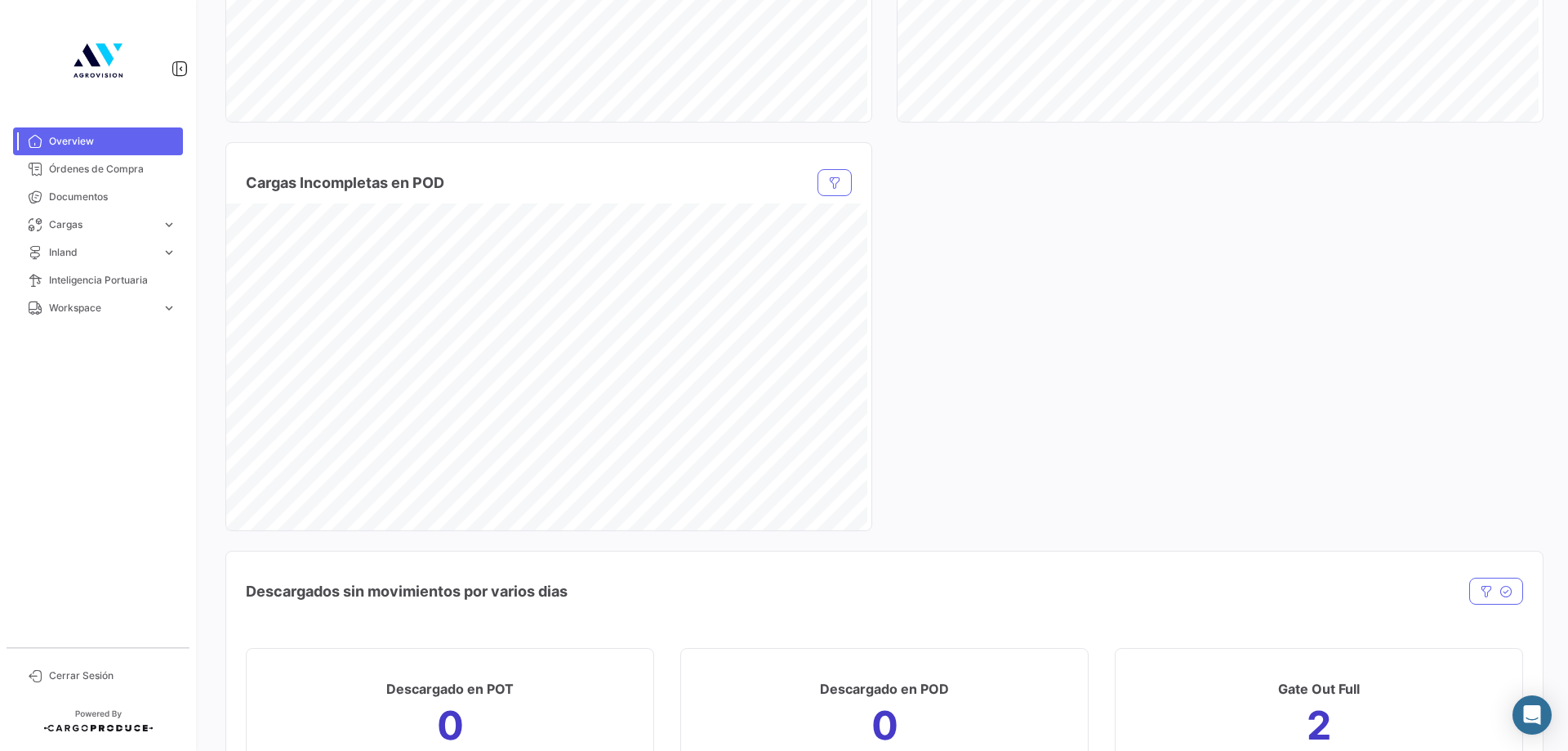 scroll, scrollTop: 1389, scrollLeft: 0, axis: vertical 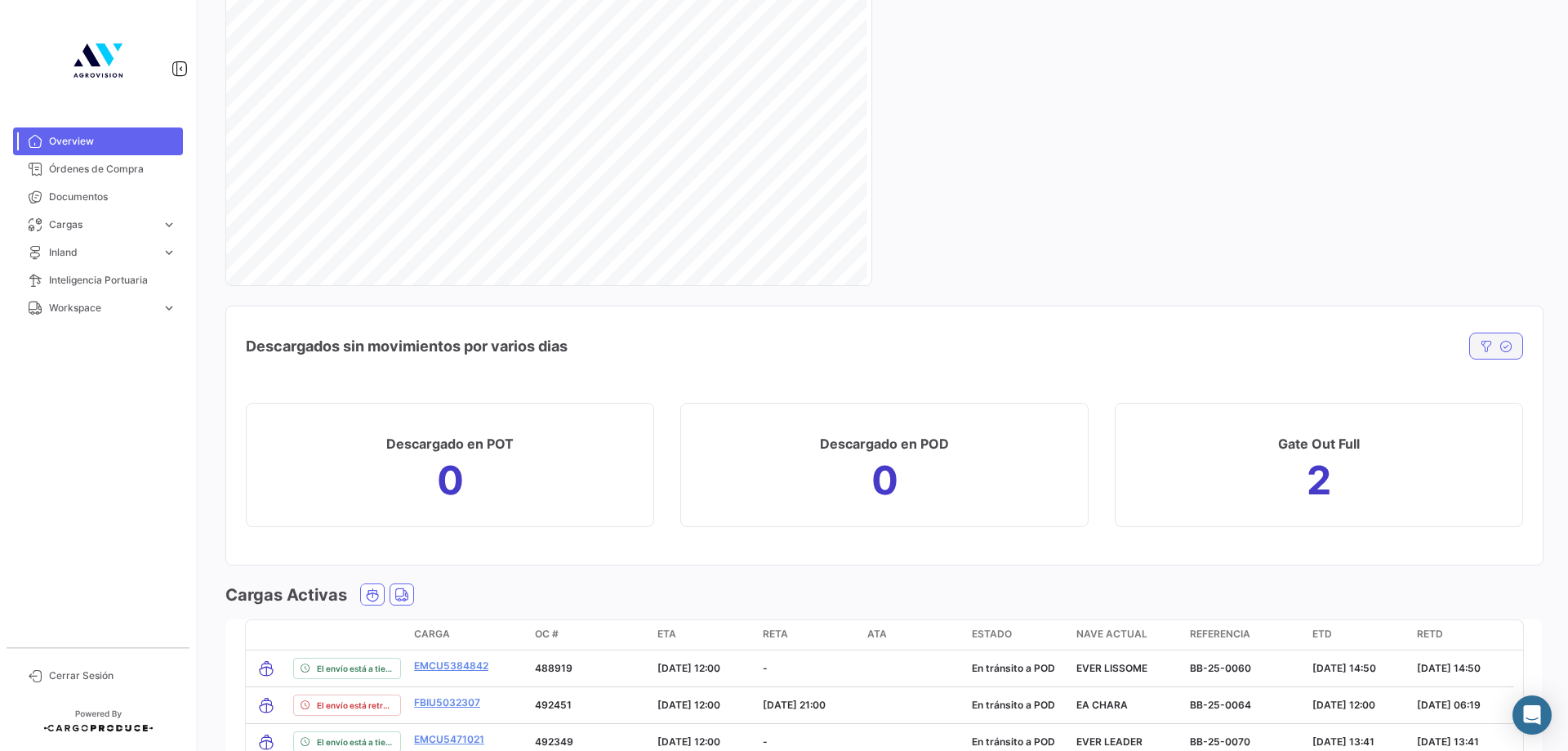 click 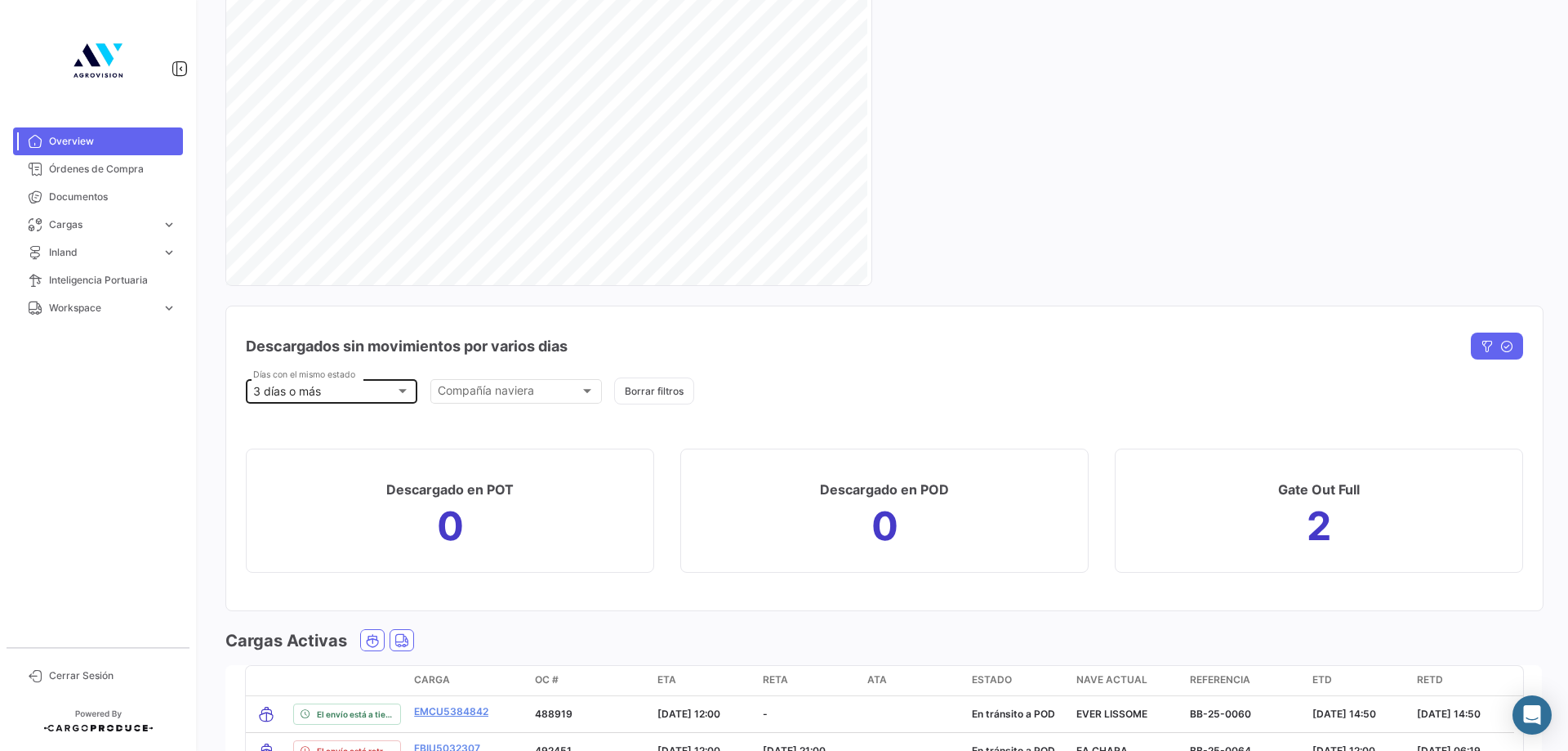 click on "3 días o más" at bounding box center [324, 391] 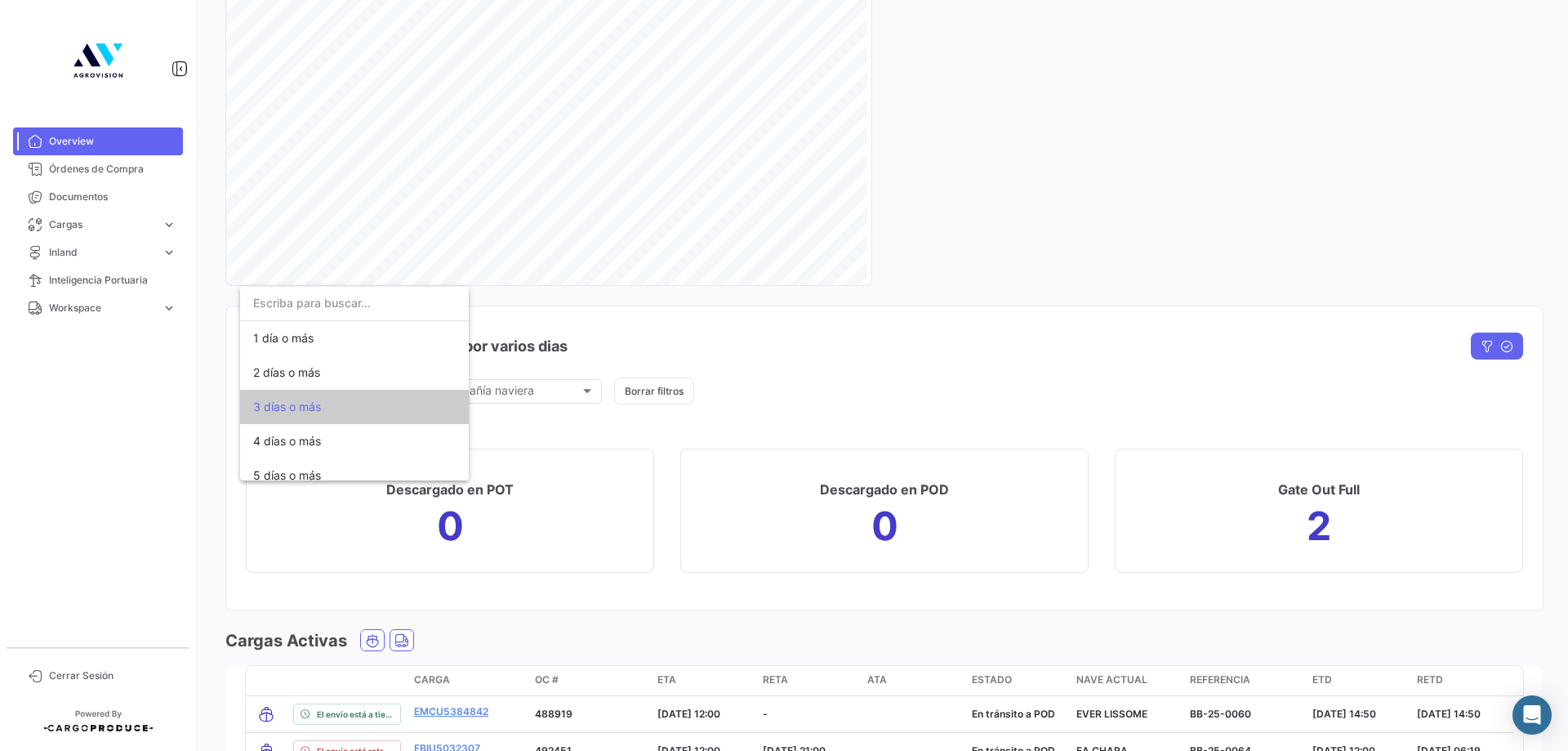 scroll, scrollTop: 64, scrollLeft: 0, axis: vertical 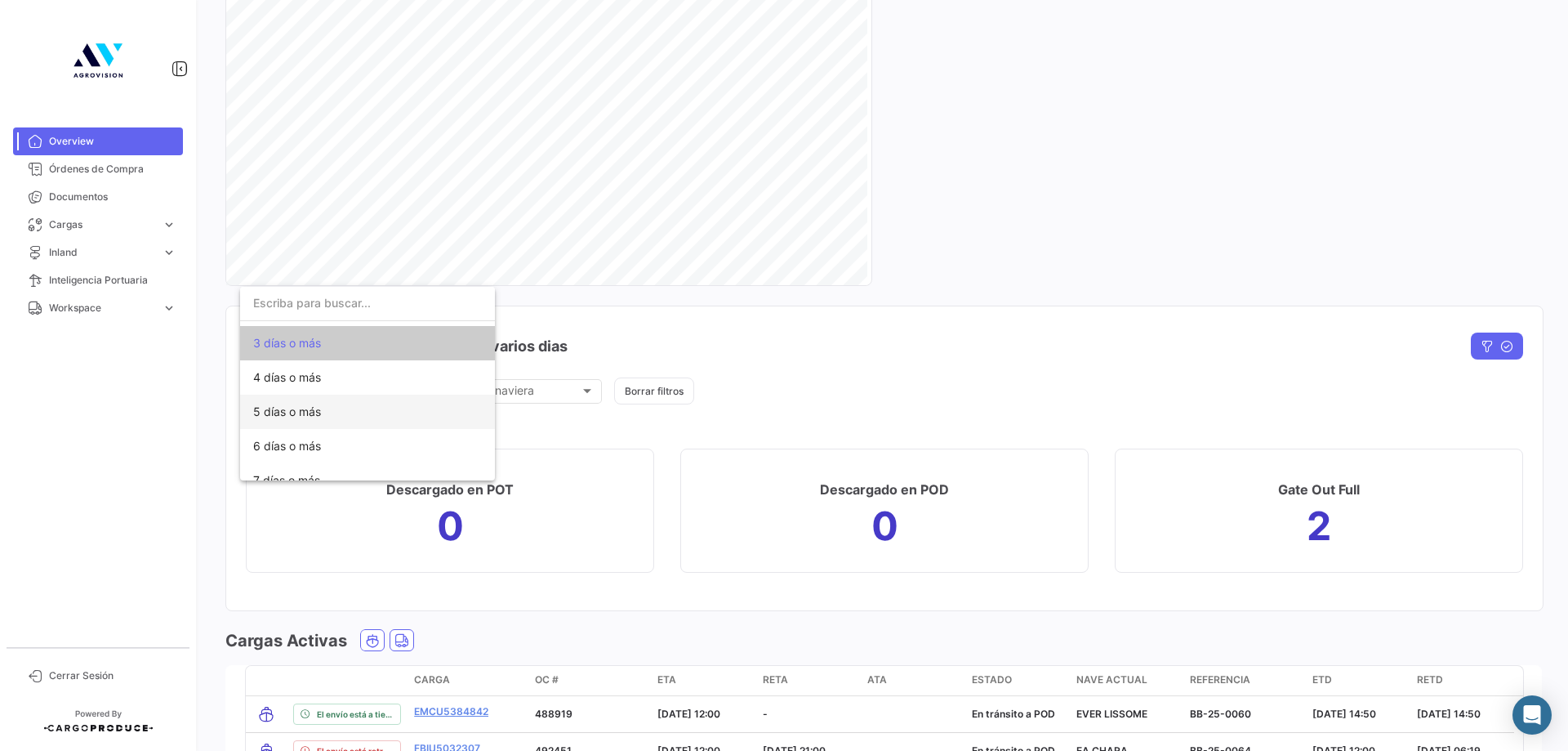 click on "5 días o más" at bounding box center (368, 412) 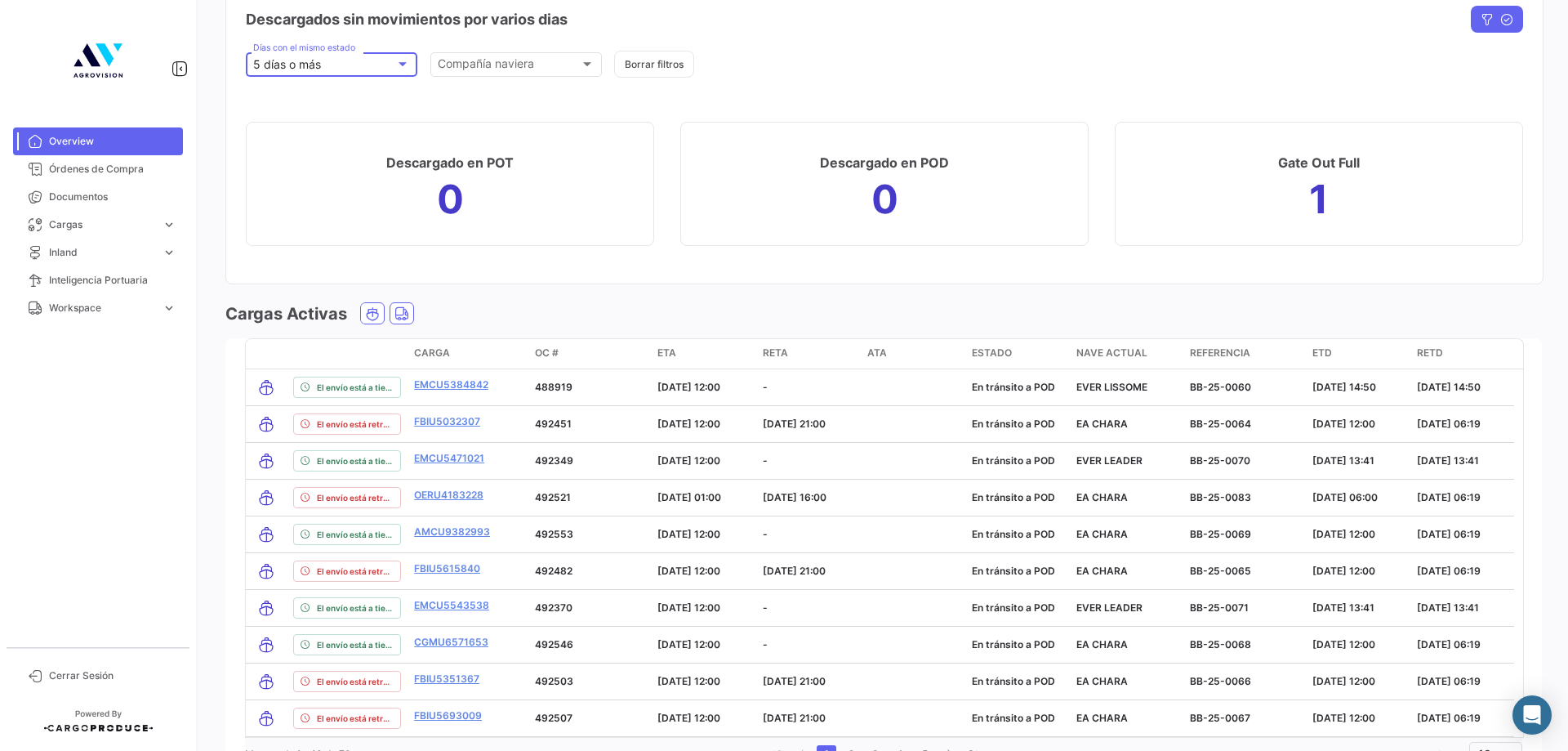 scroll, scrollTop: 1873, scrollLeft: 0, axis: vertical 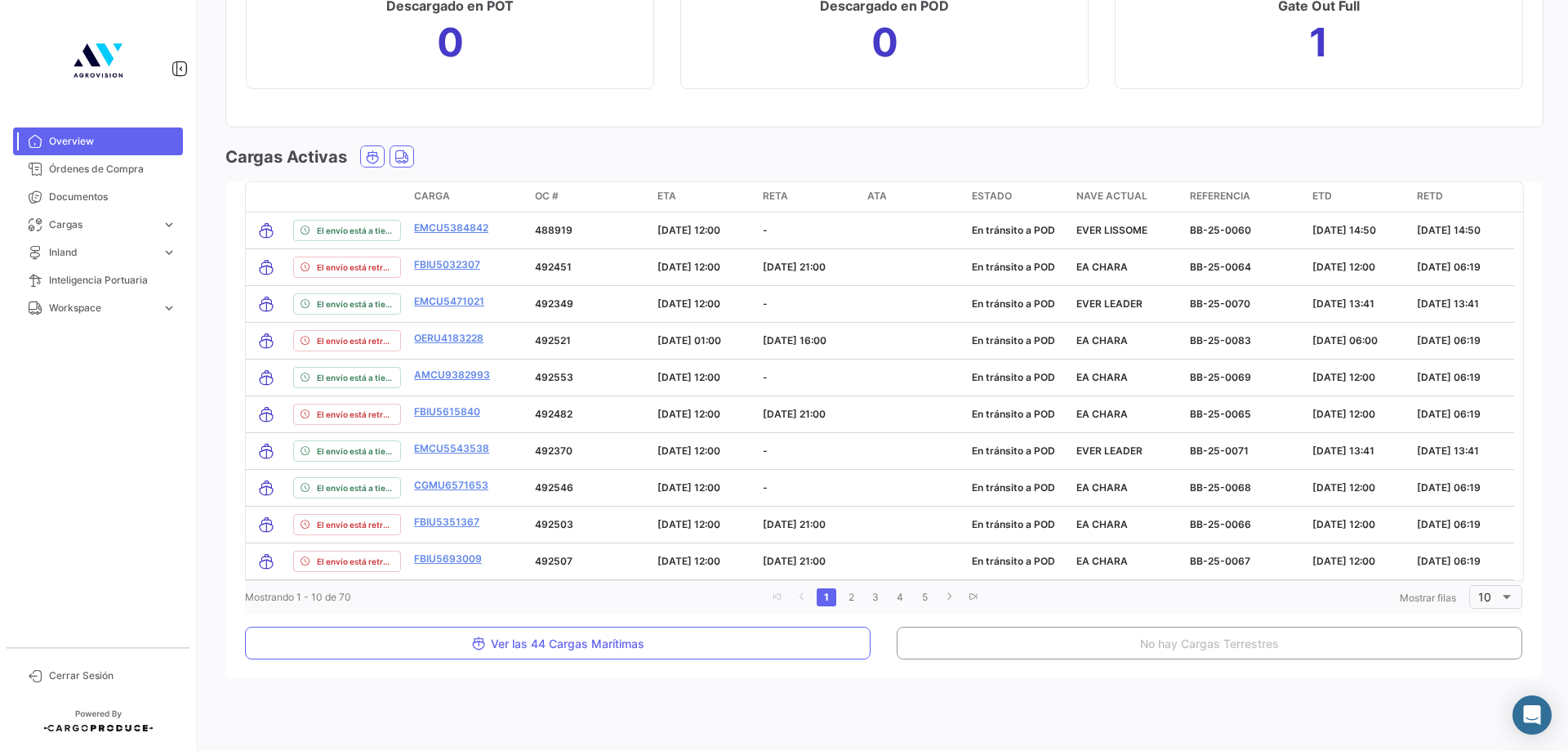 click on "Mostrando 1 - 10 de 70" 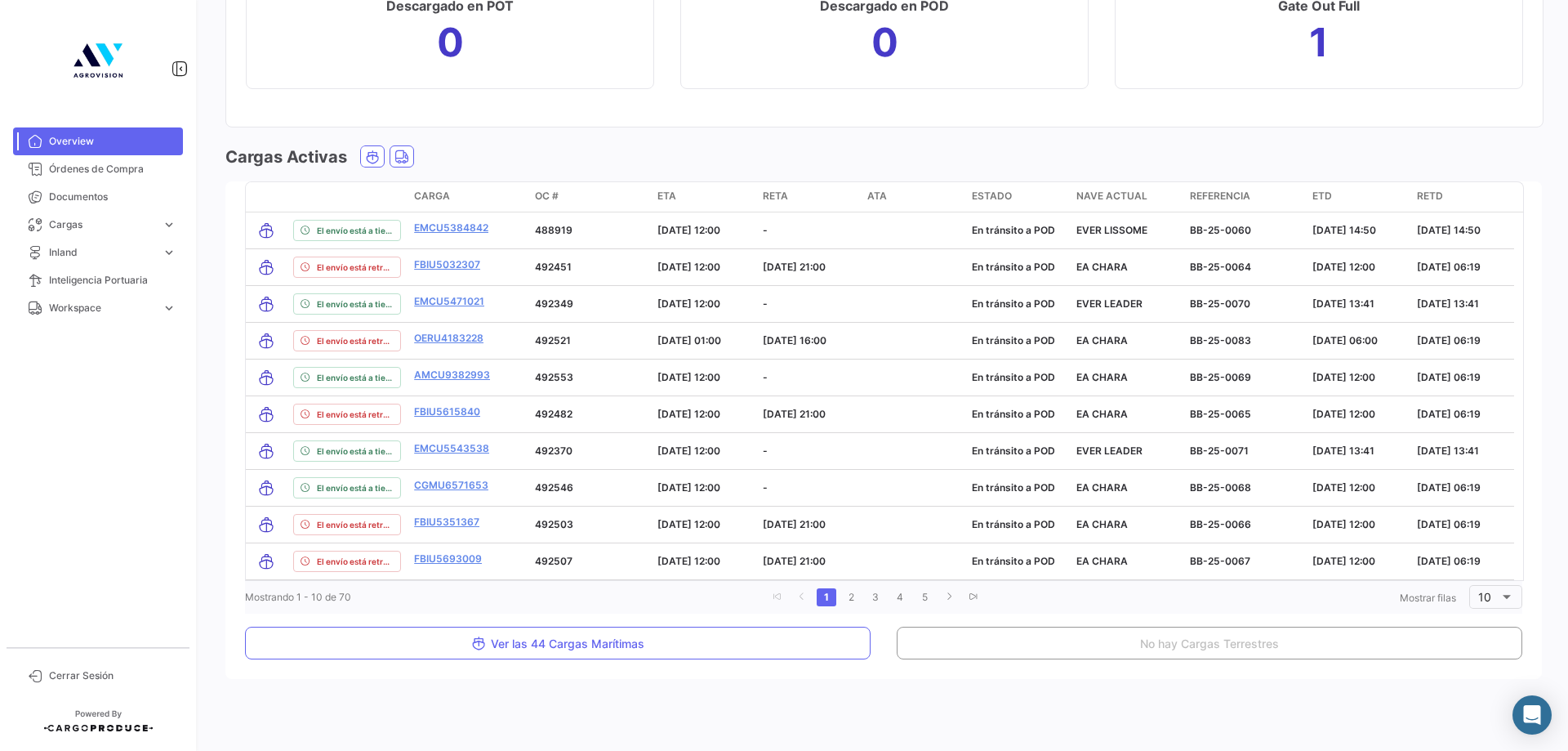 click on "Overview   Órdenes de Compra   Documentos   Cargas   expand_more   Cargas Marítimas   Cargas Terrestres   Cargas Marítimas   Cargas Terrestres   Inland   expand_more   Cargas Inland   Reservas Inland   Cargas Inland   Reservas Inland   Inteligencia Portuaria   Workspace   expand_more   Cargas Terrestres   Inland   Cargas Terrestres   Inland" at bounding box center (98, 381) 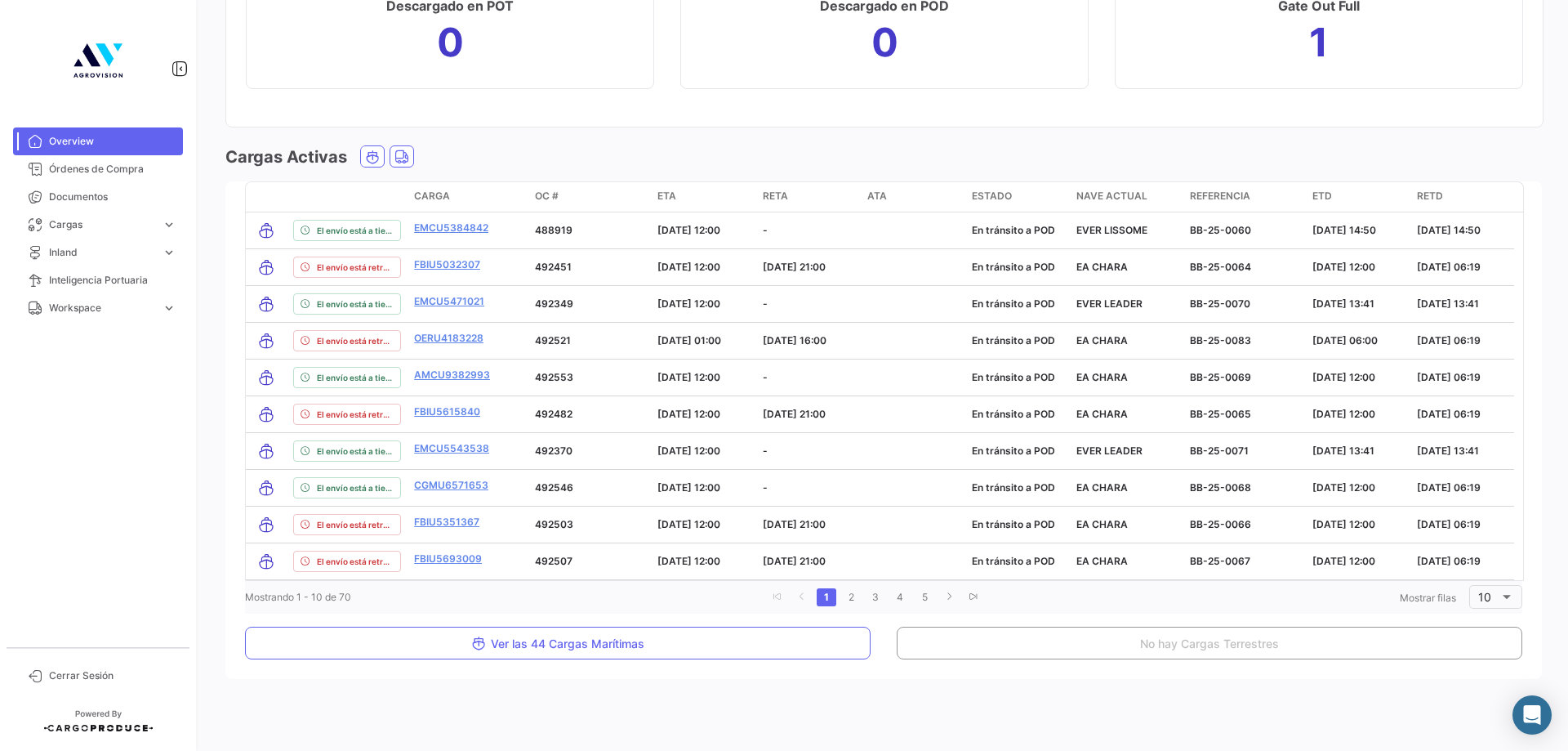 click on "Overview   Órdenes de Compra   Documentos   Cargas   expand_more   Cargas Marítimas   Cargas Terrestres   Cargas Marítimas   Cargas Terrestres   Inland   expand_more   Cargas Inland   Reservas Inland   Cargas Inland   Reservas Inland   Inteligencia Portuaria   Workspace   expand_more   Cargas Terrestres   Inland   Cargas Terrestres   Inland" at bounding box center (98, 381) 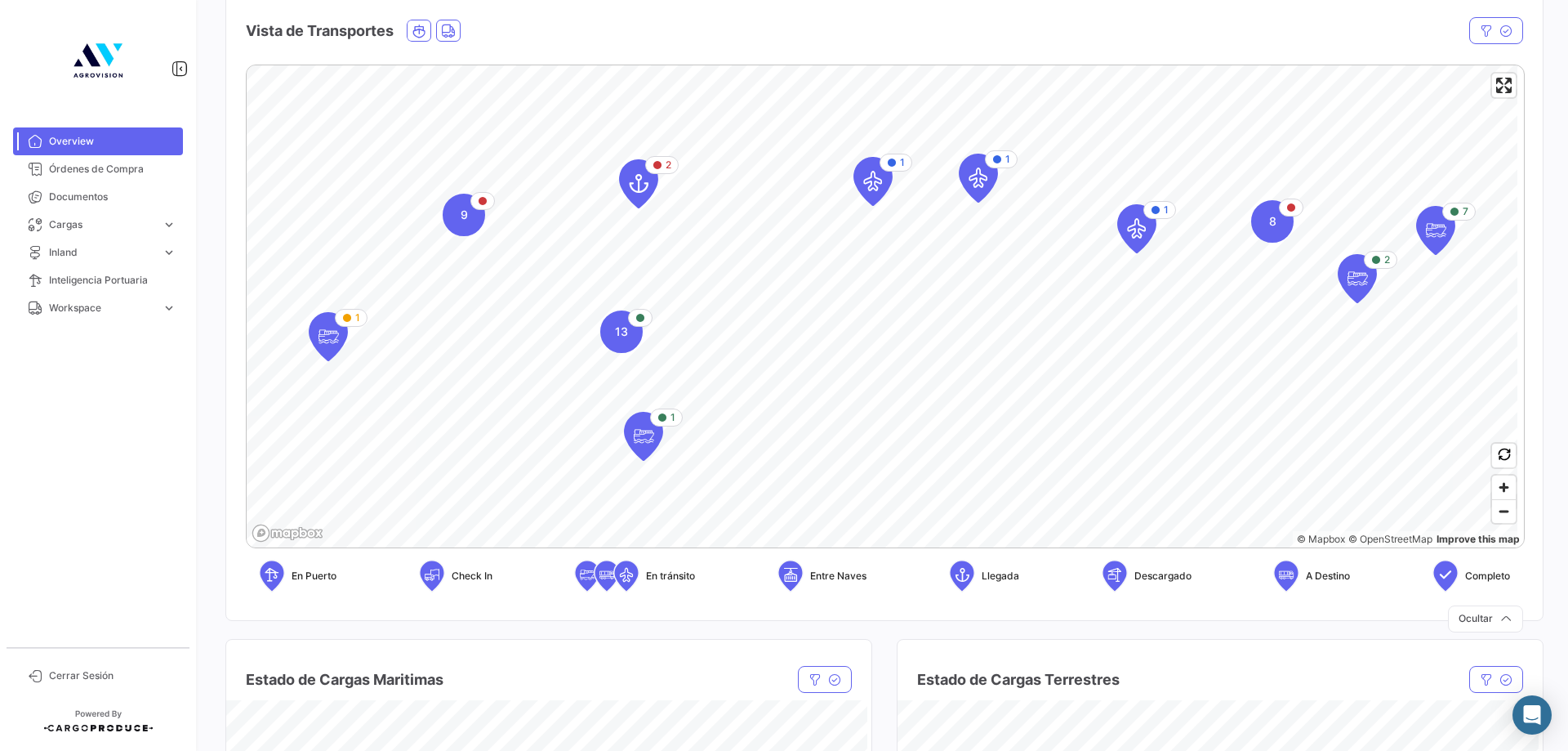 scroll, scrollTop: 0, scrollLeft: 0, axis: both 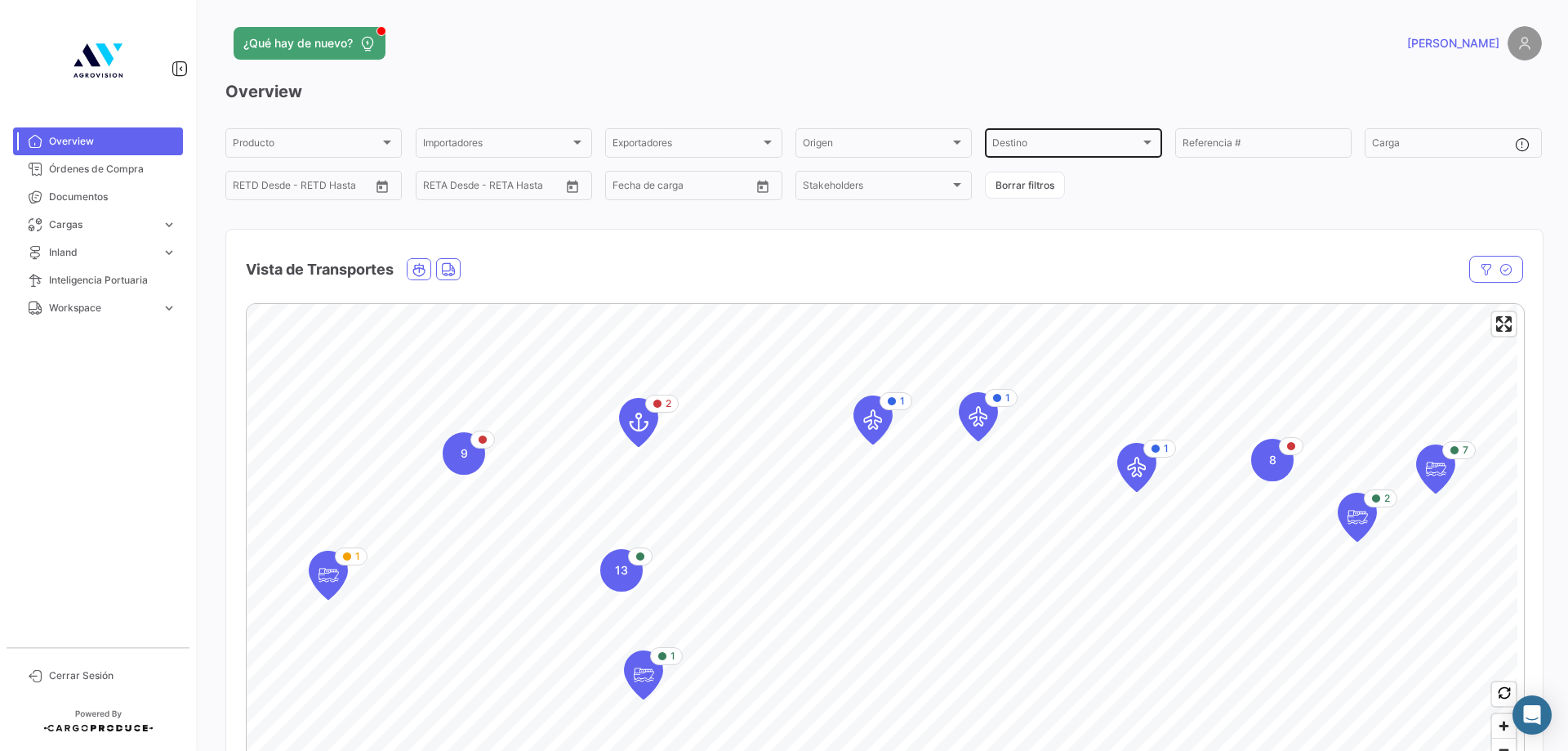 click on "Destino" at bounding box center (1066, 145) 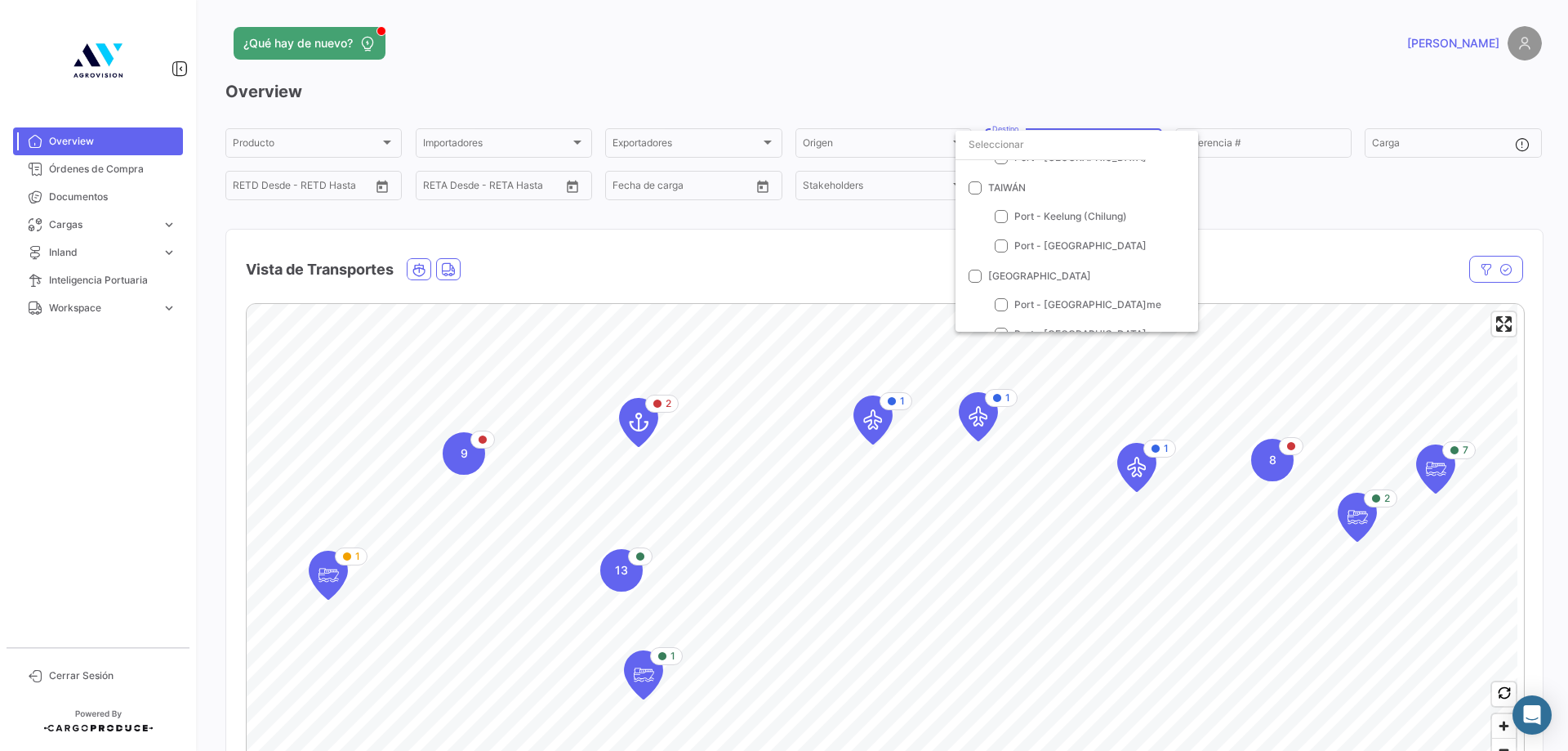 scroll, scrollTop: 329, scrollLeft: 0, axis: vertical 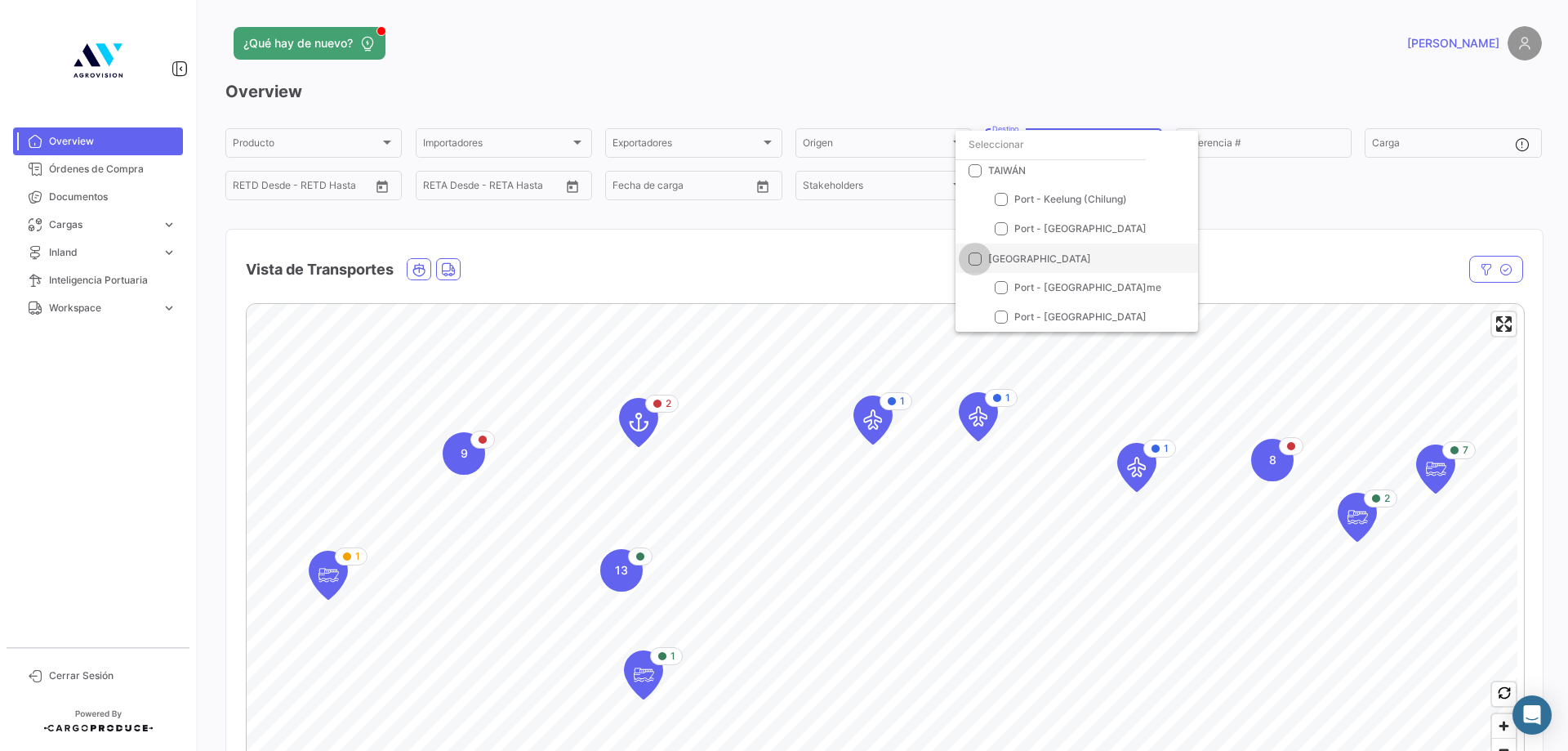 click at bounding box center [975, 259] 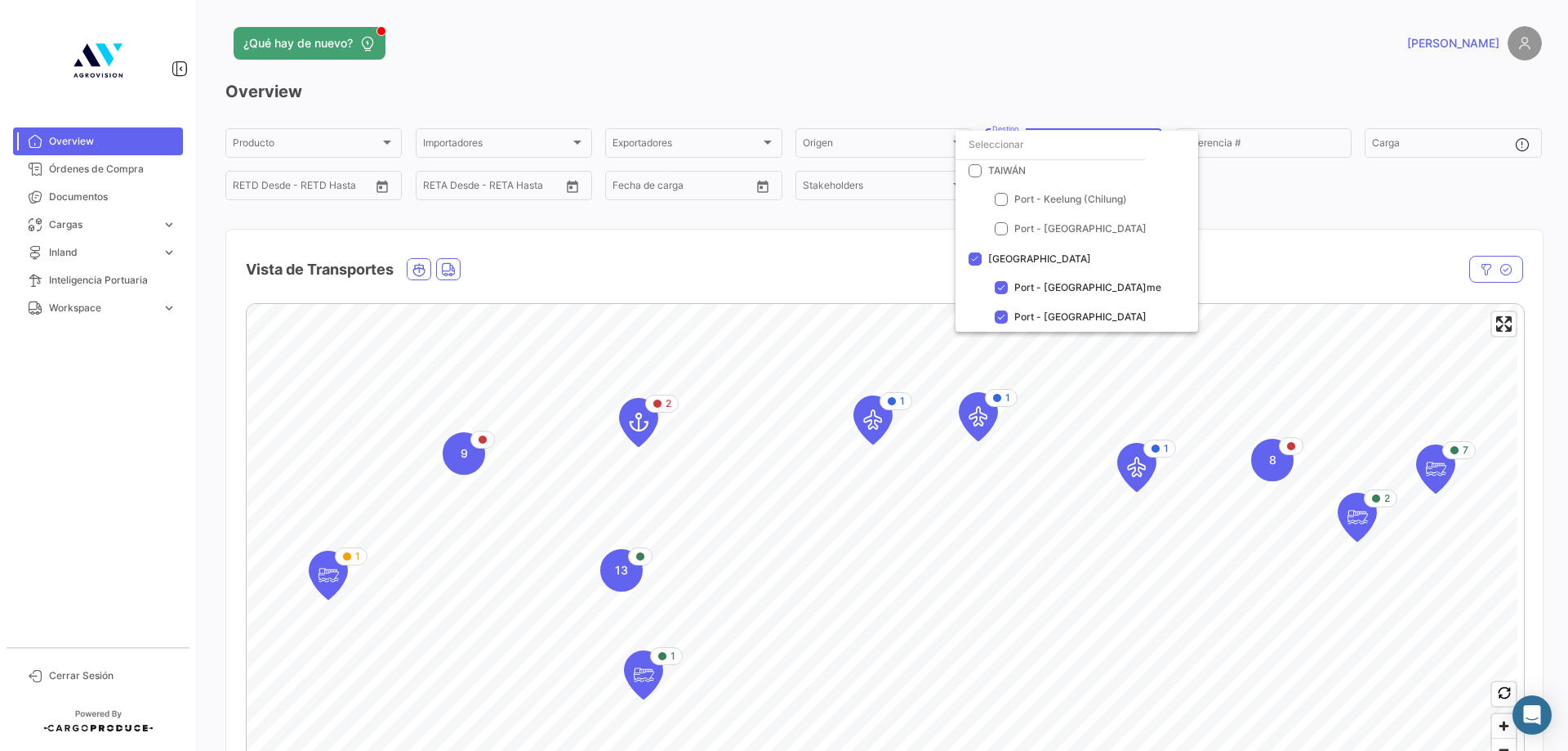 click at bounding box center (784, 375) 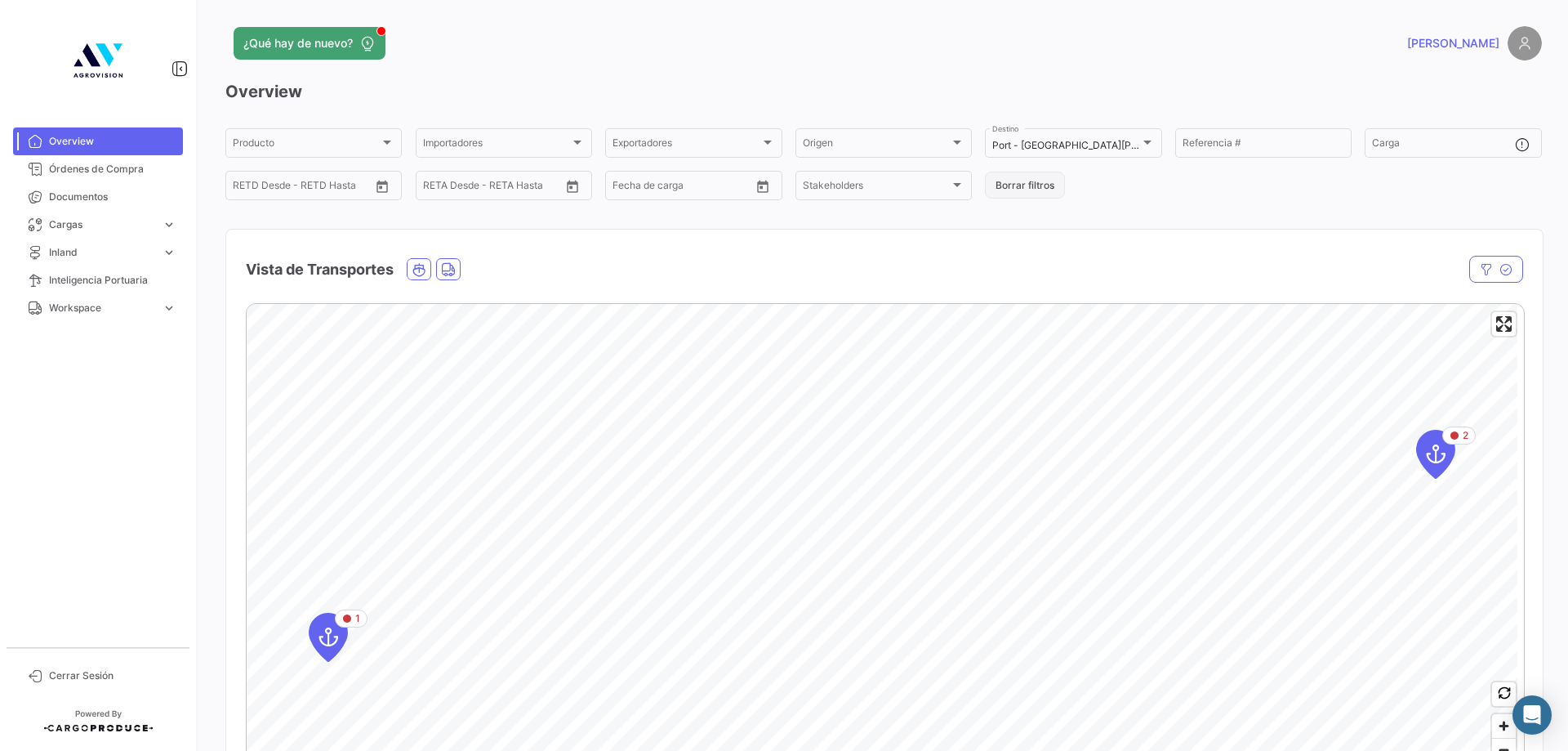 scroll, scrollTop: 163, scrollLeft: 0, axis: vertical 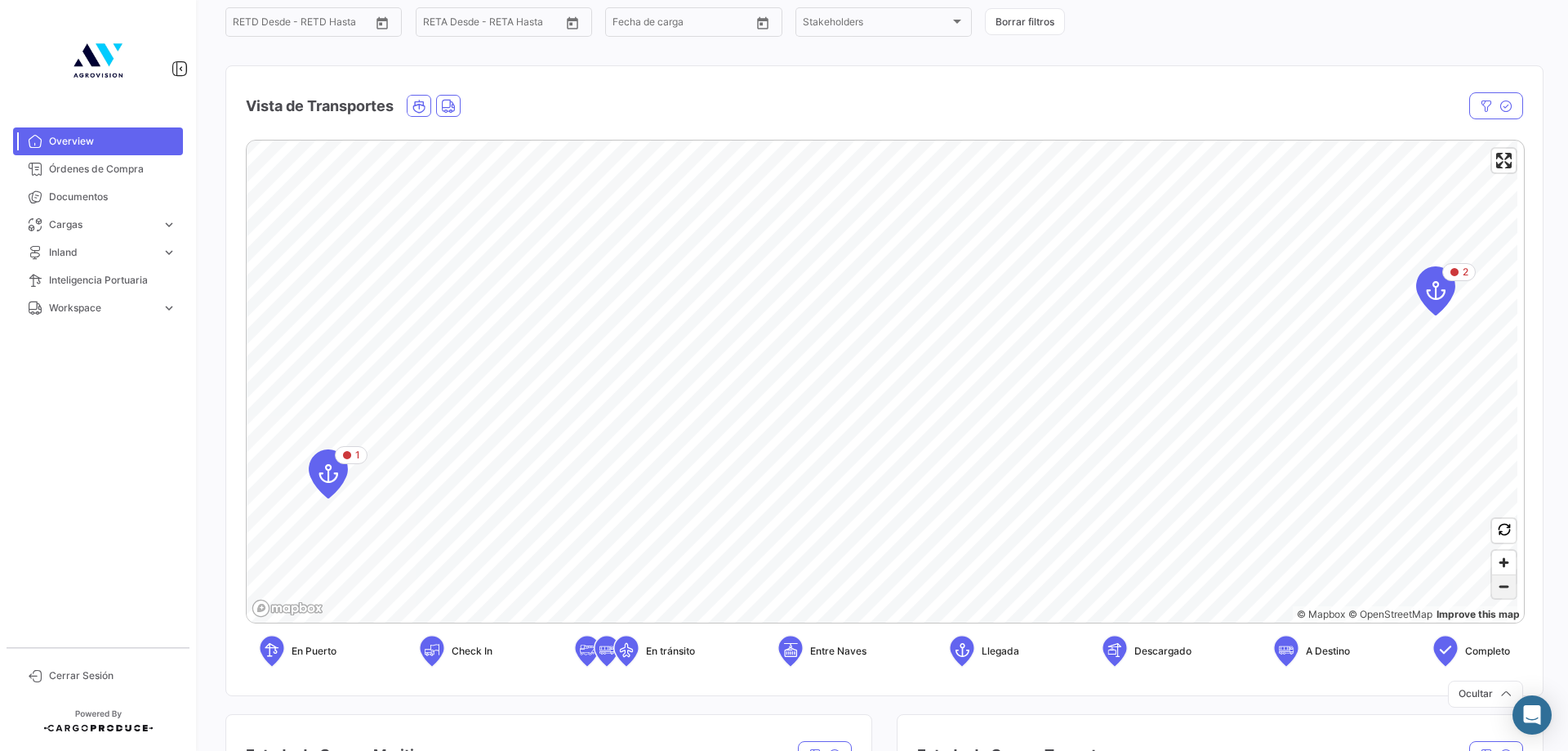 click 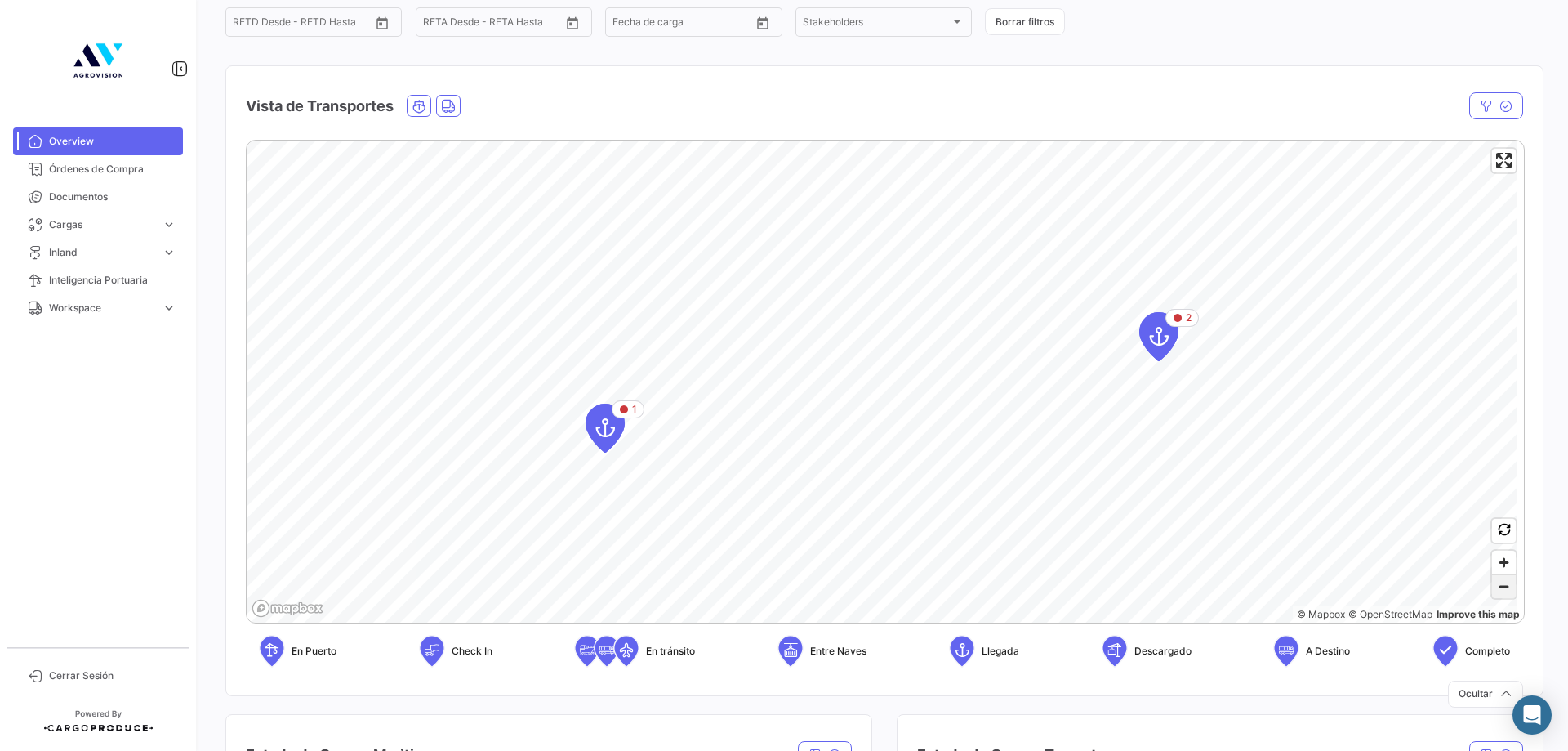 click 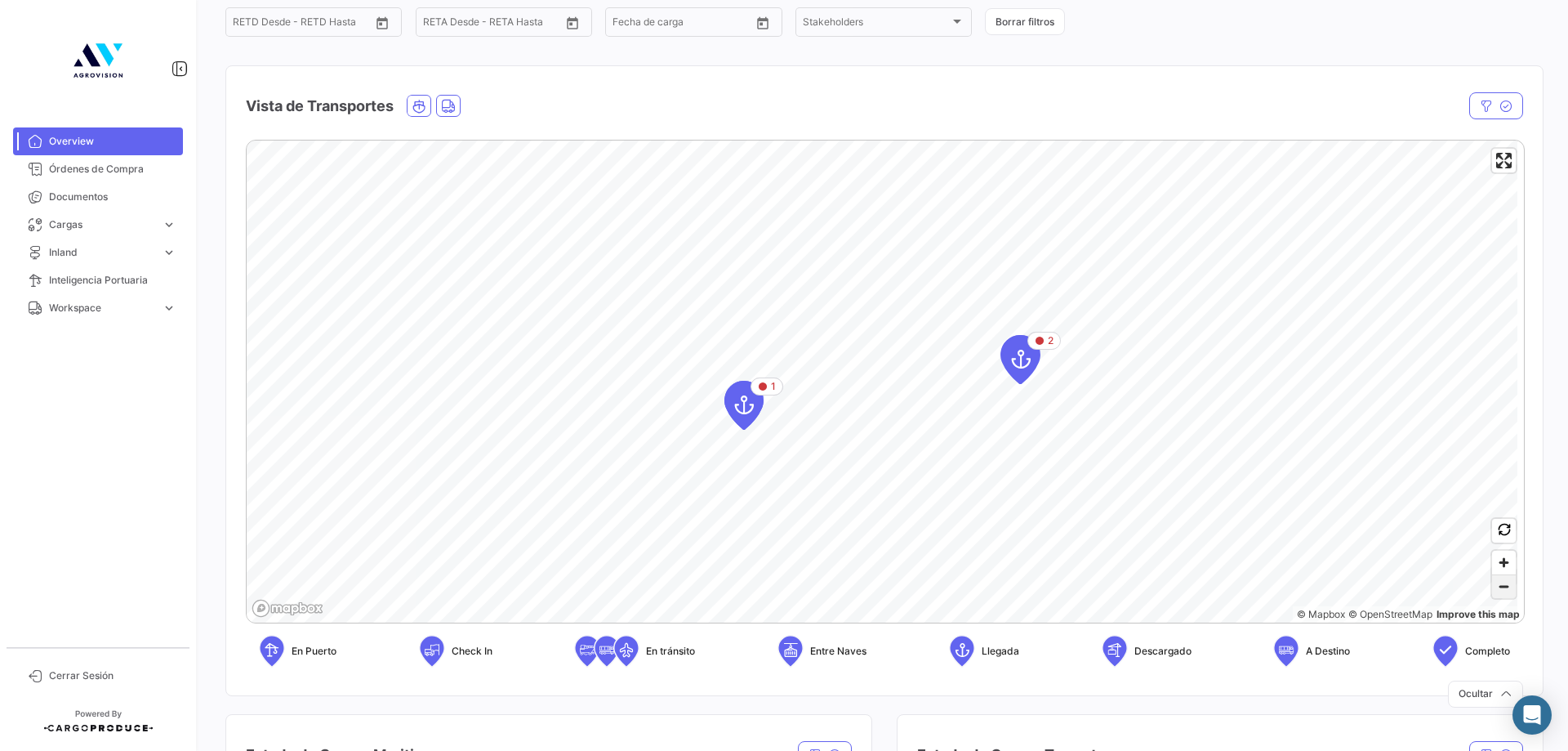 click 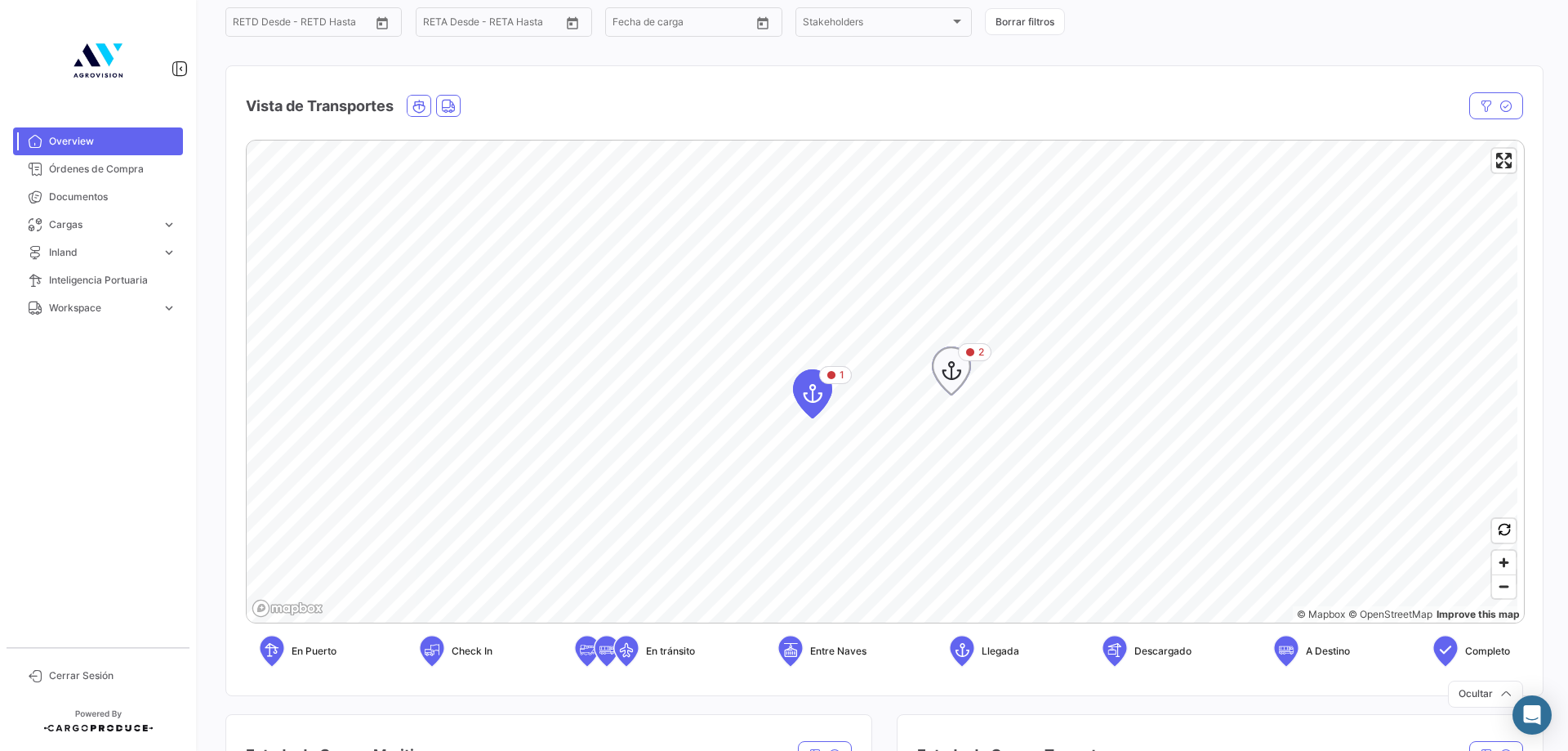 scroll, scrollTop: 0, scrollLeft: 0, axis: both 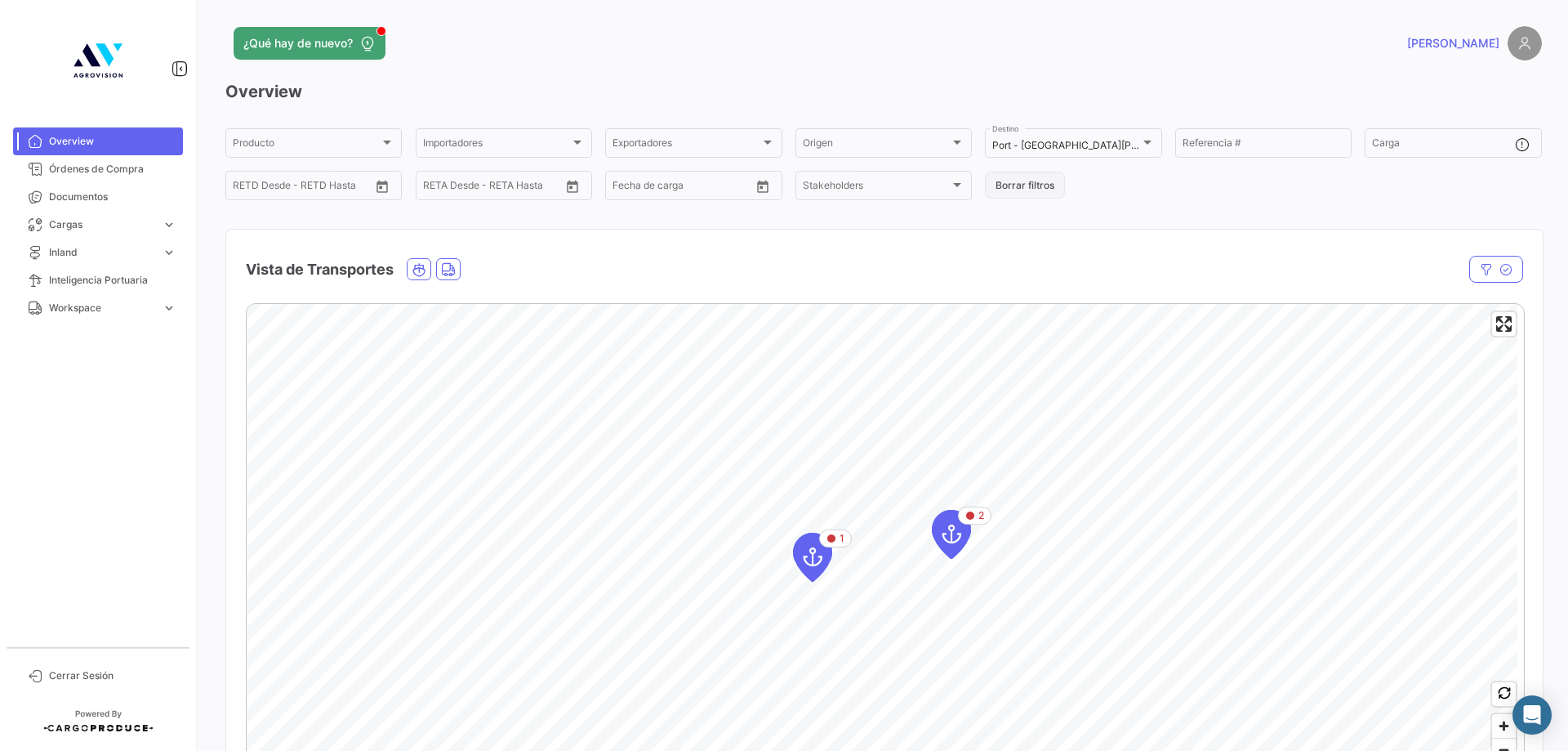 click on "Borrar filtros" 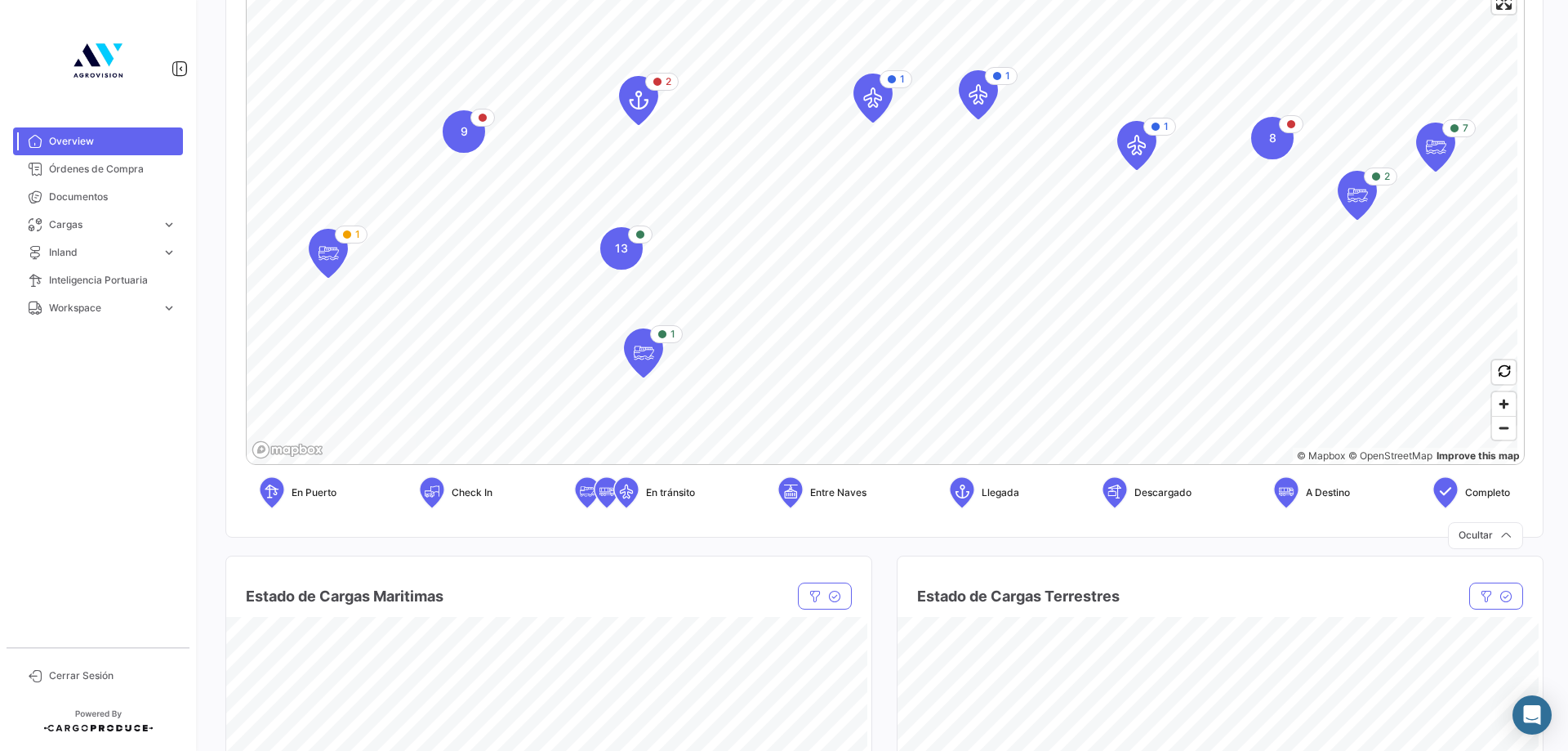 scroll, scrollTop: 77, scrollLeft: 0, axis: vertical 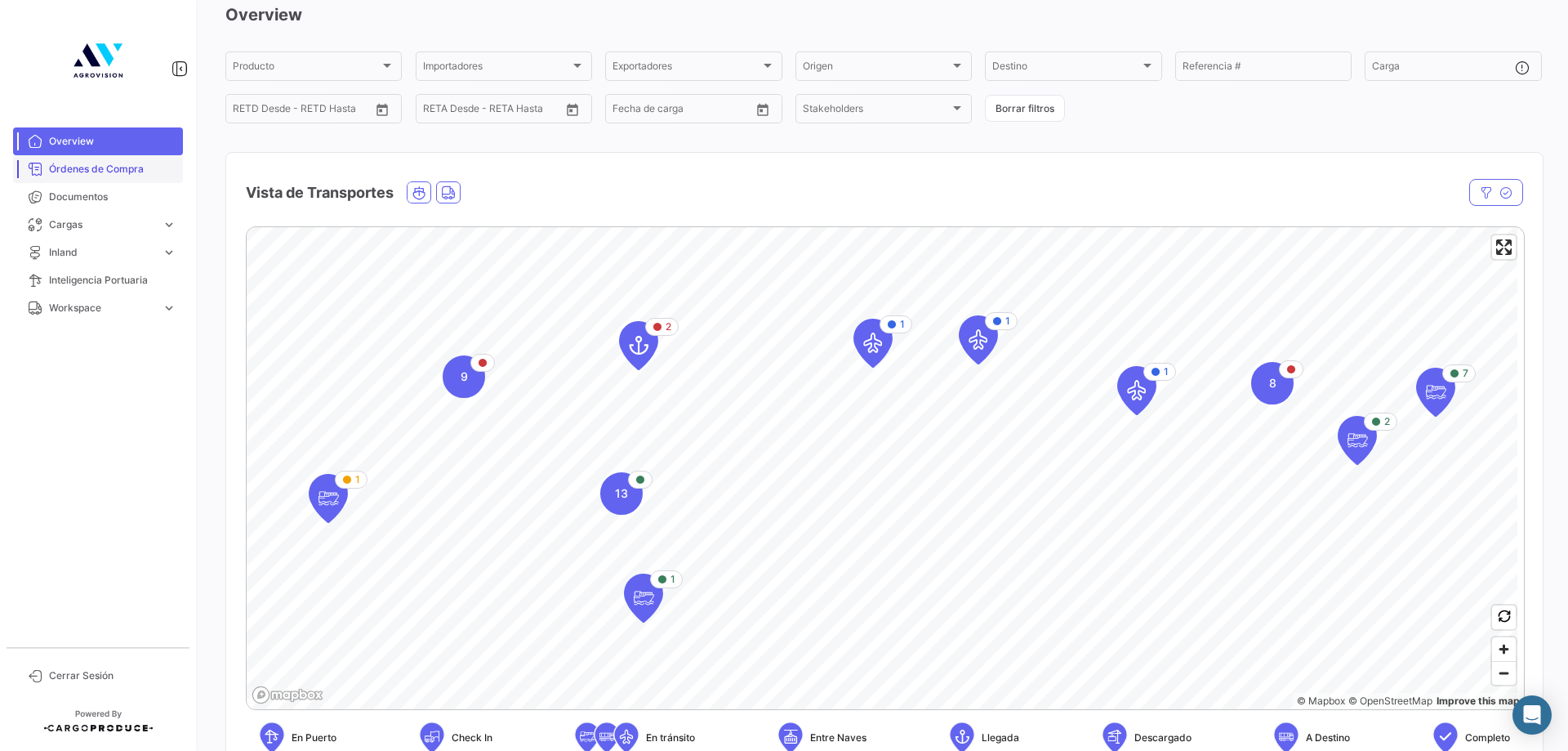 click on "Órdenes de Compra" at bounding box center [113, 169] 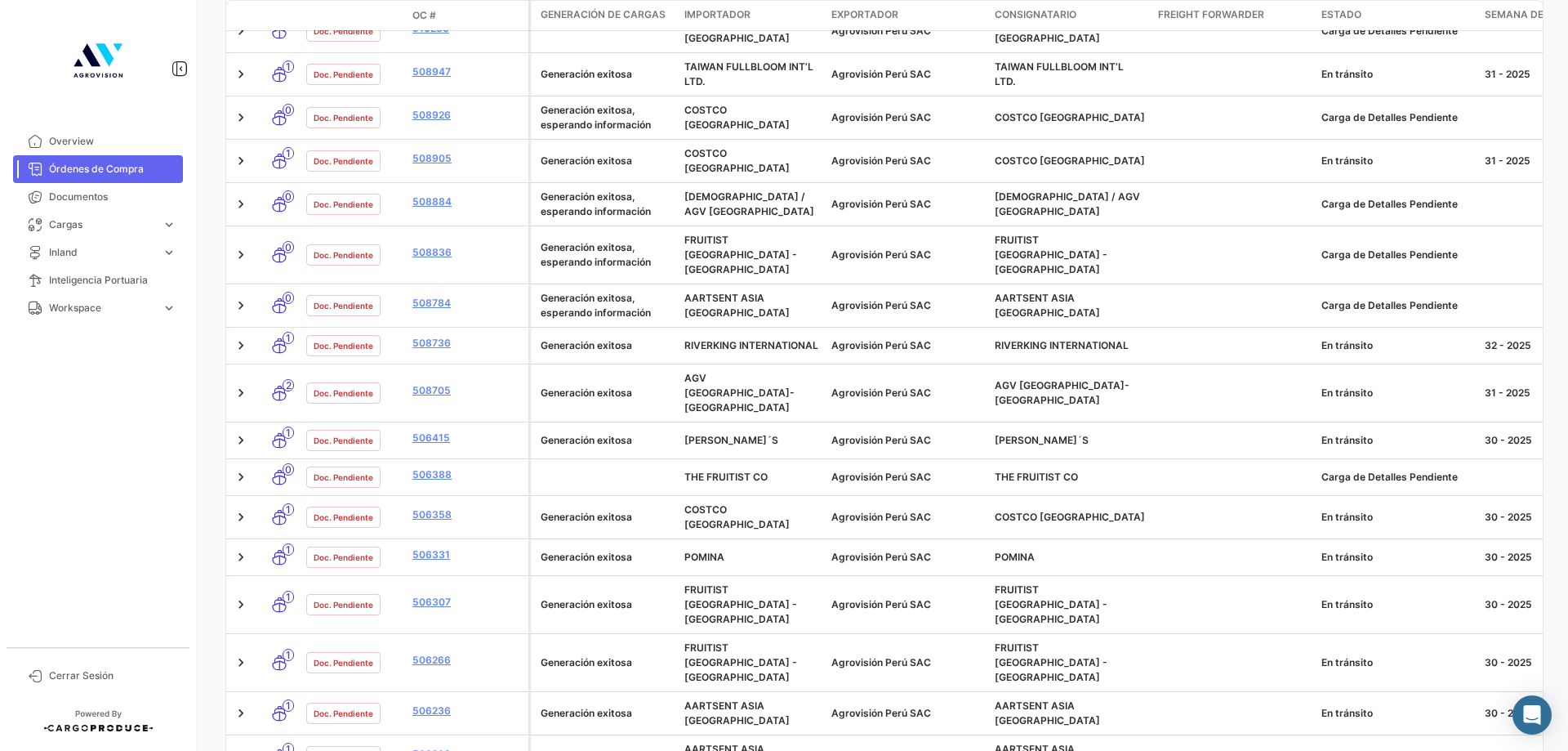 scroll, scrollTop: 564, scrollLeft: 0, axis: vertical 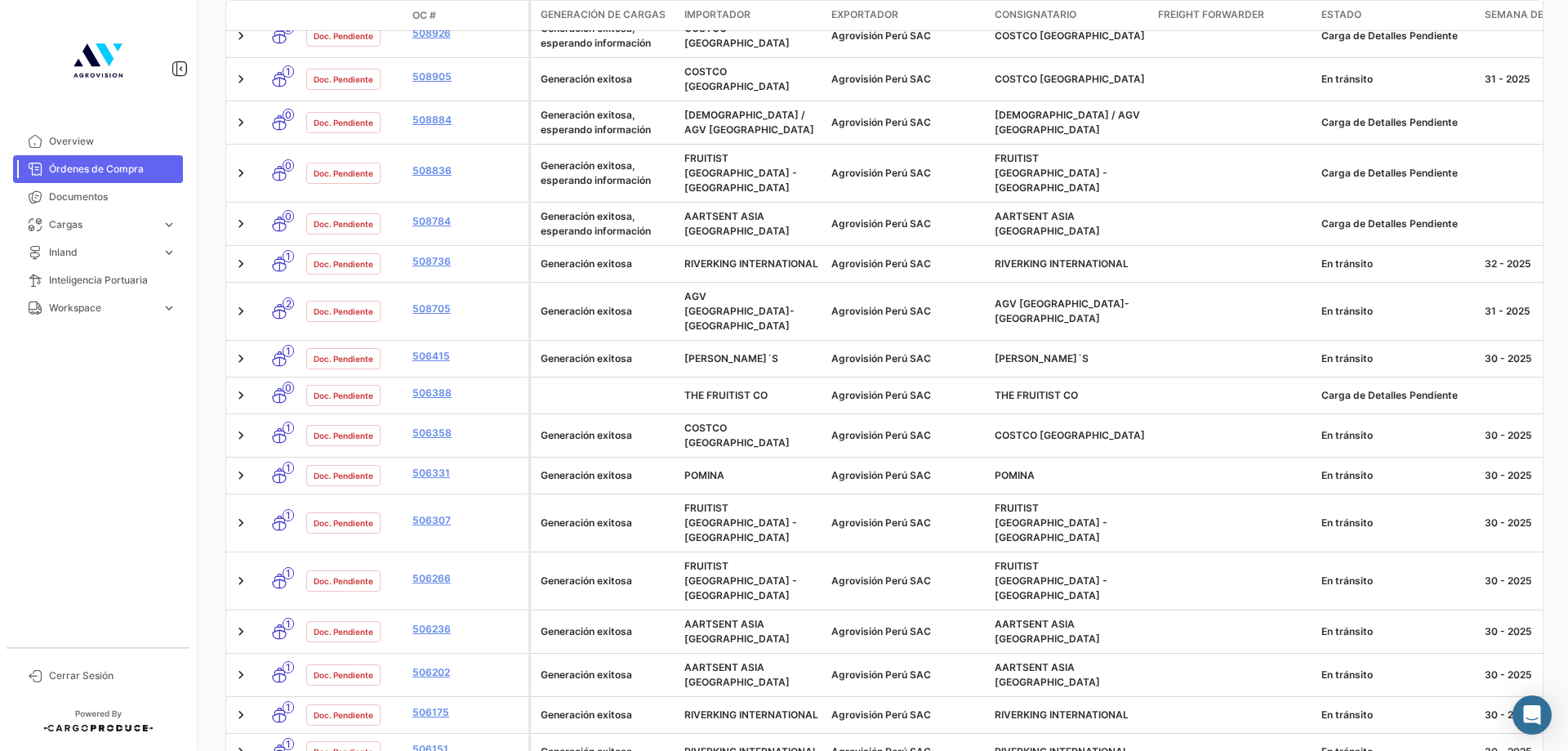 click on "Overview   Órdenes de Compra   Documentos   Cargas   expand_more   Cargas Marítimas   Cargas Terrestres   Cargas Marítimas   Cargas Terrestres   Inland   expand_more   Cargas Inland   Reservas Inland   Cargas Inland   Reservas Inland   Inteligencia Portuaria   Workspace   expand_more   Cargas Terrestres   Inland   Cargas Terrestres   Inland" at bounding box center [98, 381] 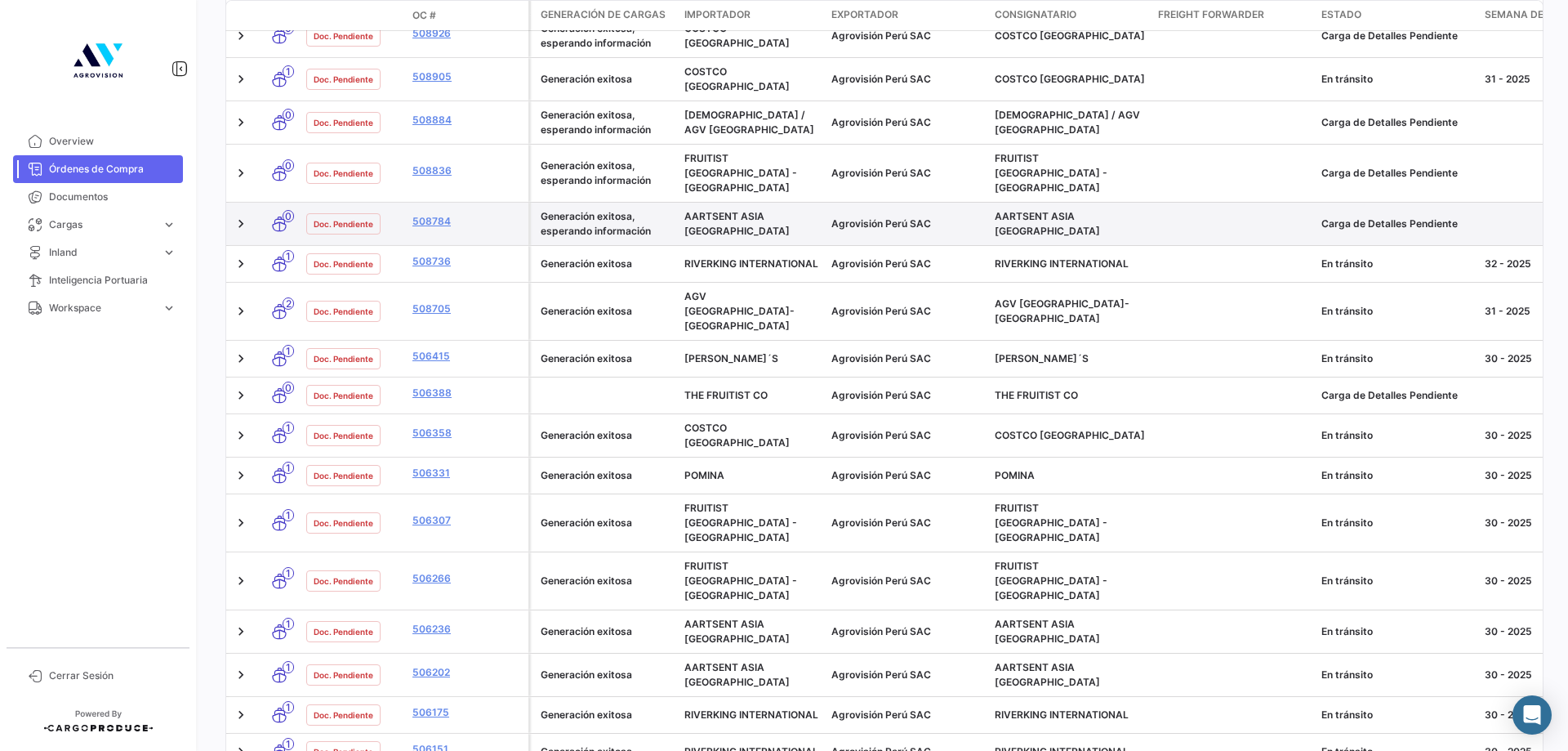 scroll, scrollTop: 319, scrollLeft: 0, axis: vertical 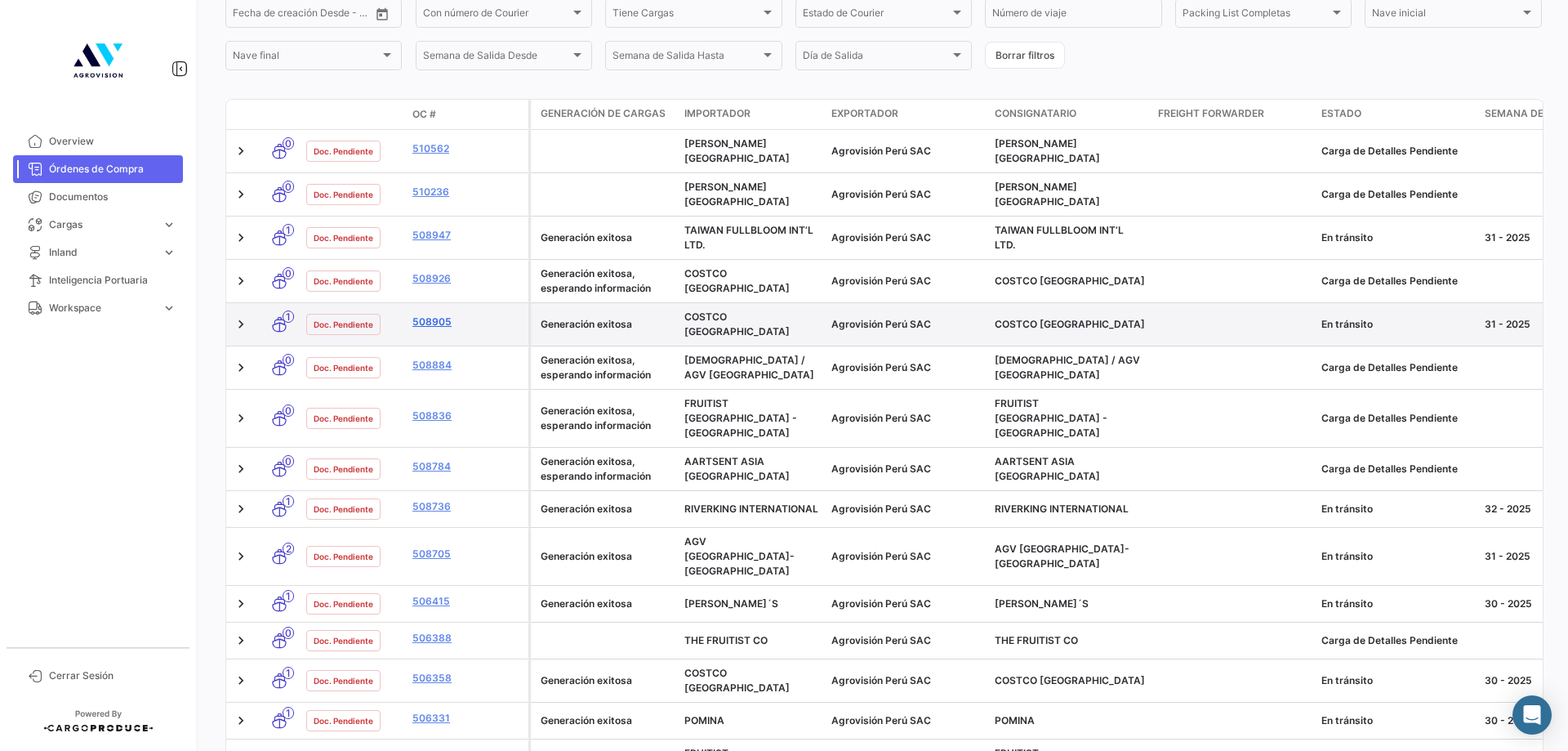 click on "508905" 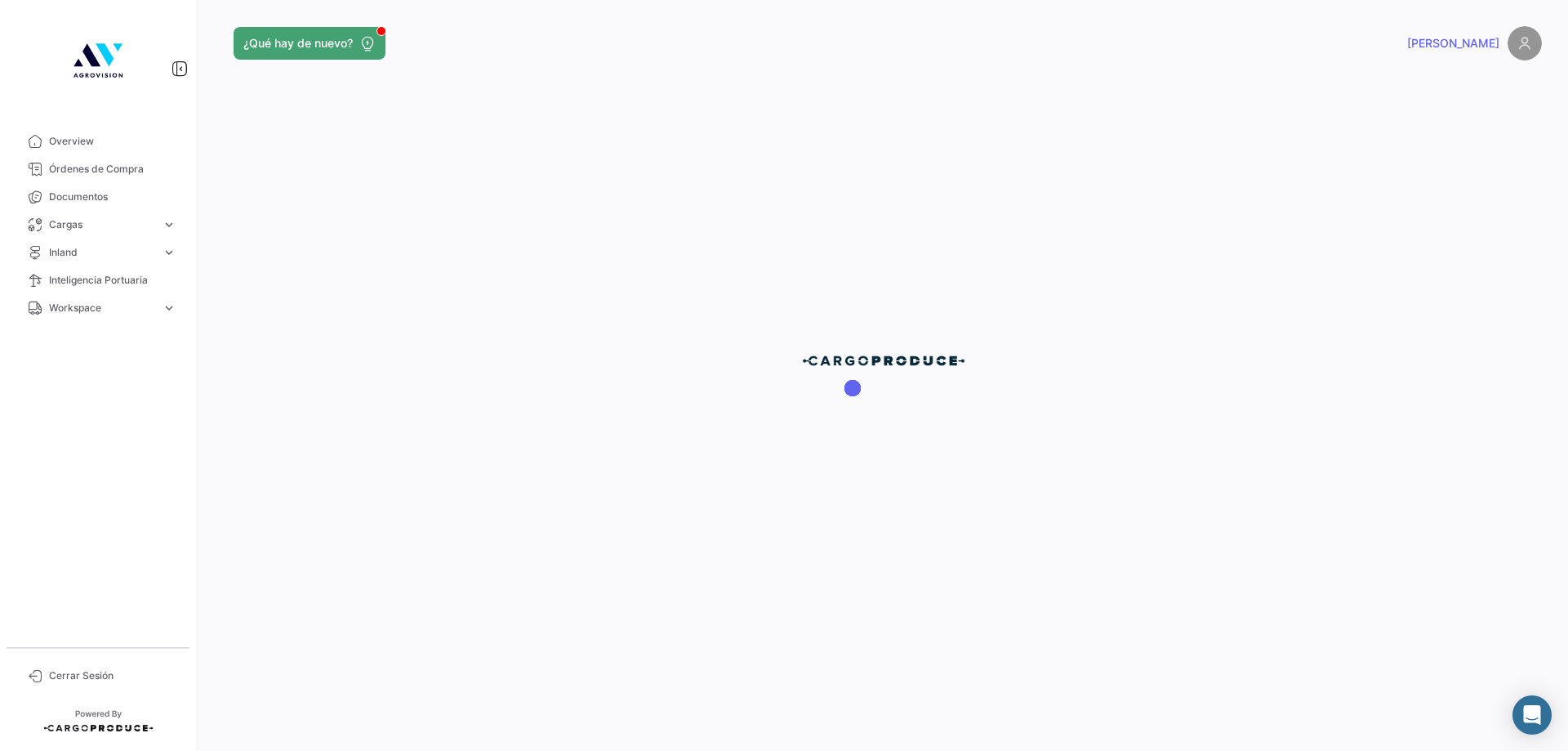 scroll, scrollTop: 0, scrollLeft: 0, axis: both 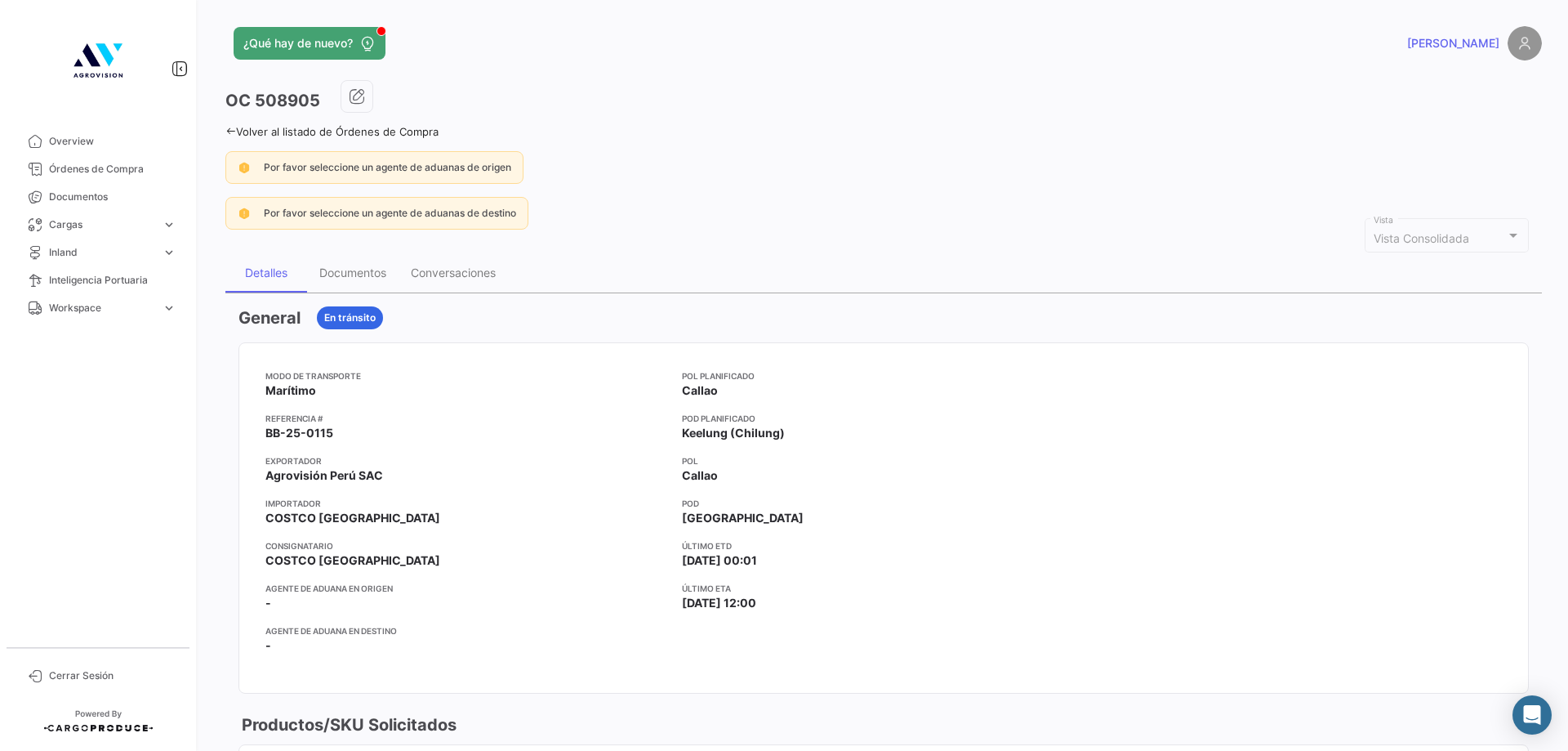drag, startPoint x: 227, startPoint y: 95, endPoint x: 318, endPoint y: 96, distance: 91.00549 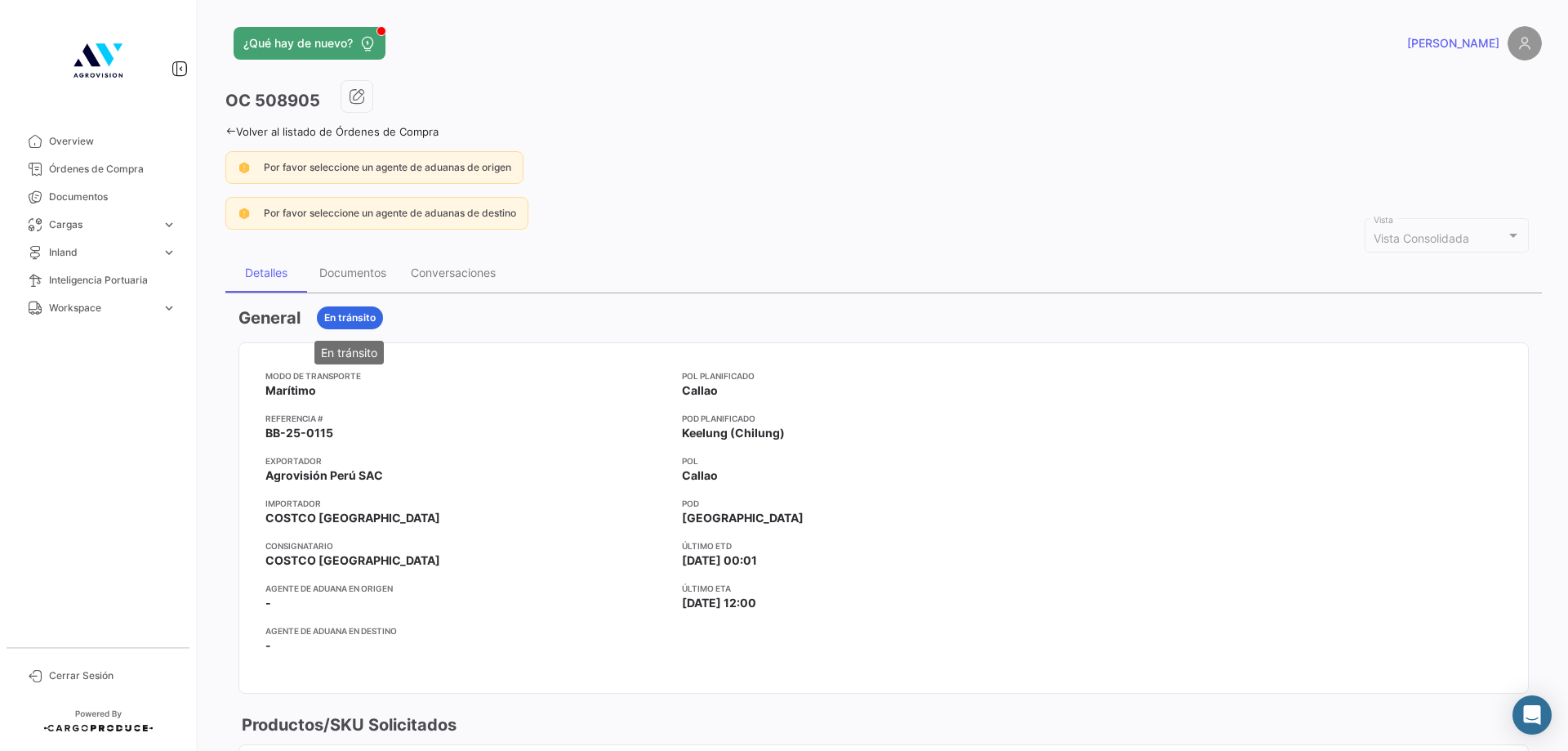click on "En tránsito" at bounding box center [350, 318] 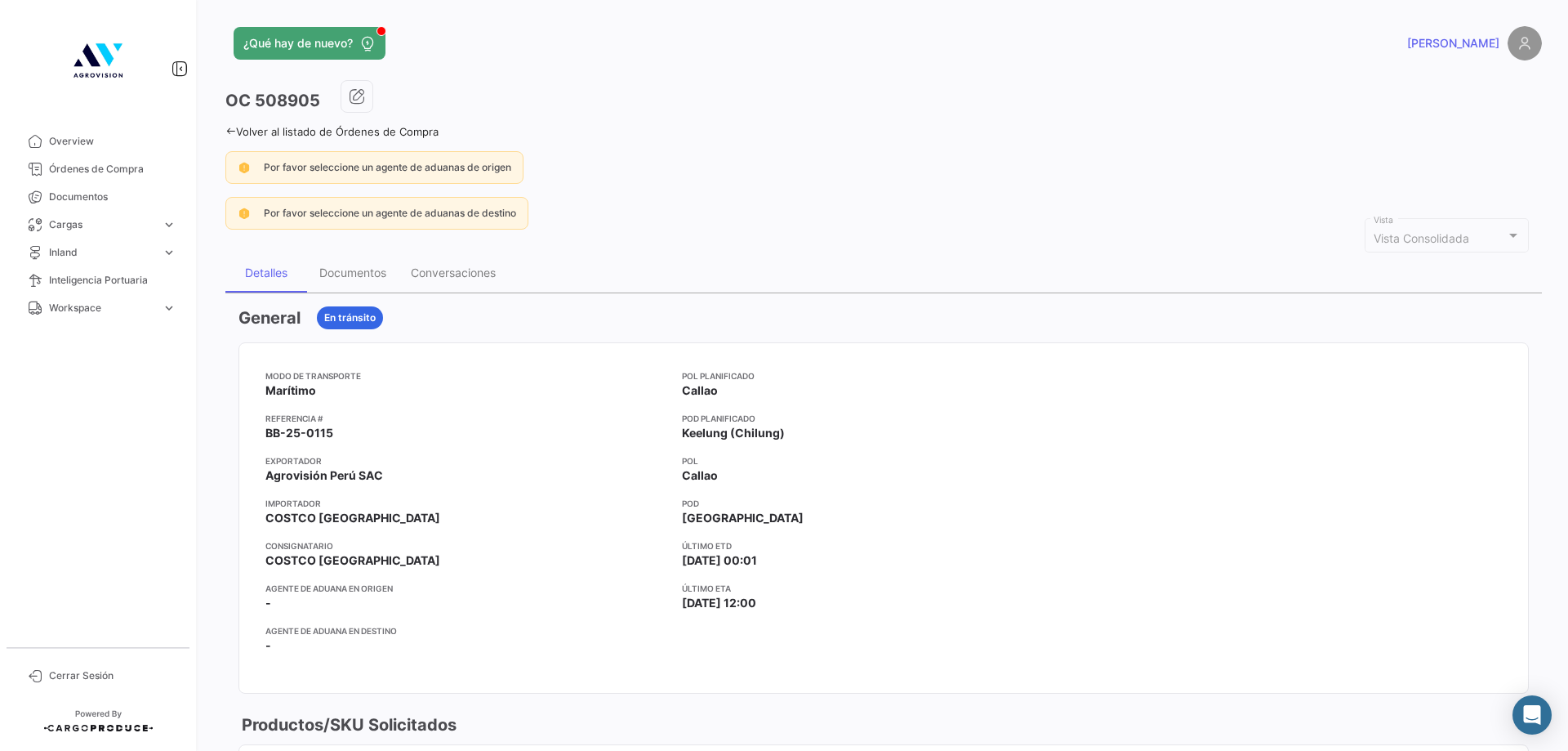 click on "En tránsito" at bounding box center (350, 318) 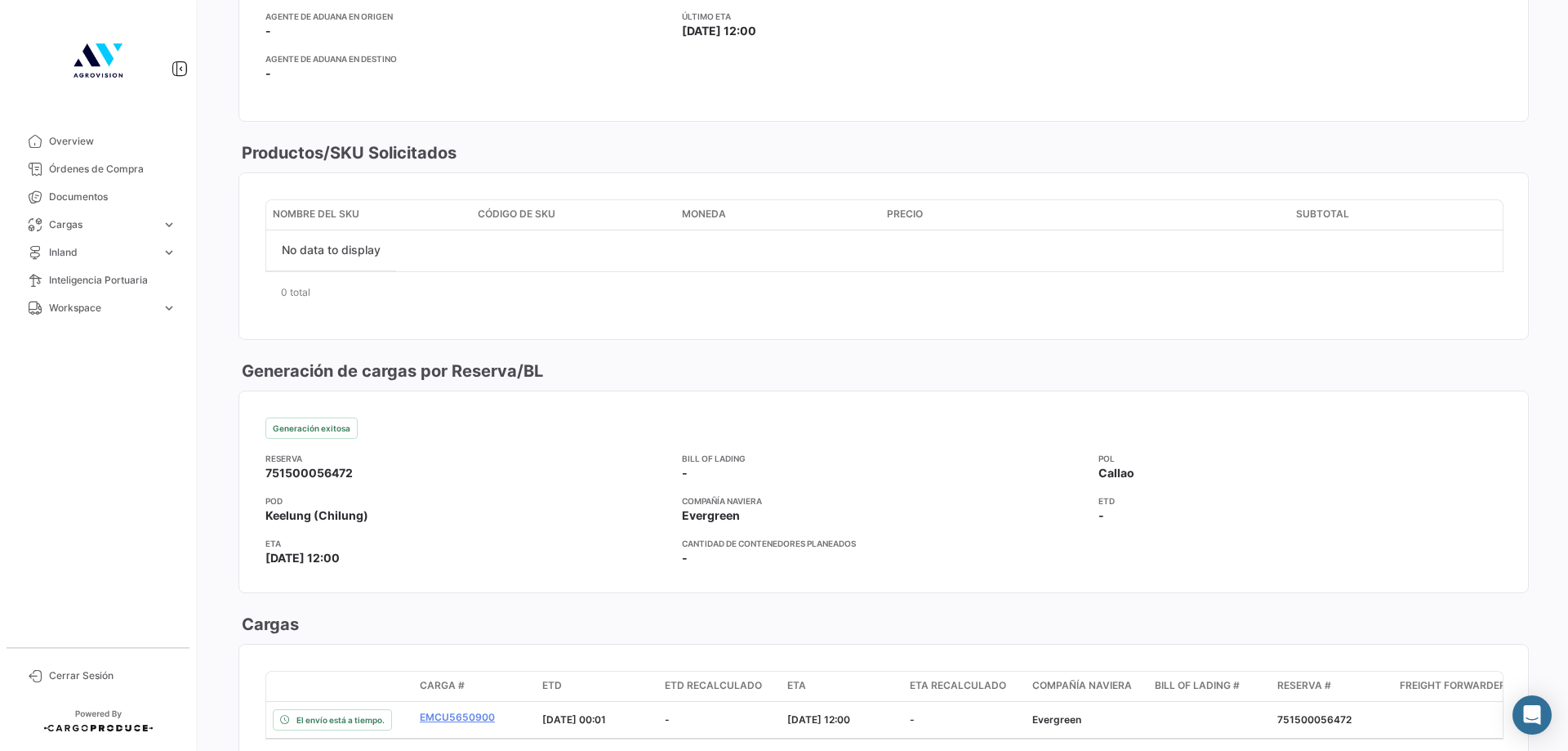 scroll, scrollTop: 654, scrollLeft: 0, axis: vertical 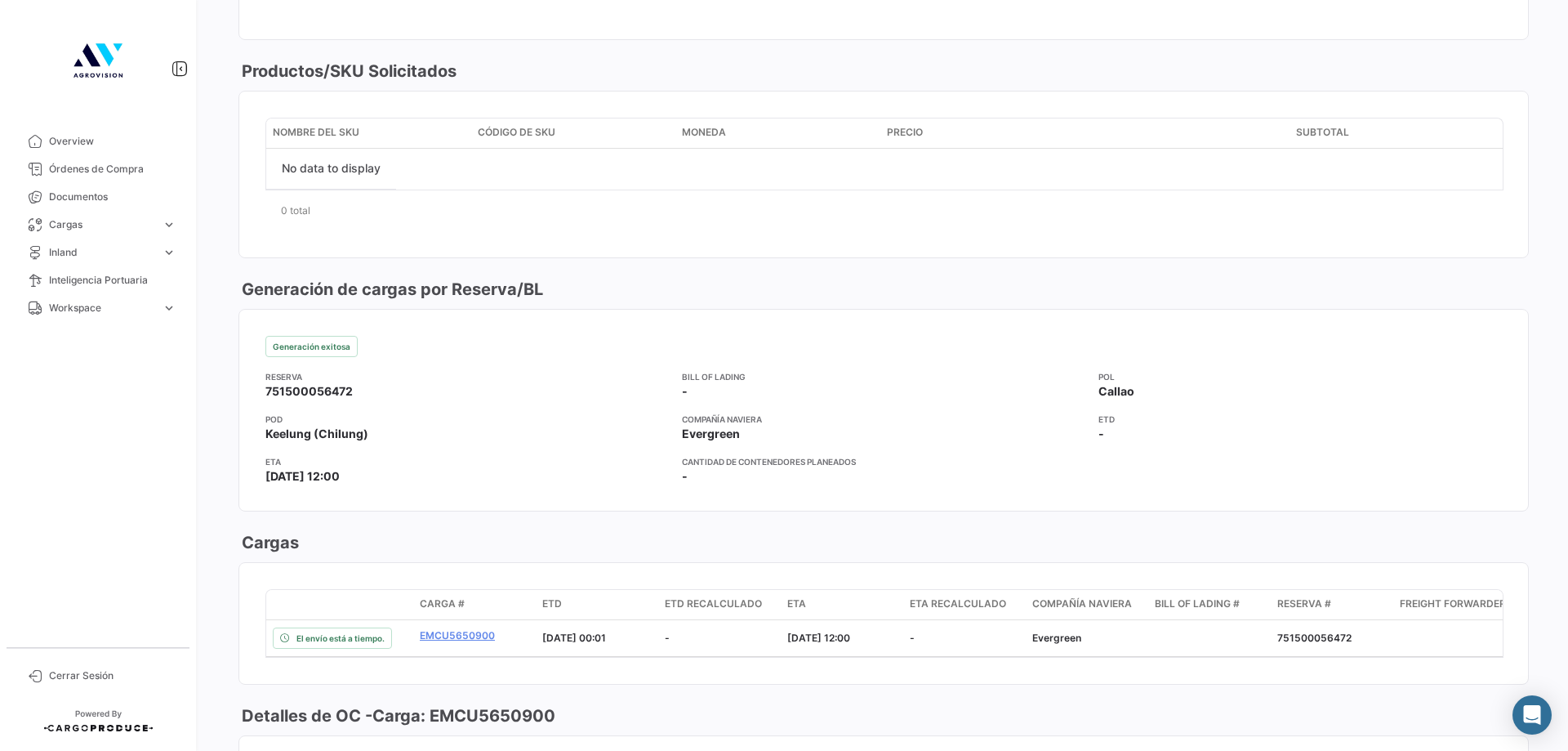 drag, startPoint x: 243, startPoint y: 286, endPoint x: 594, endPoint y: 288, distance: 351.0057 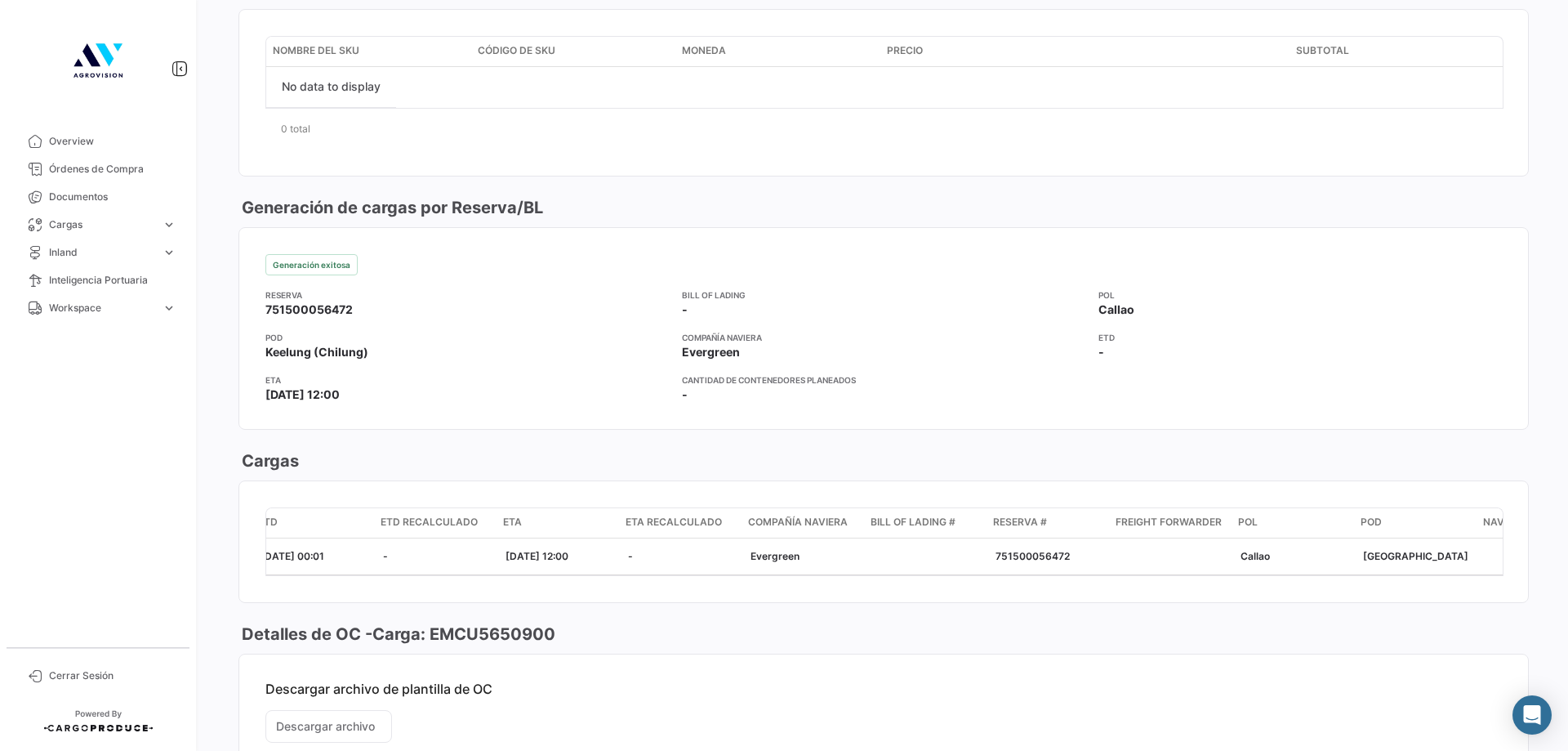 scroll, scrollTop: 0, scrollLeft: 389, axis: horizontal 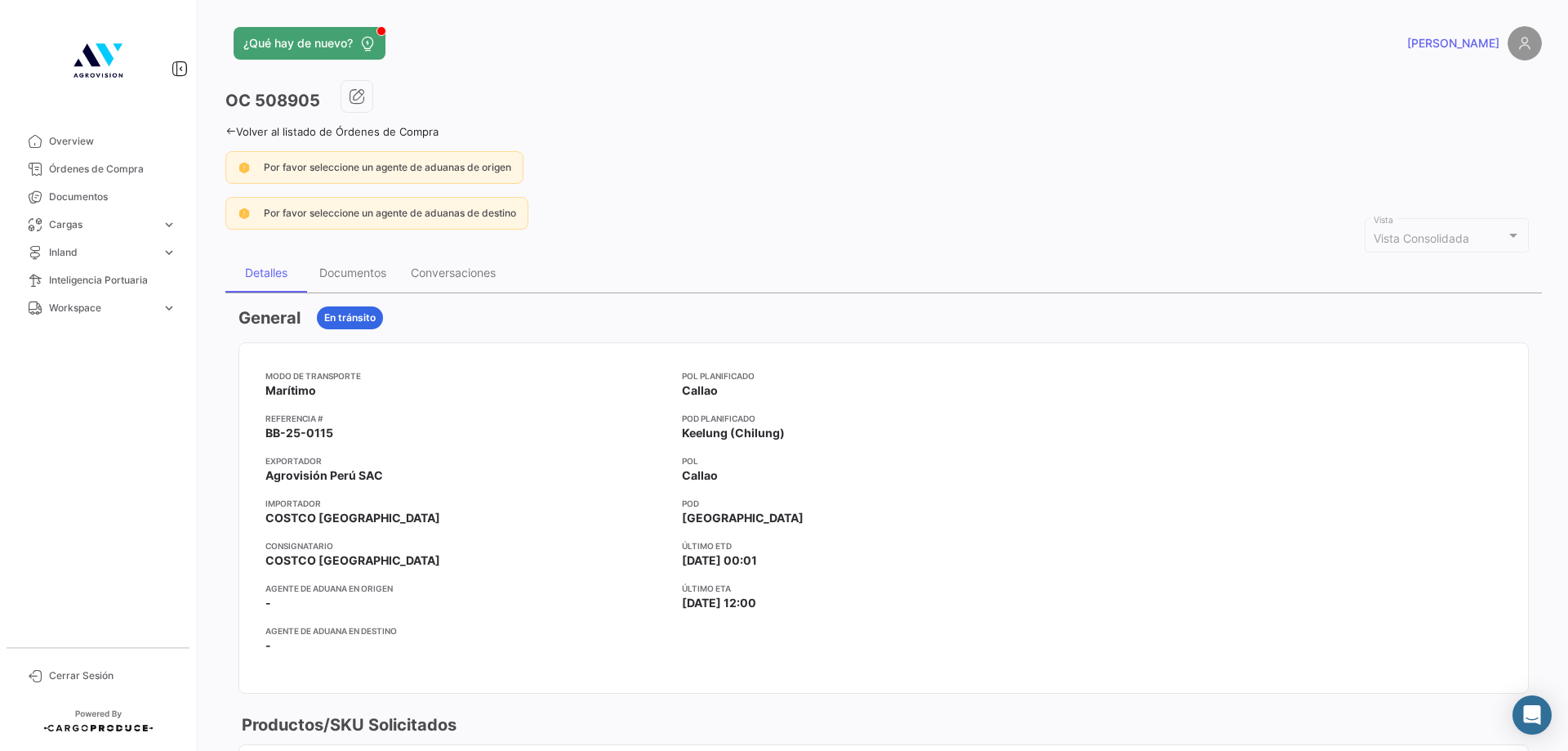 click on "Overview   Órdenes de Compra   Documentos   Cargas   expand_more   Cargas Marítimas   Cargas Terrestres   Cargas Marítimas   Cargas Terrestres   Inland   expand_more   Cargas Inland   Reservas Inland   Cargas Inland   Reservas Inland   Inteligencia Portuaria   Workspace   expand_more   Cargas Terrestres   Inland   Cargas Terrestres   Inland" at bounding box center [98, 381] 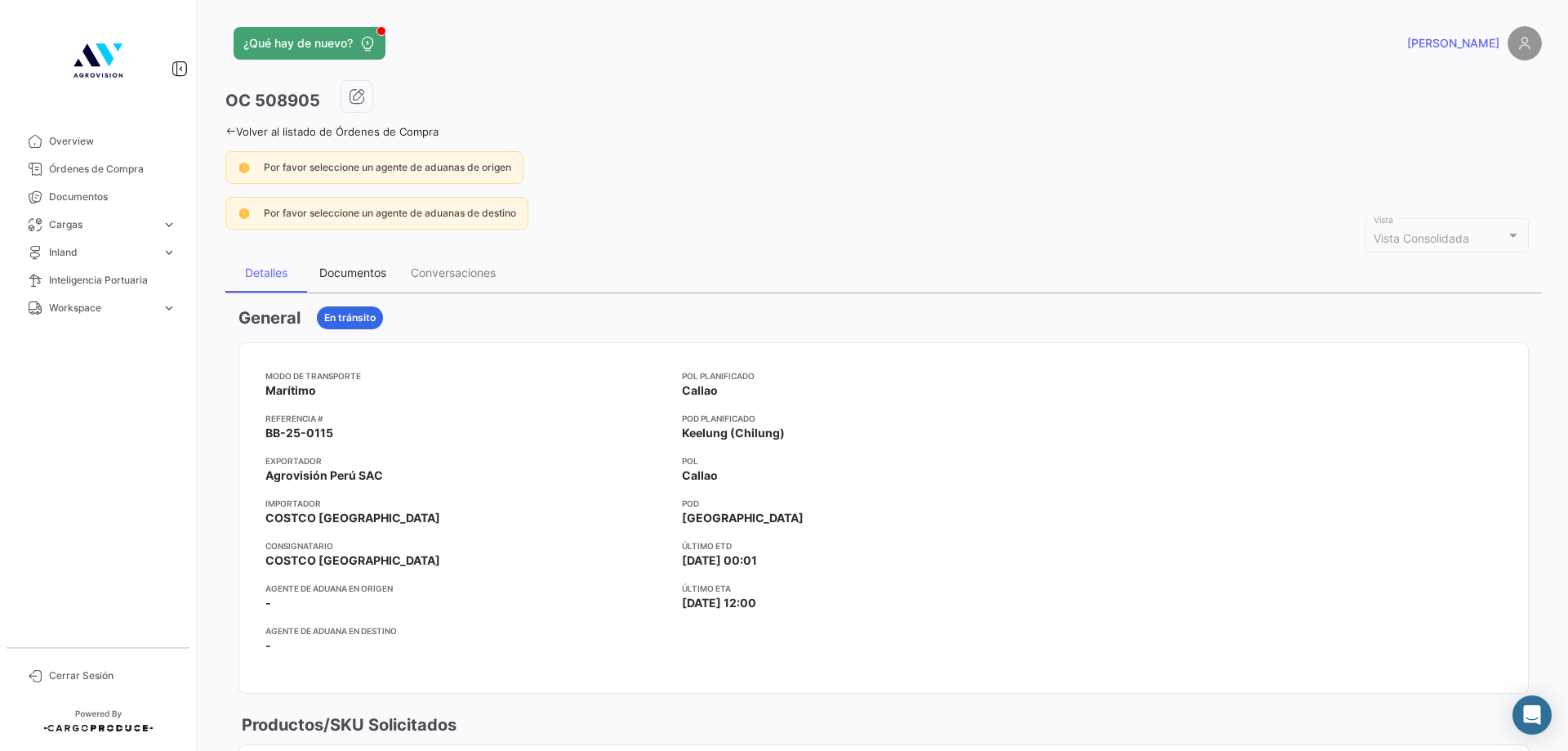 click on "Documentos" at bounding box center (353, 272) 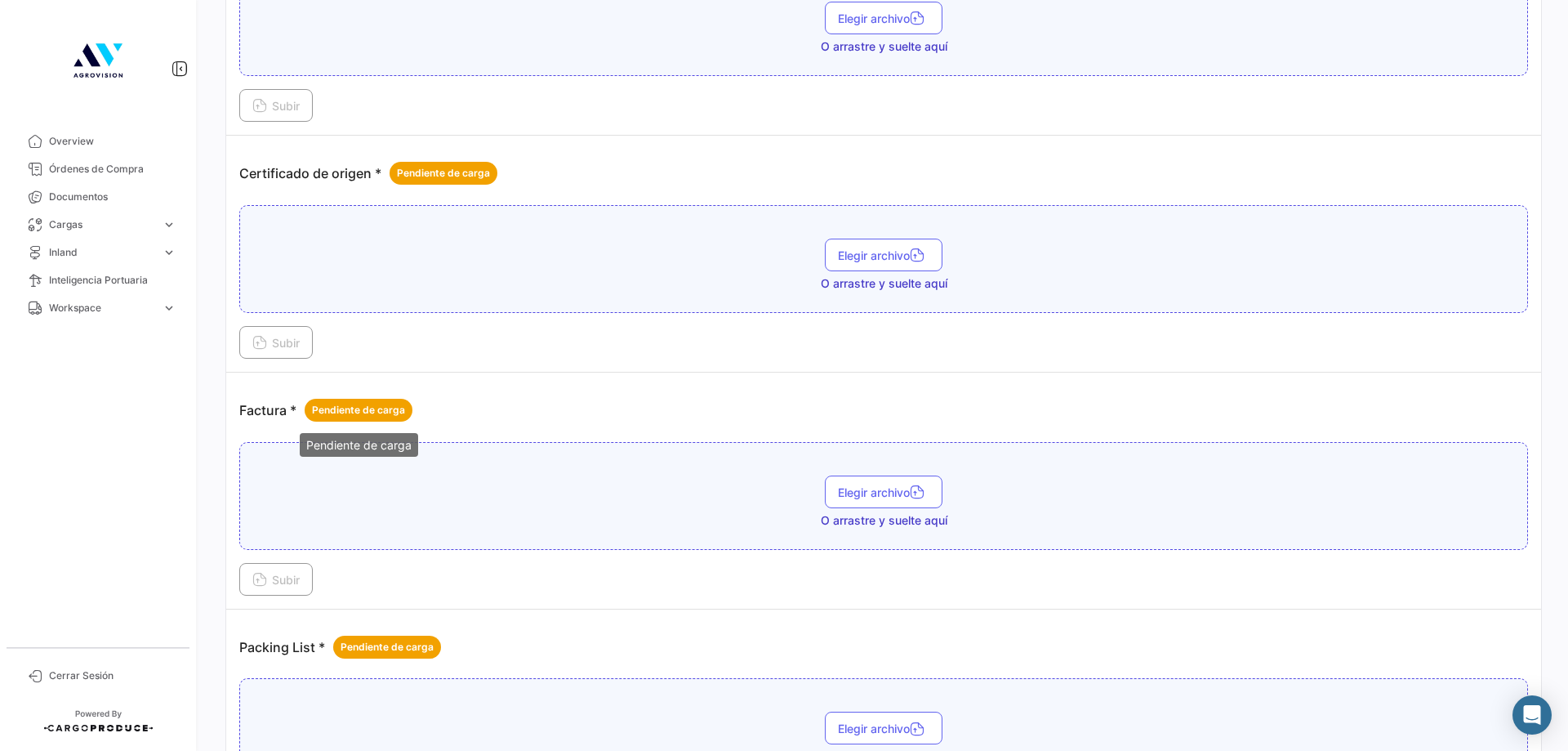 scroll, scrollTop: 735, scrollLeft: 0, axis: vertical 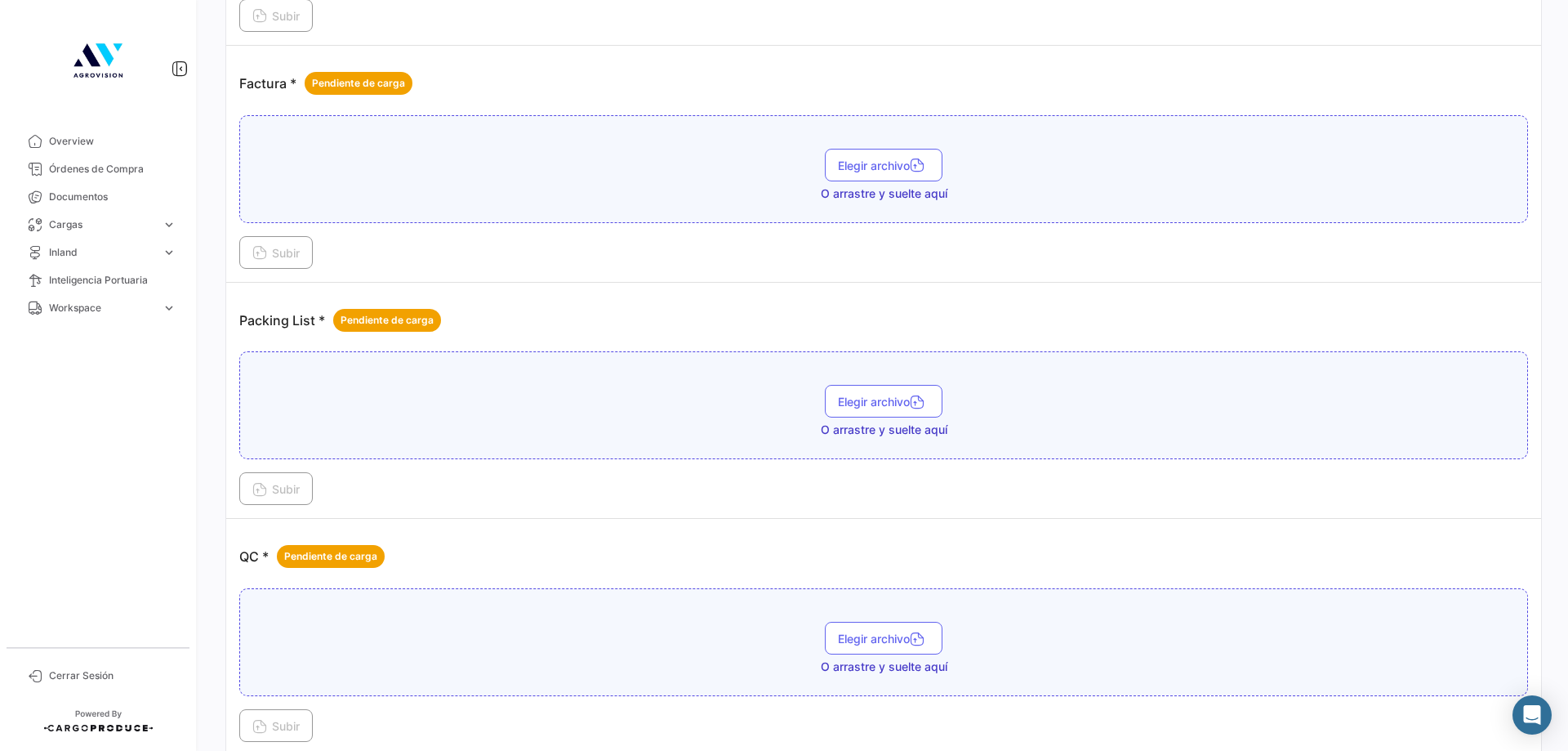 click on "QC *   Pendiente de carga" at bounding box center (312, 557) 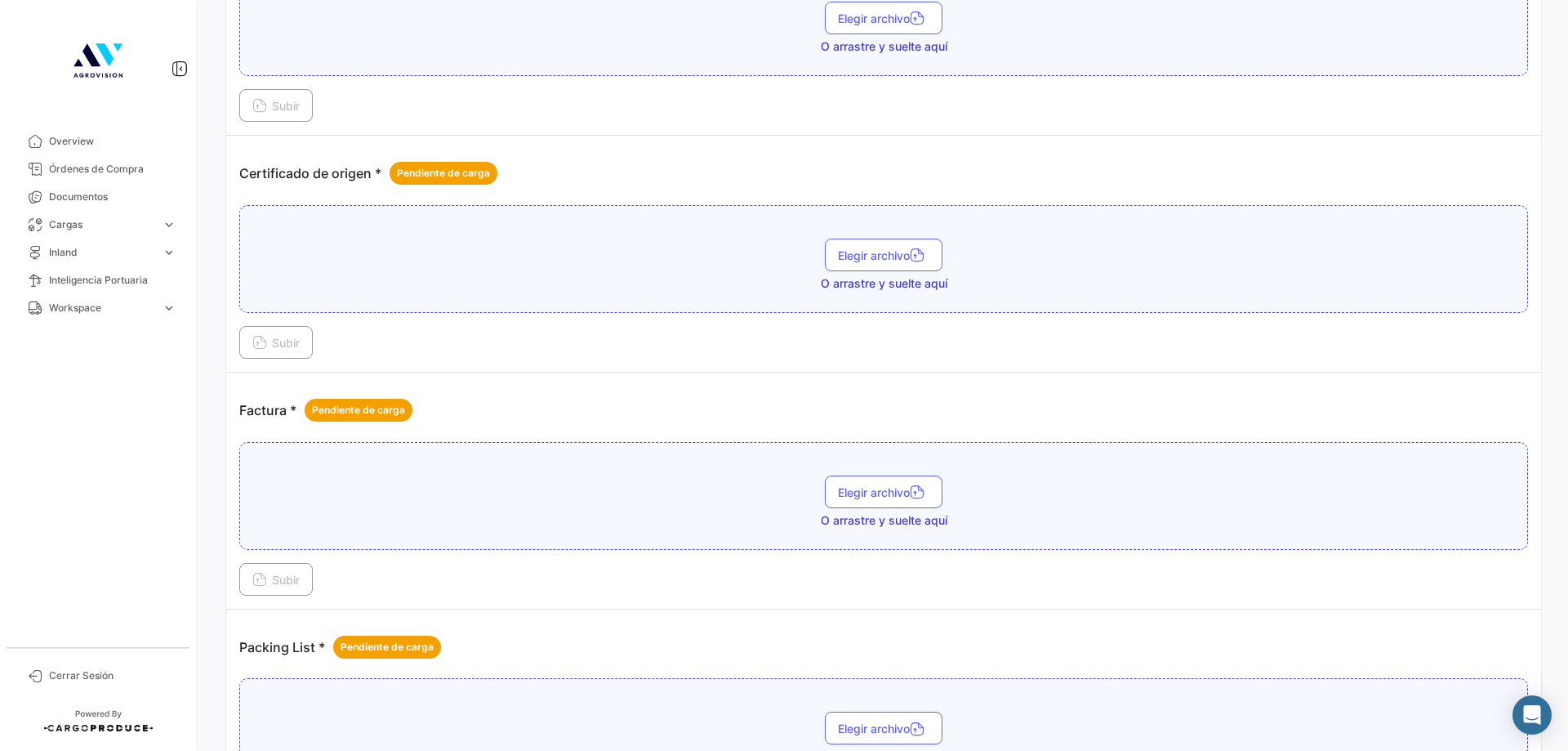 scroll, scrollTop: 0, scrollLeft: 0, axis: both 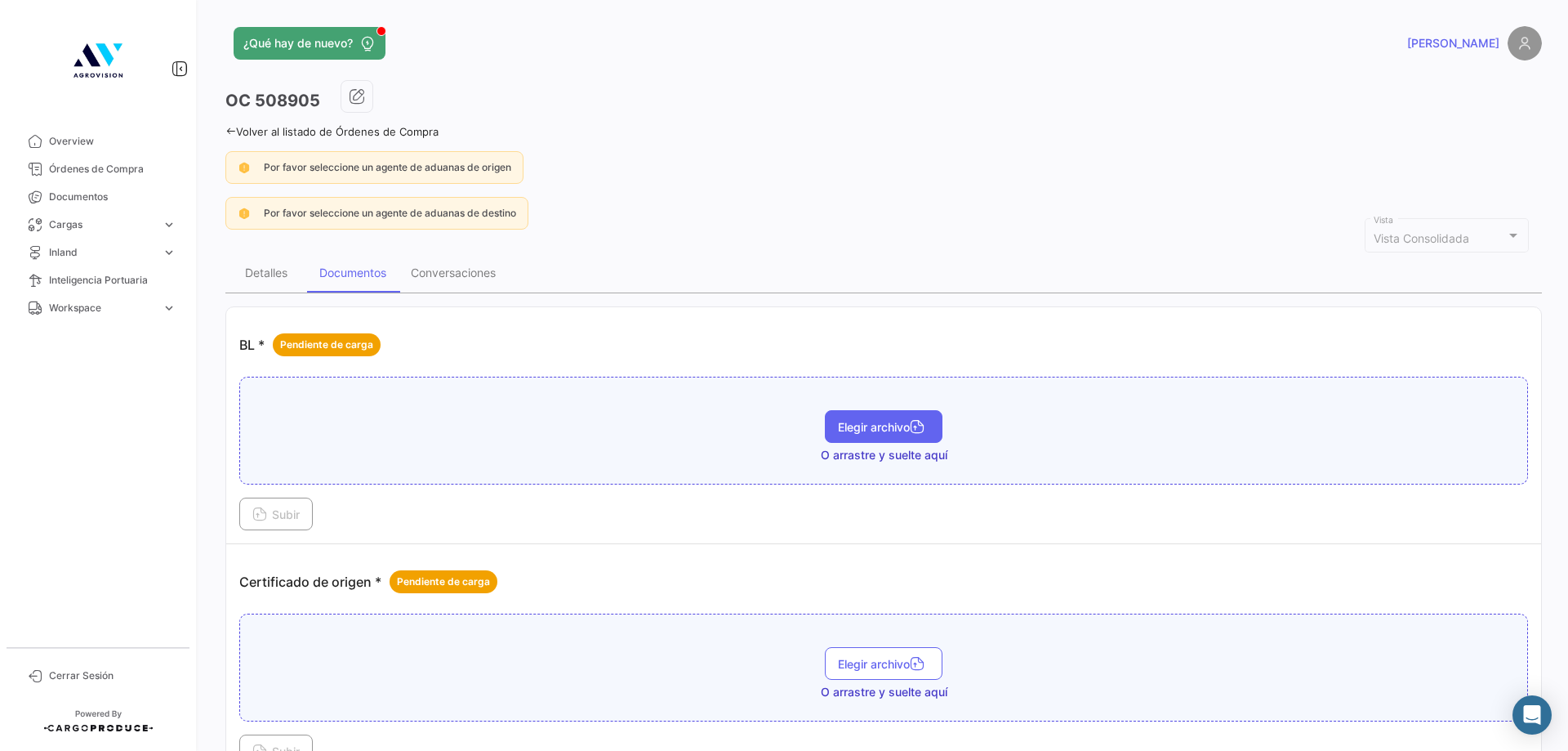 click on "Elegir archivo" at bounding box center [884, 427] 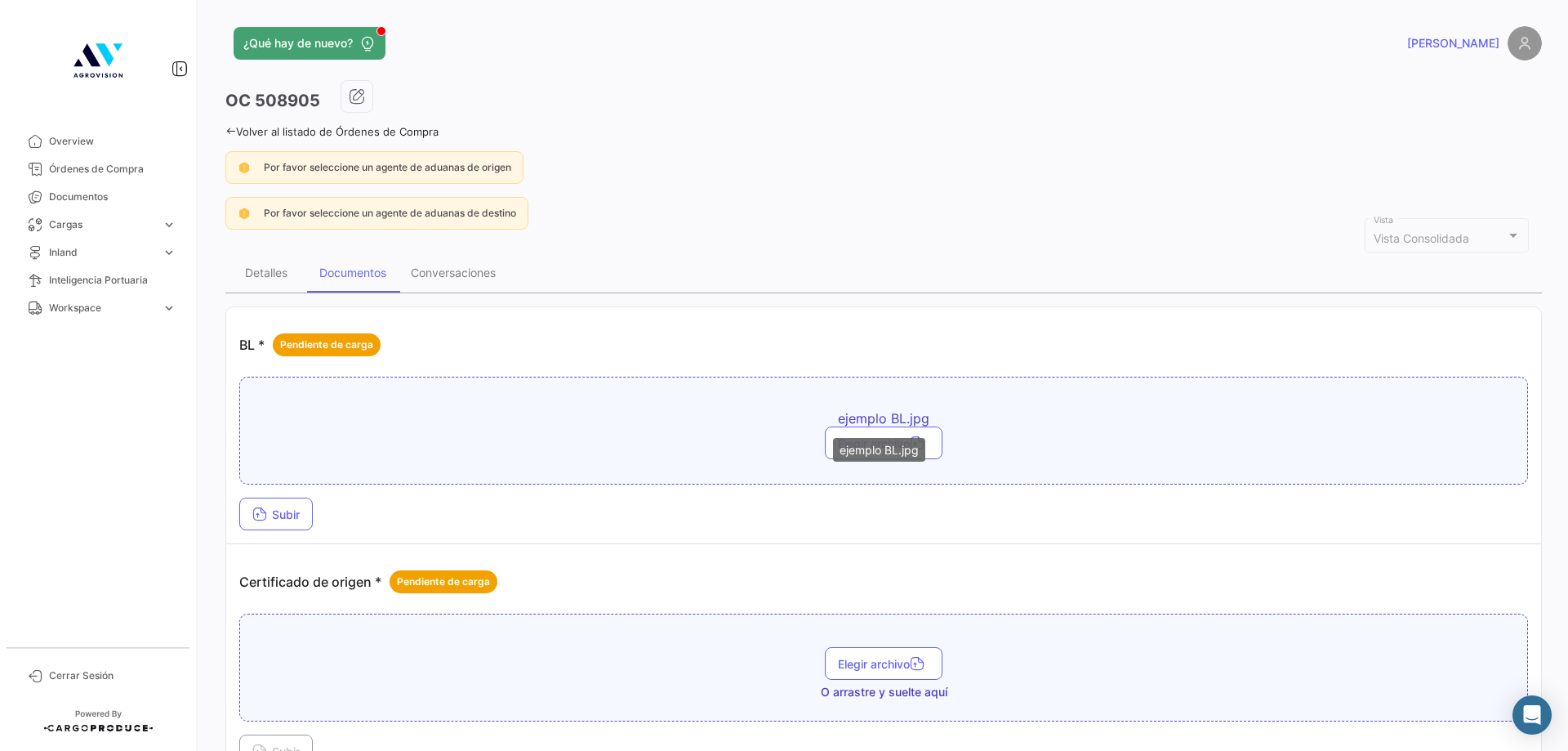 drag, startPoint x: 822, startPoint y: 417, endPoint x: 938, endPoint y: 411, distance: 116.15507 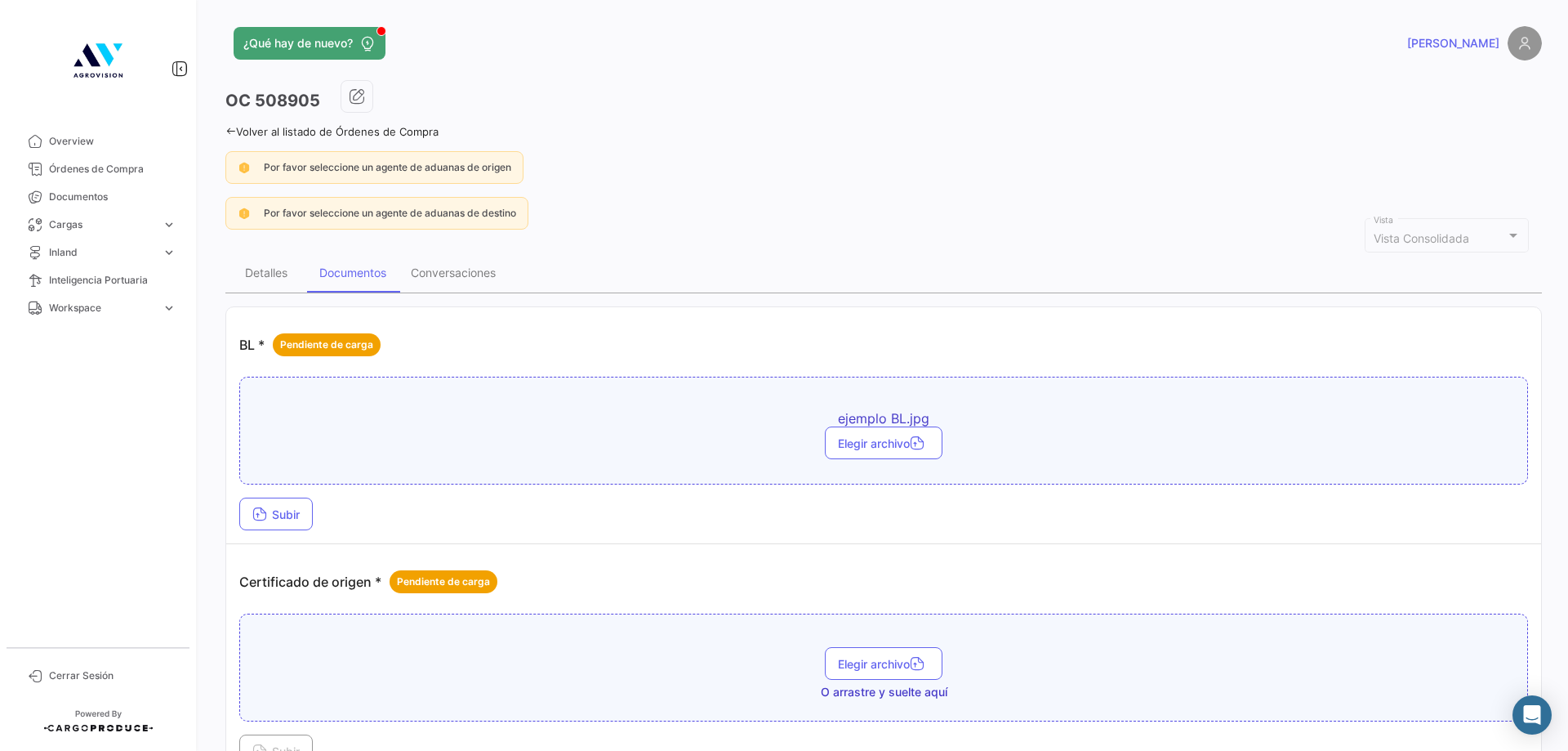 click on "Subir" at bounding box center [884, 514] 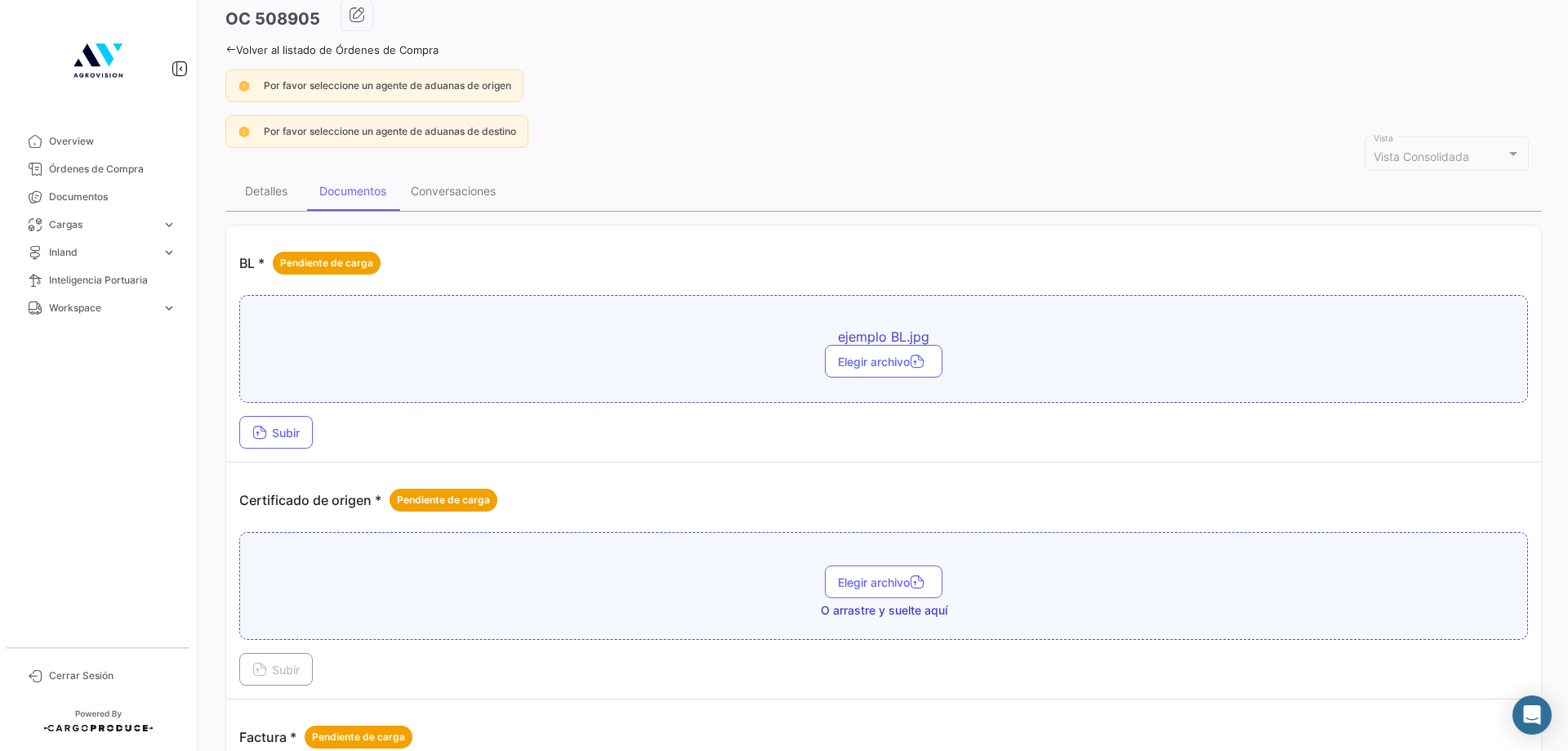scroll, scrollTop: 163, scrollLeft: 0, axis: vertical 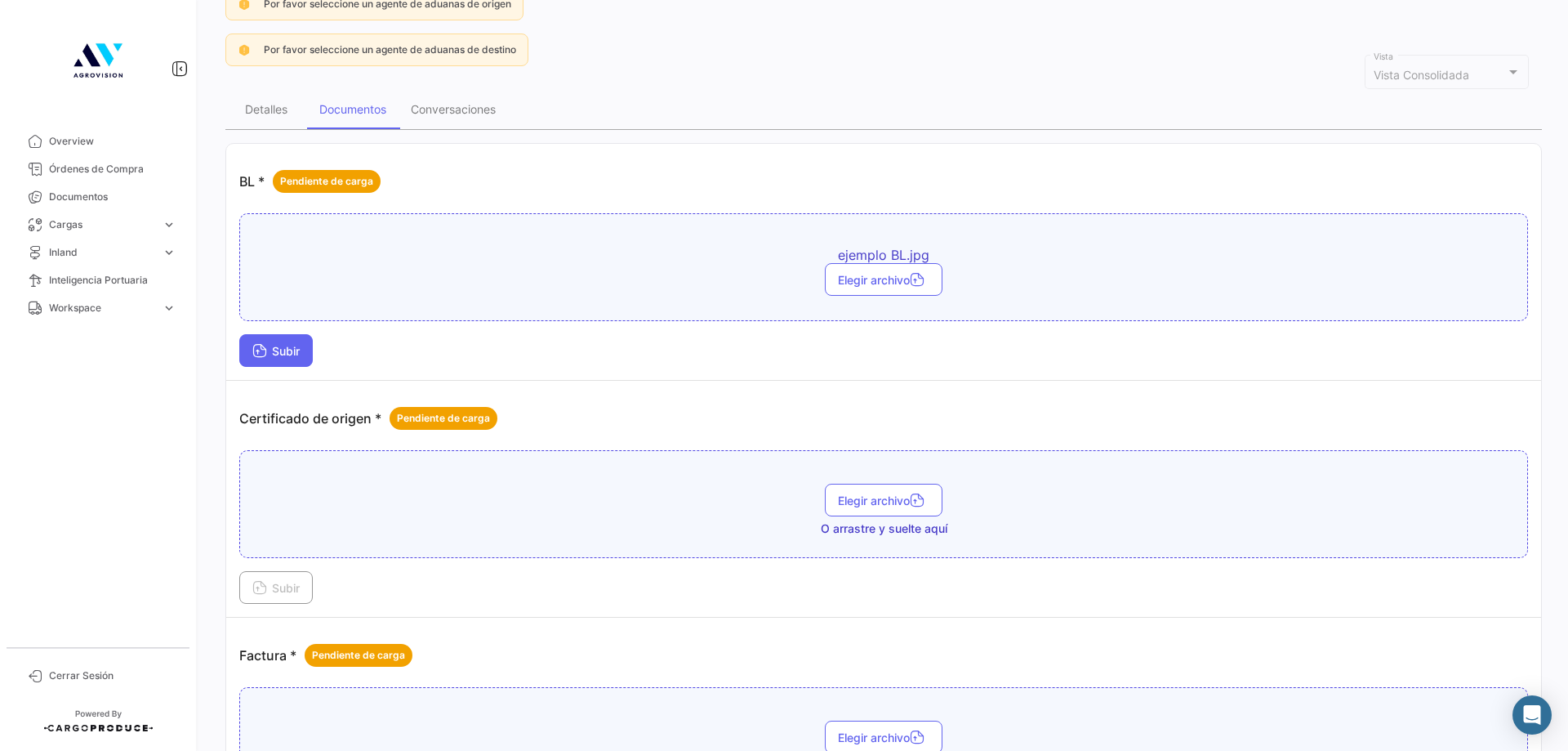 click on "Subir" at bounding box center (276, 351) 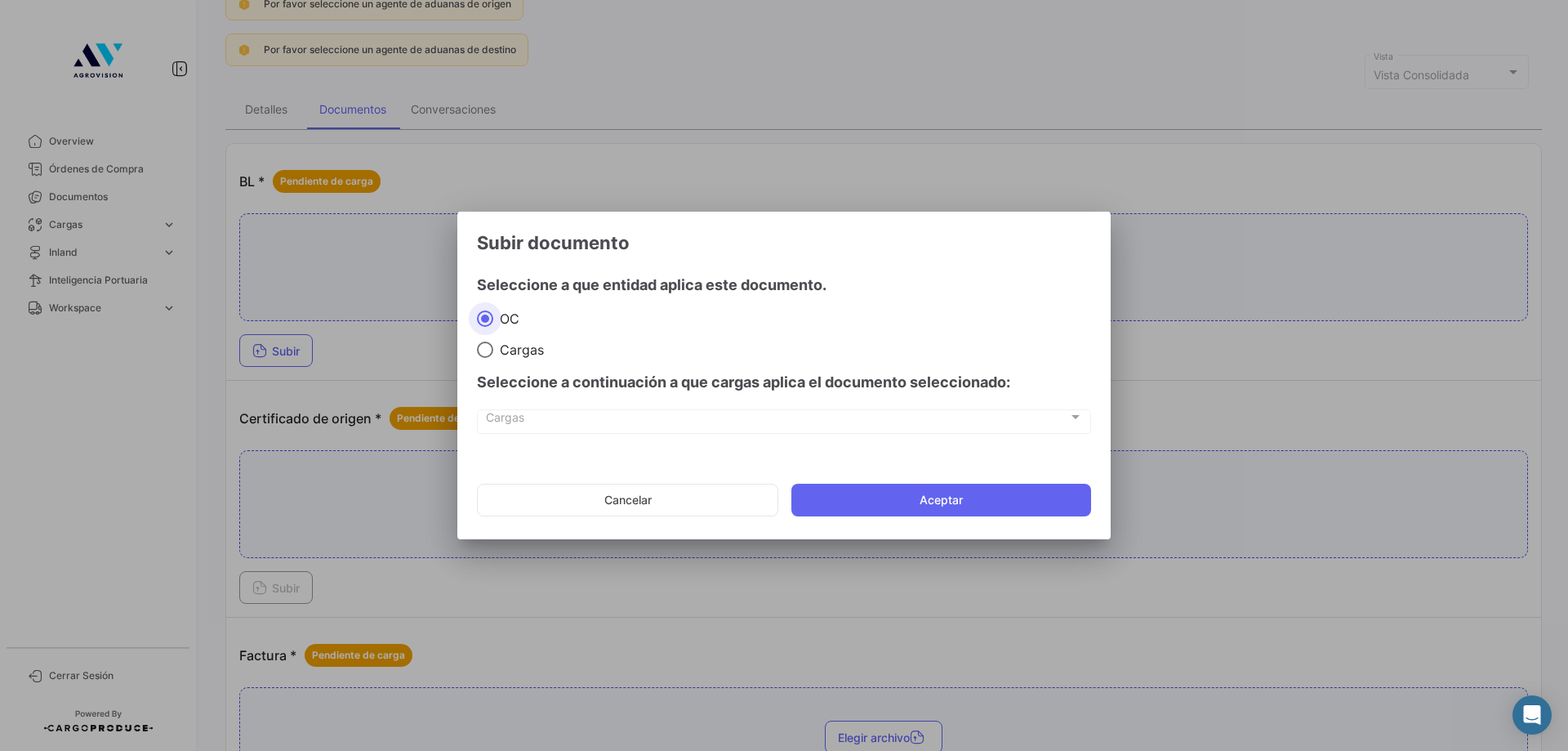 click on "Cargas" at bounding box center (519, 350) 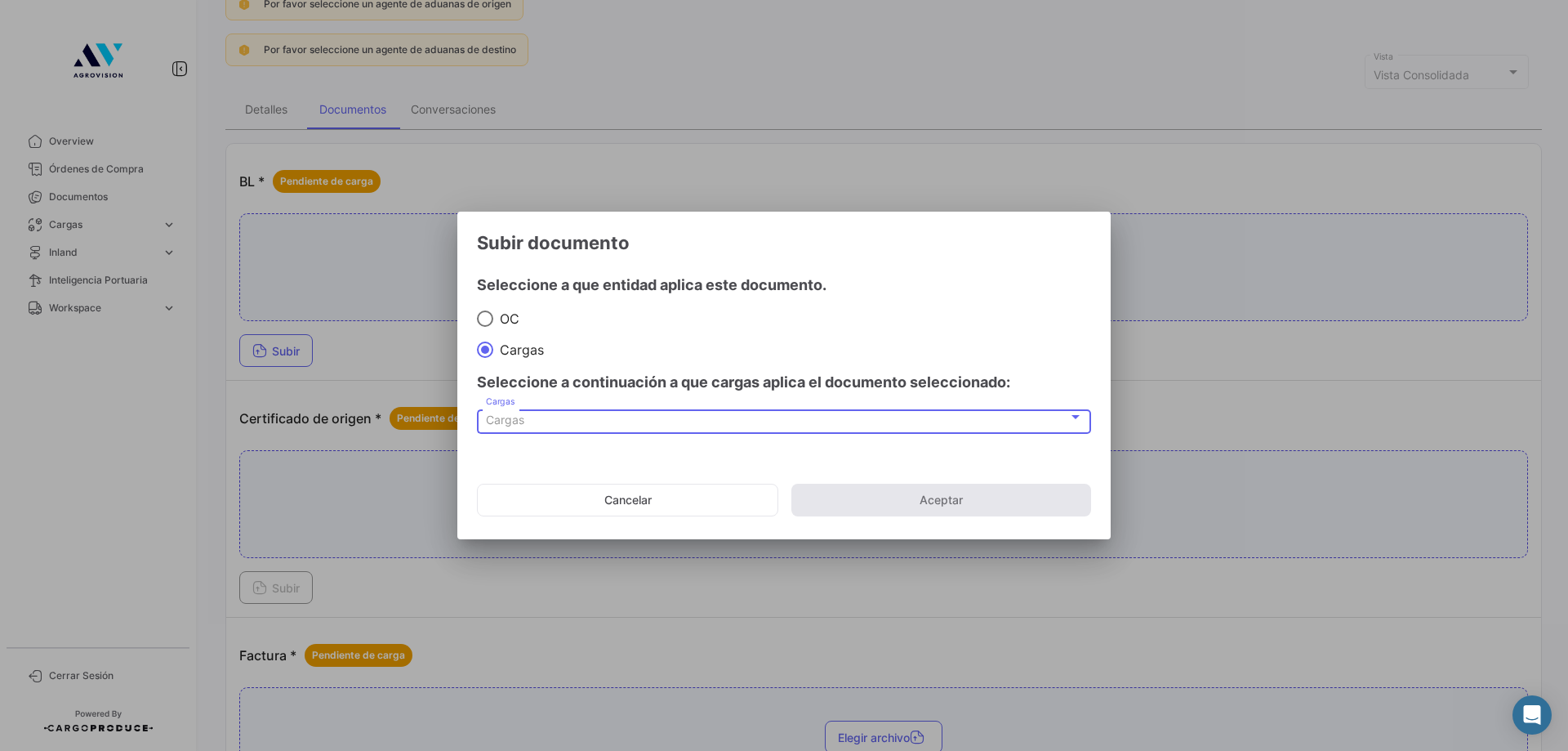 click on "Cargas" at bounding box center [777, 420] 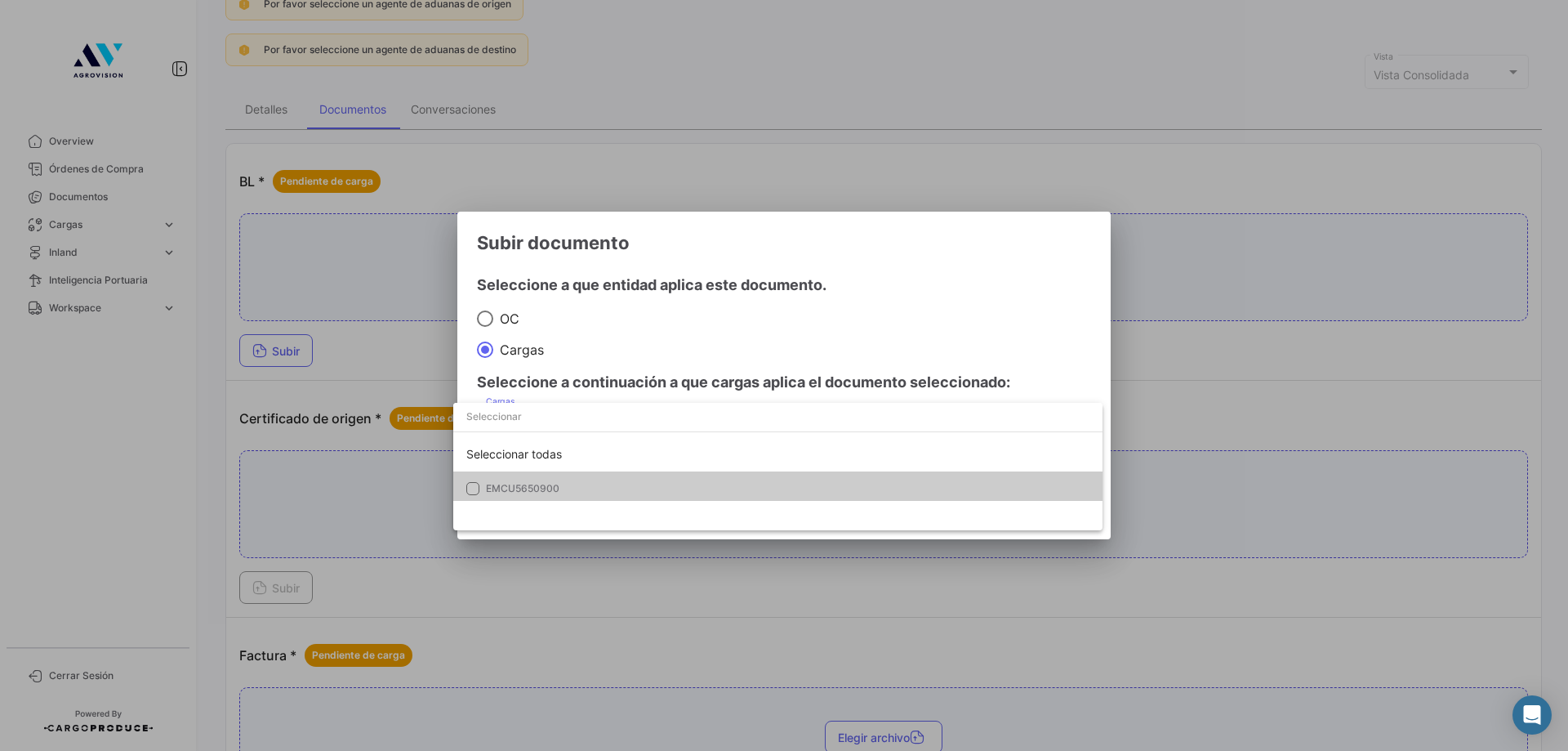 click at bounding box center [784, 375] 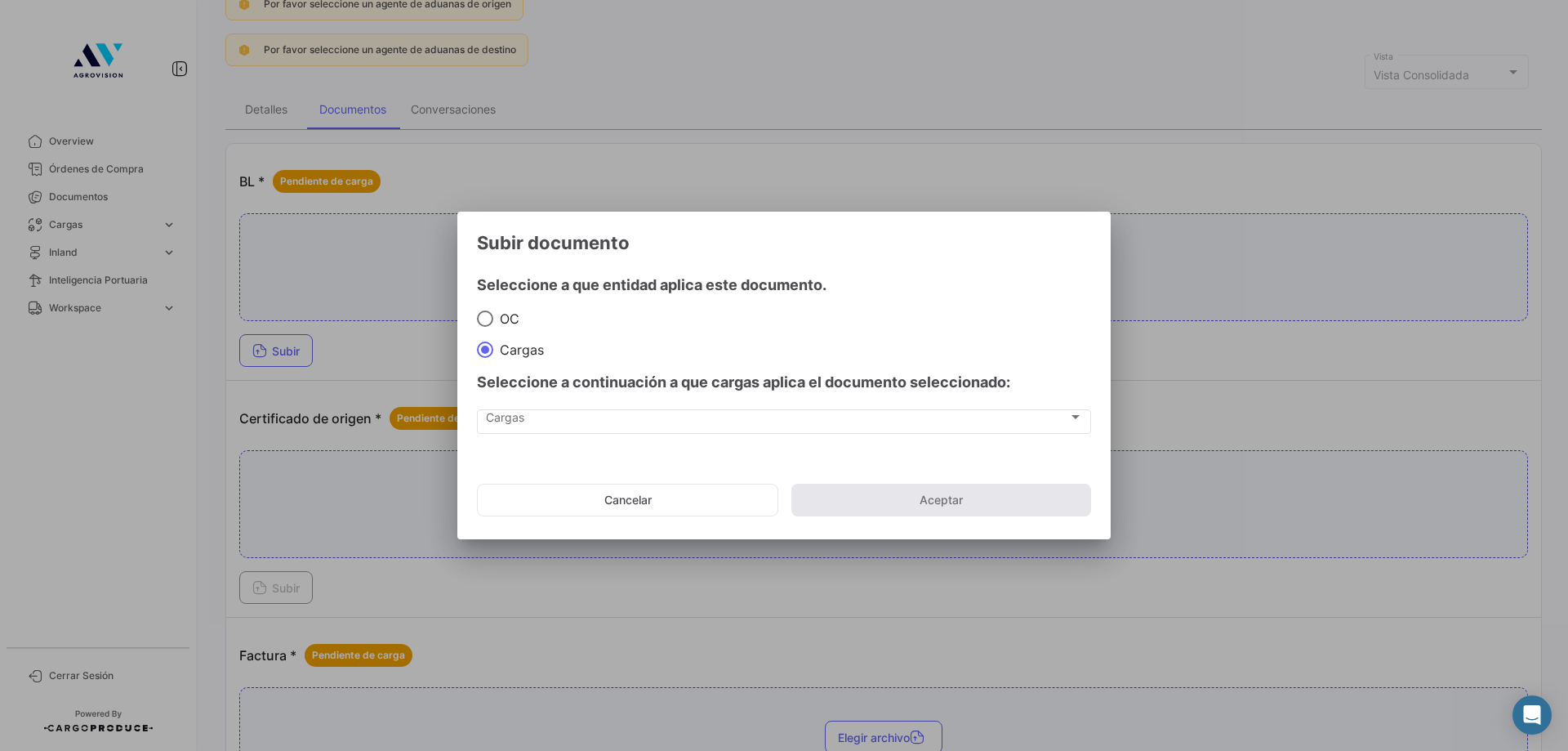 click at bounding box center [485, 319] 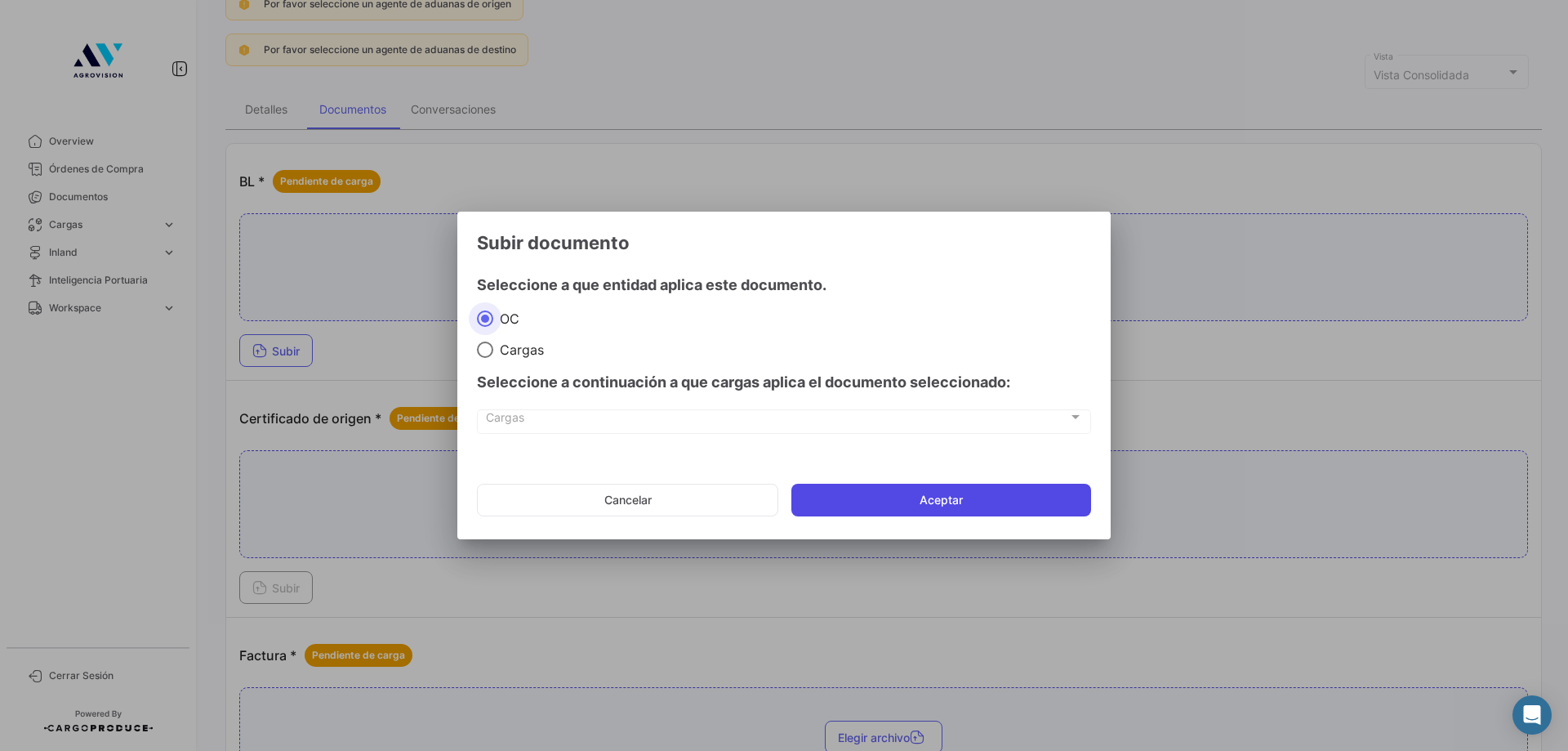 click on "Aceptar" 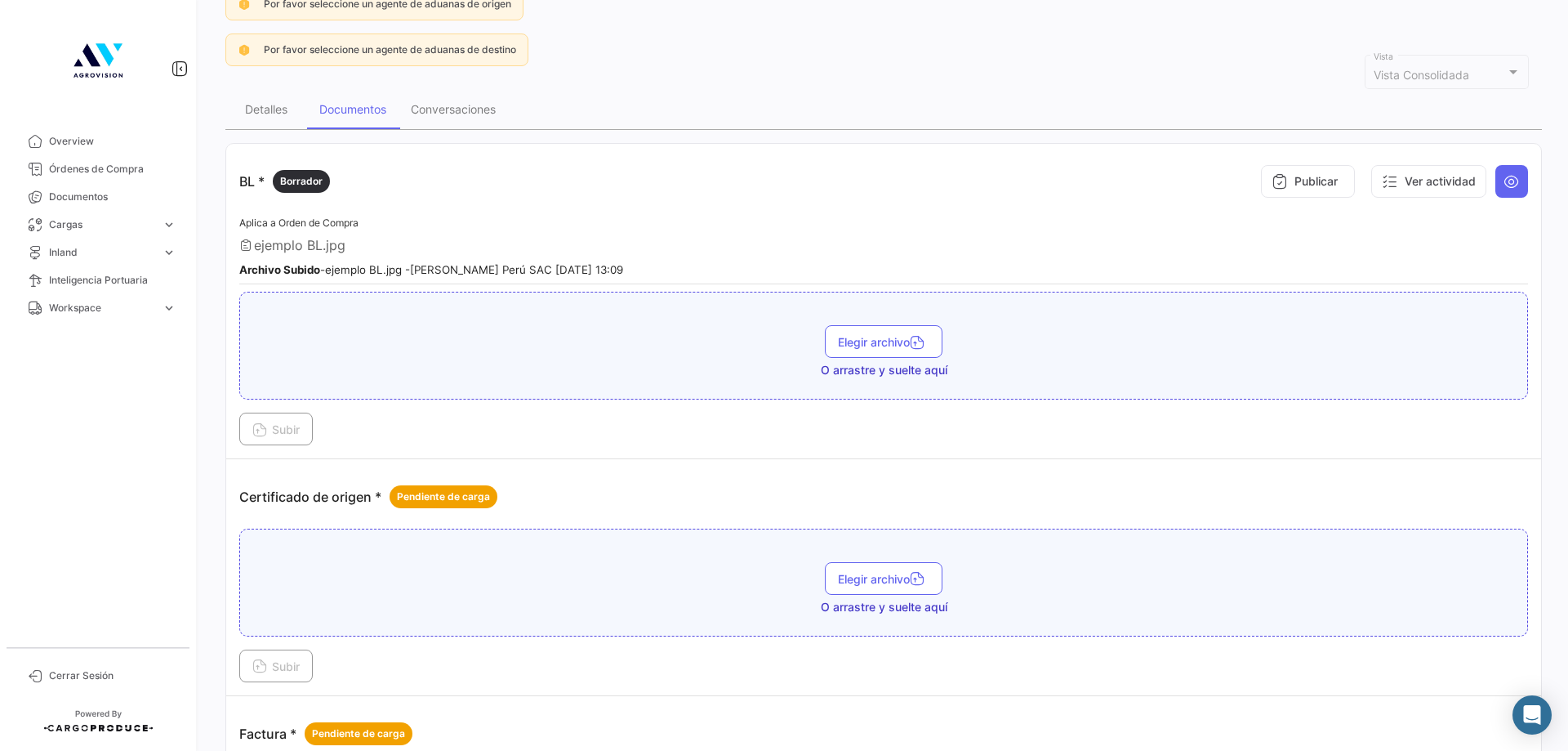 drag, startPoint x: 241, startPoint y: 223, endPoint x: 361, endPoint y: 228, distance: 120.10412 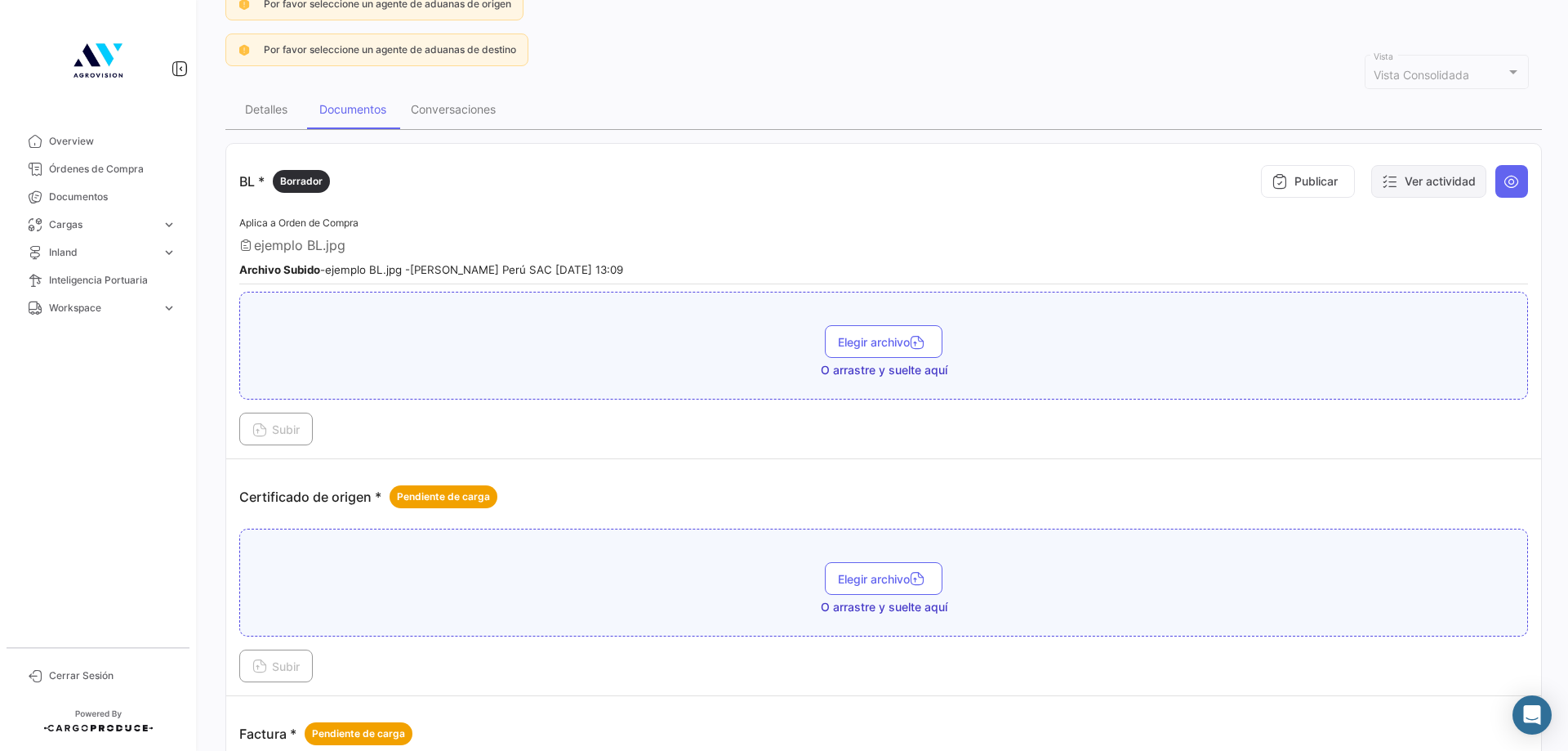 click on "Ver actividad" at bounding box center (1428, 181) 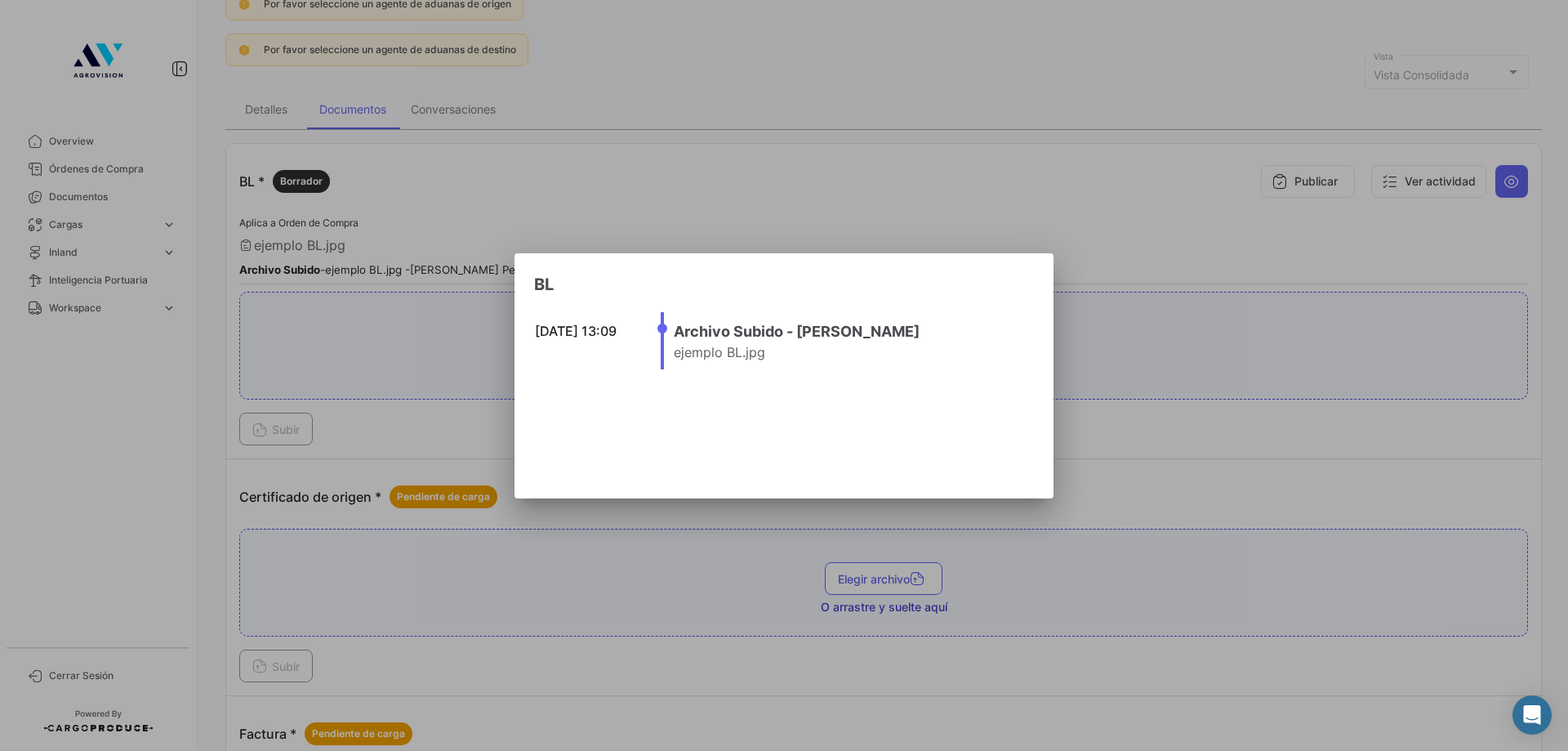 drag, startPoint x: 675, startPoint y: 353, endPoint x: 771, endPoint y: 352, distance: 96.00521 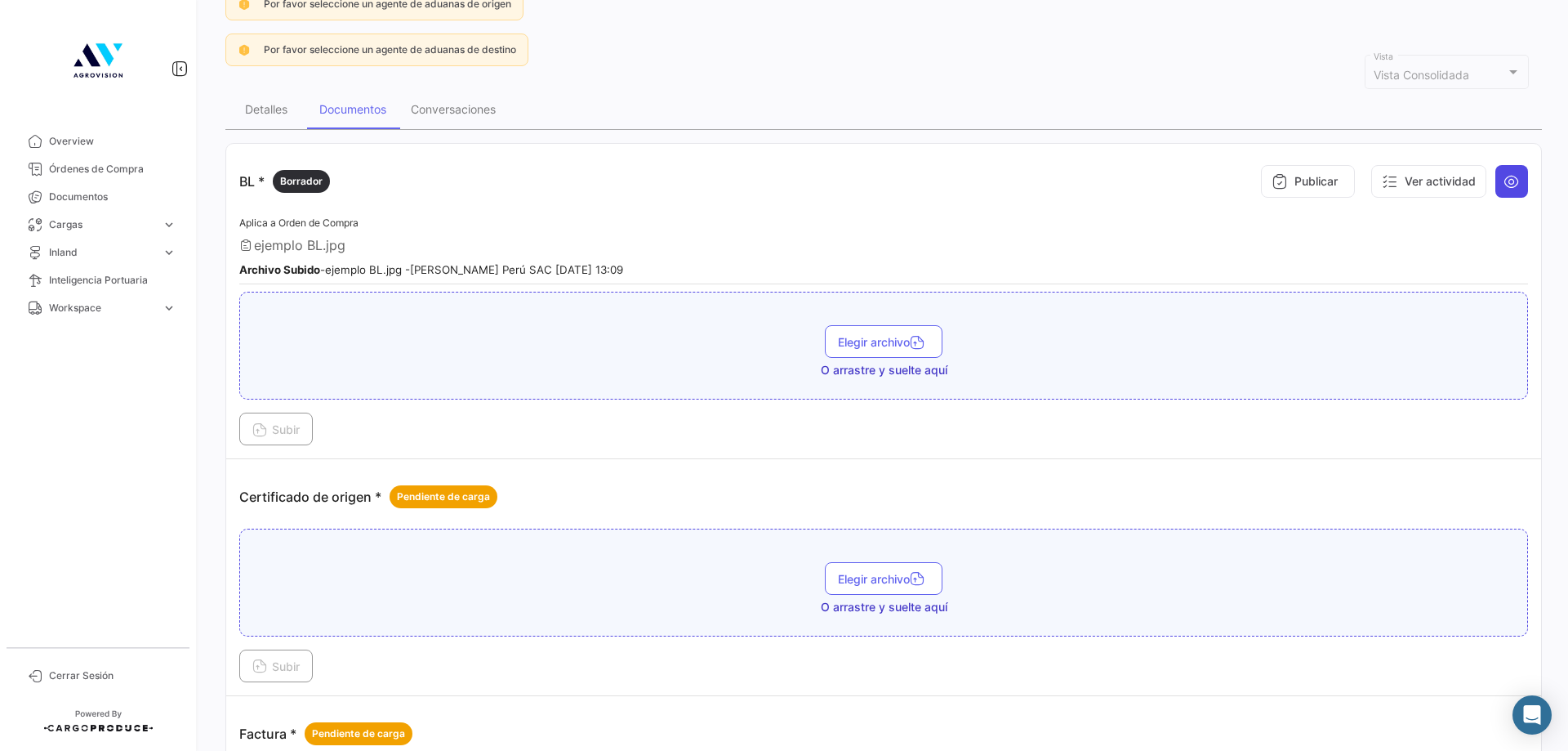click at bounding box center [1512, 181] 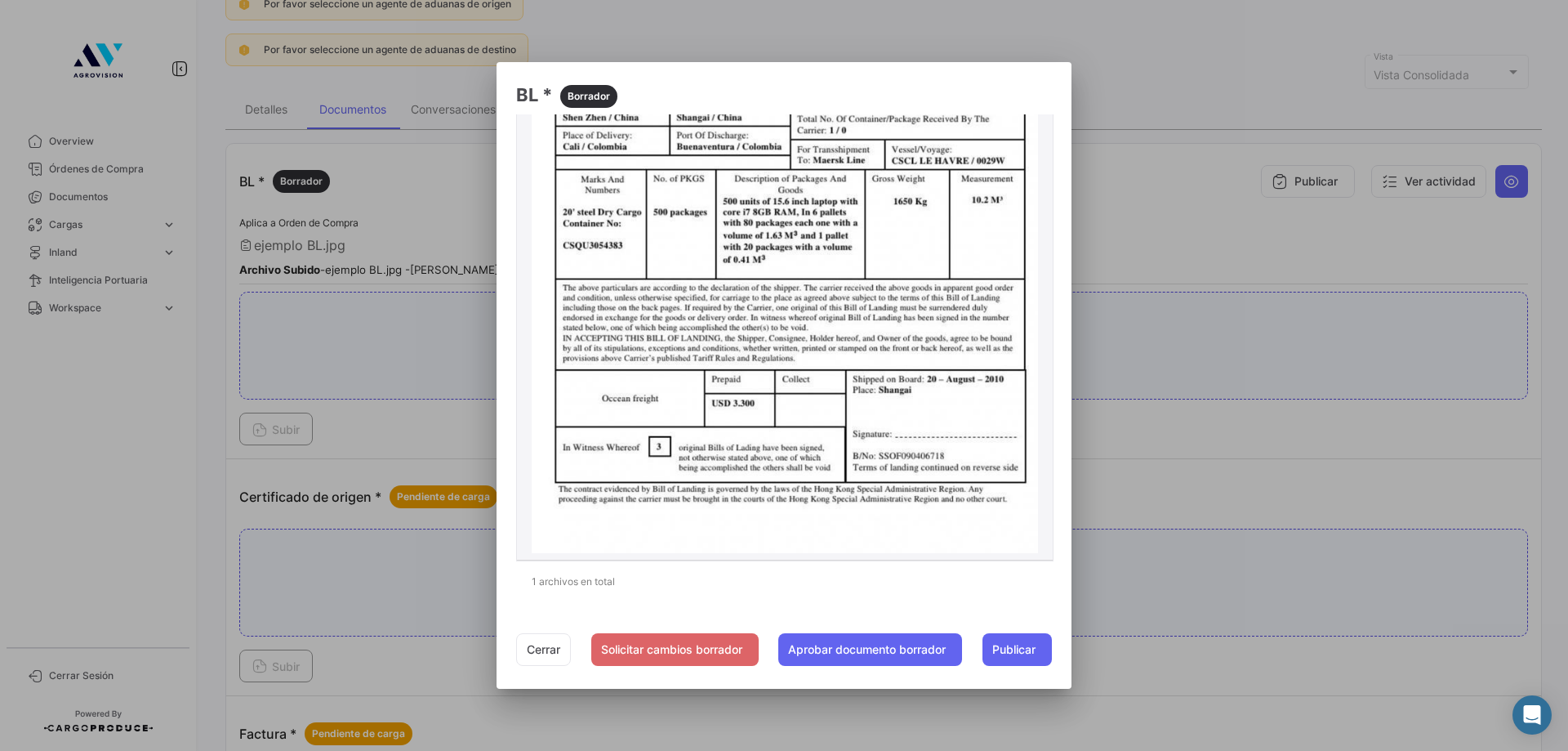 scroll, scrollTop: 0, scrollLeft: 0, axis: both 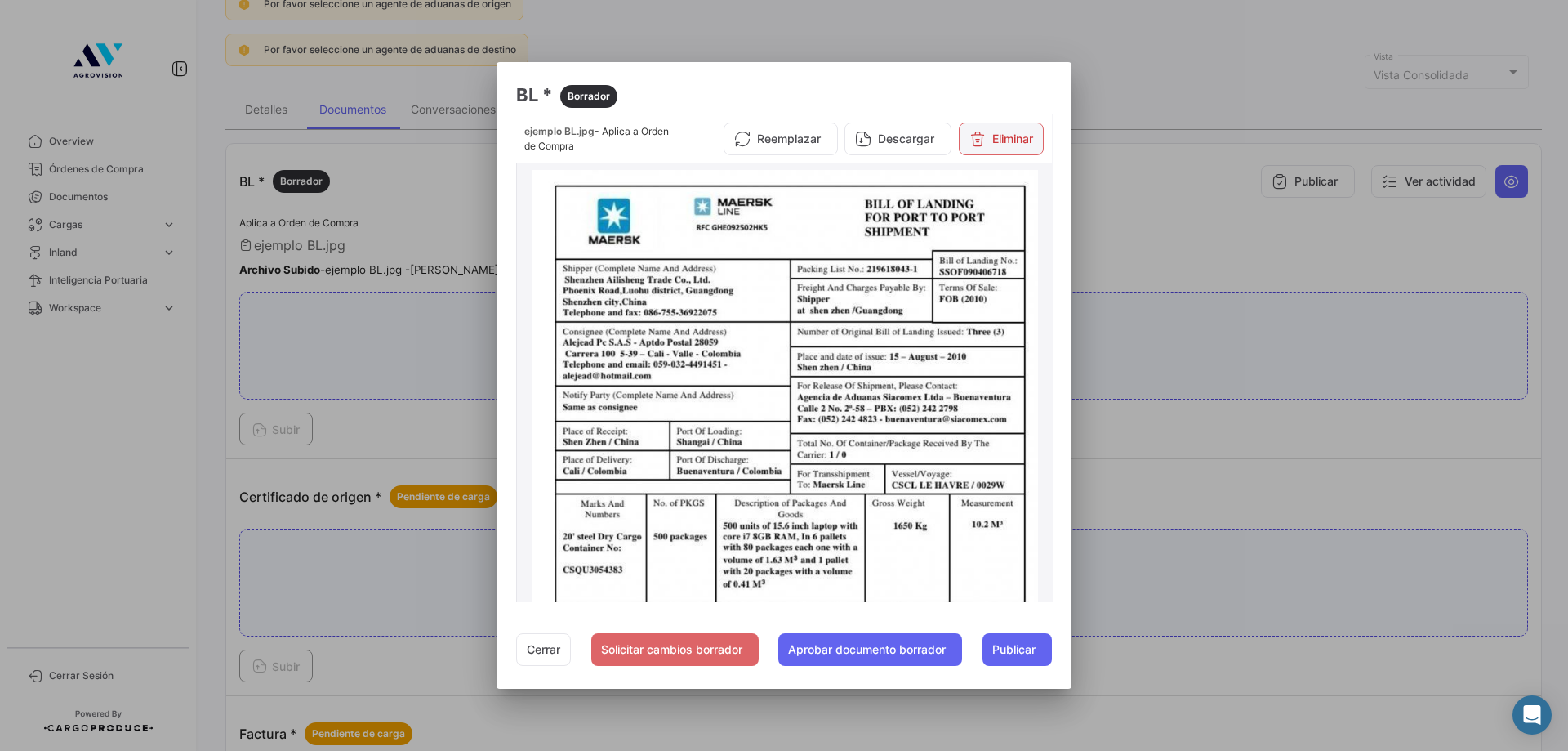 click at bounding box center [978, 139] 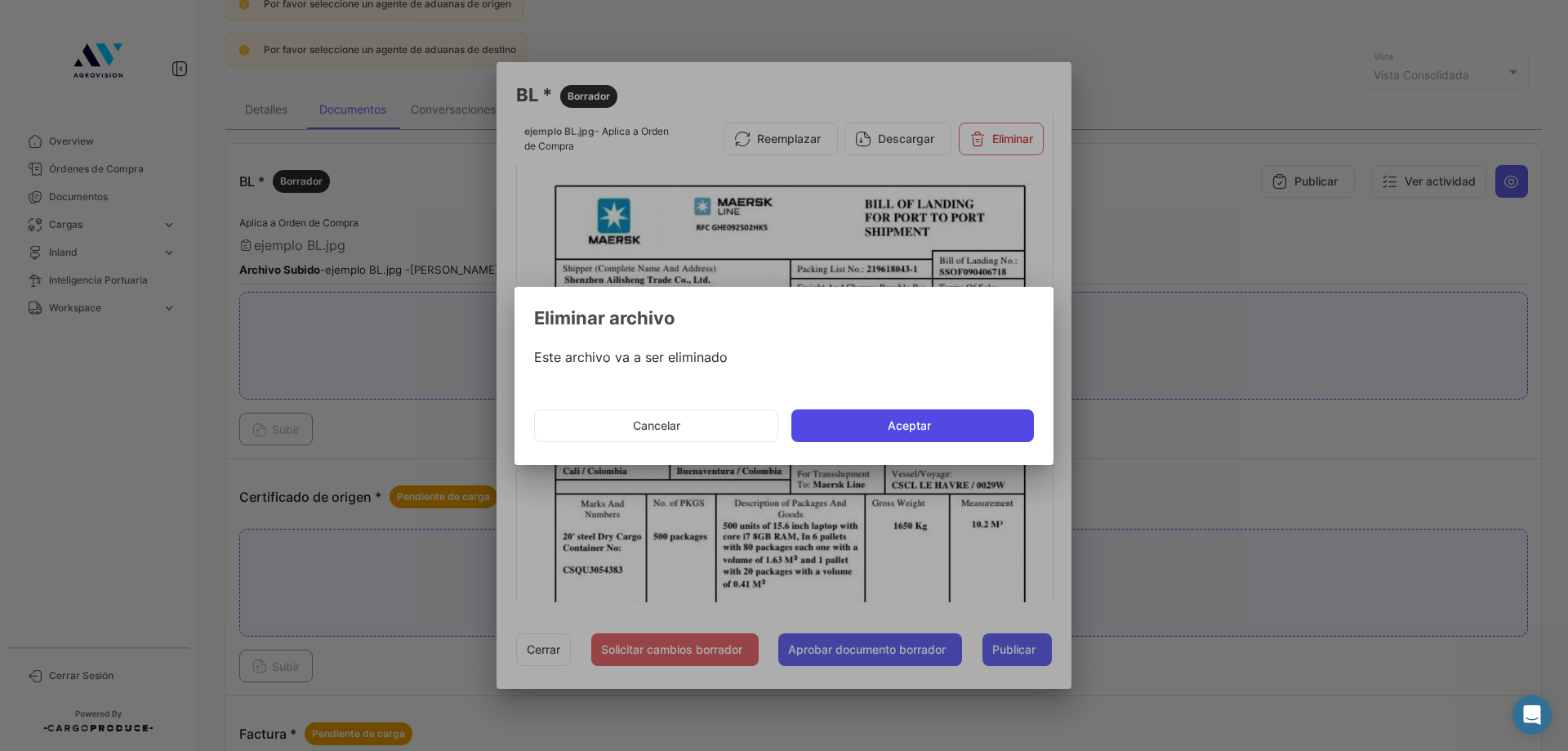 click on "Aceptar" 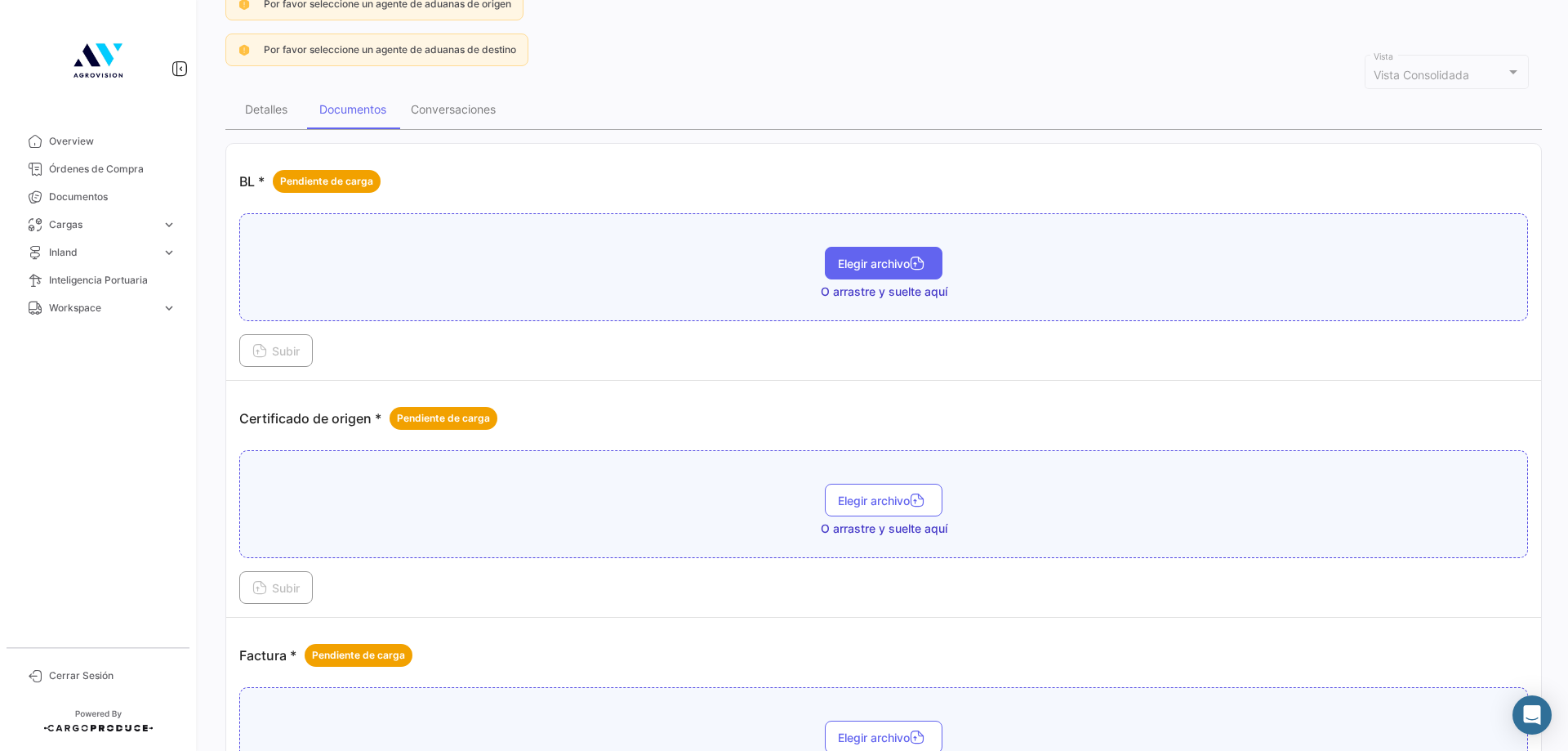 click on "Elegir archivo" at bounding box center [884, 263] 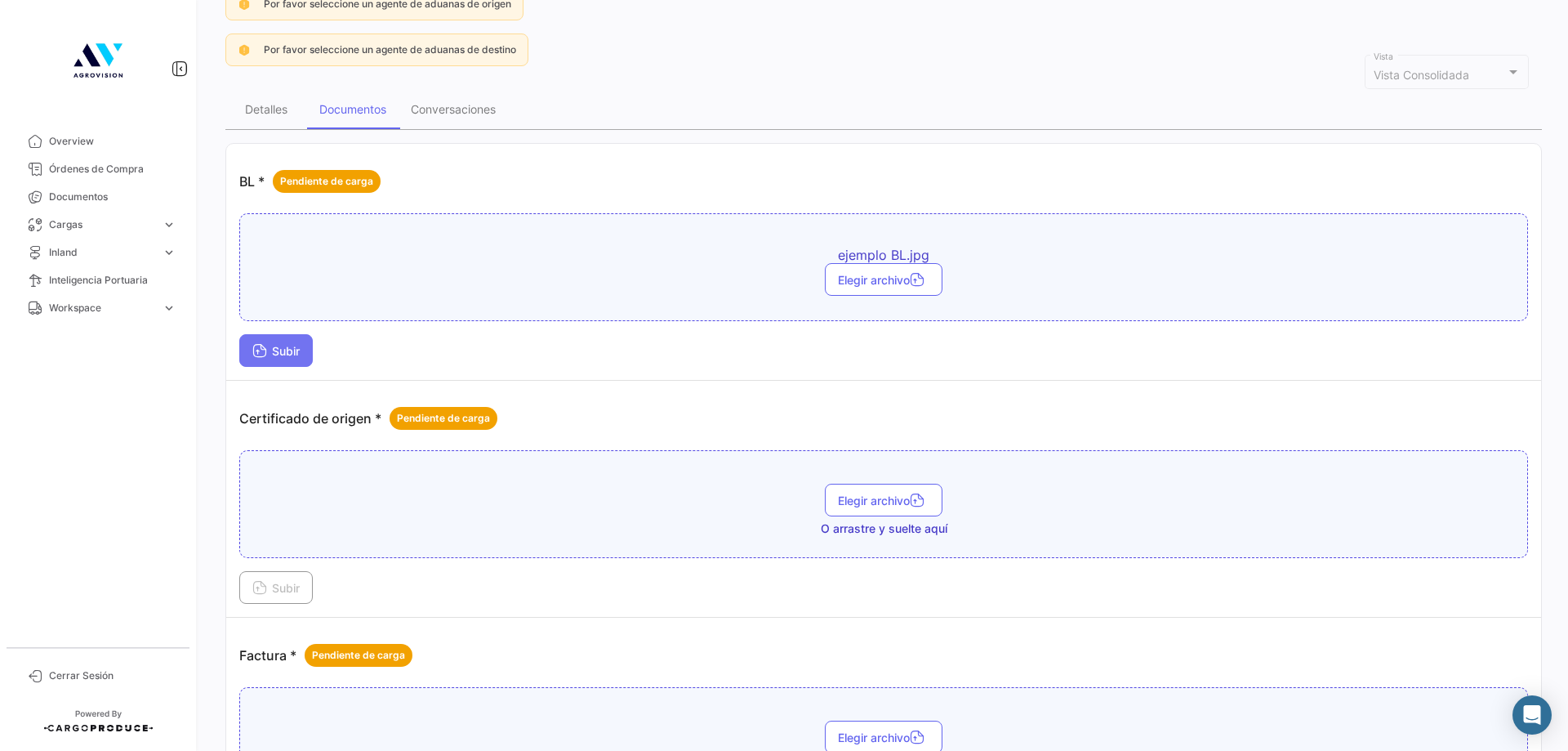click on "Subir" at bounding box center [276, 351] 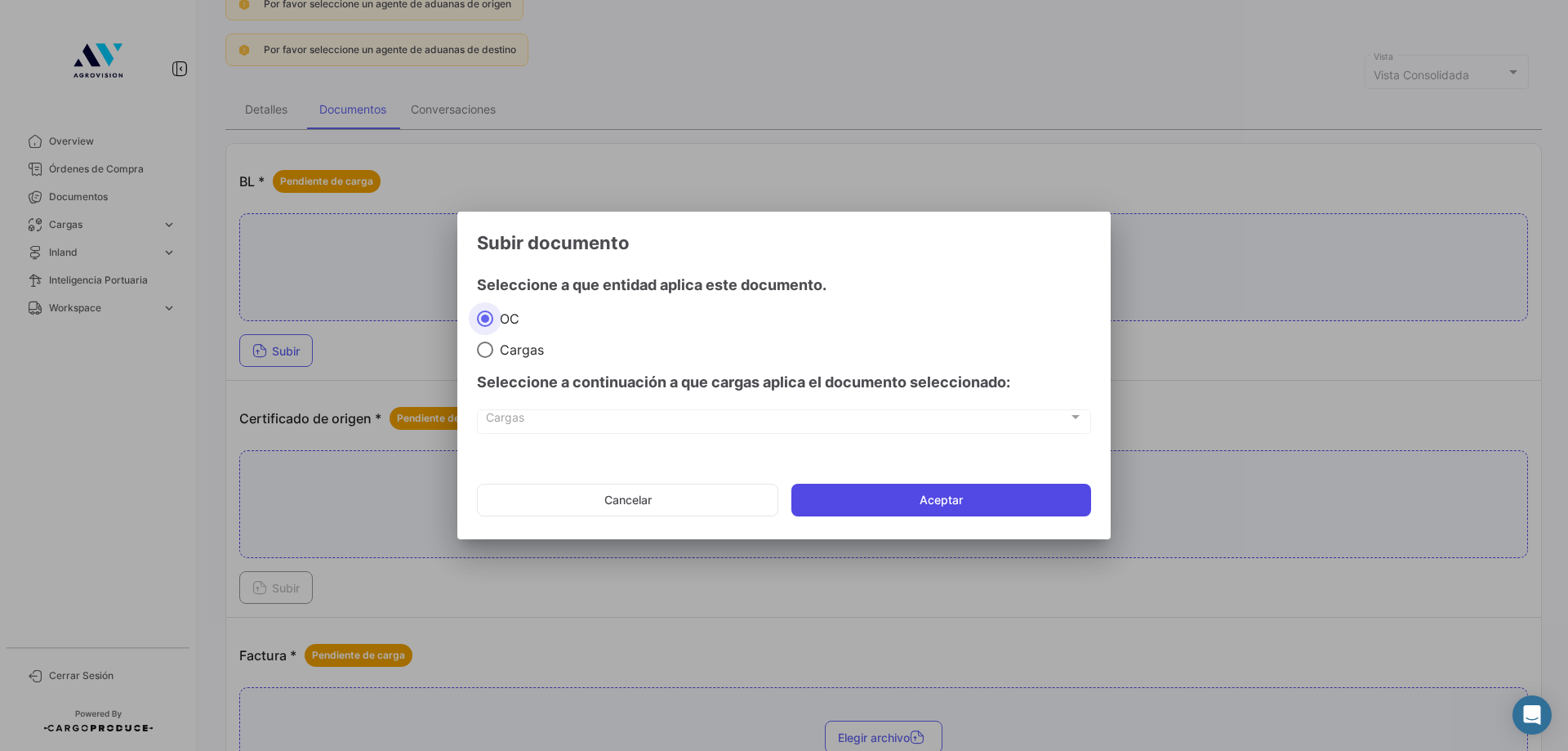 click on "Aceptar" 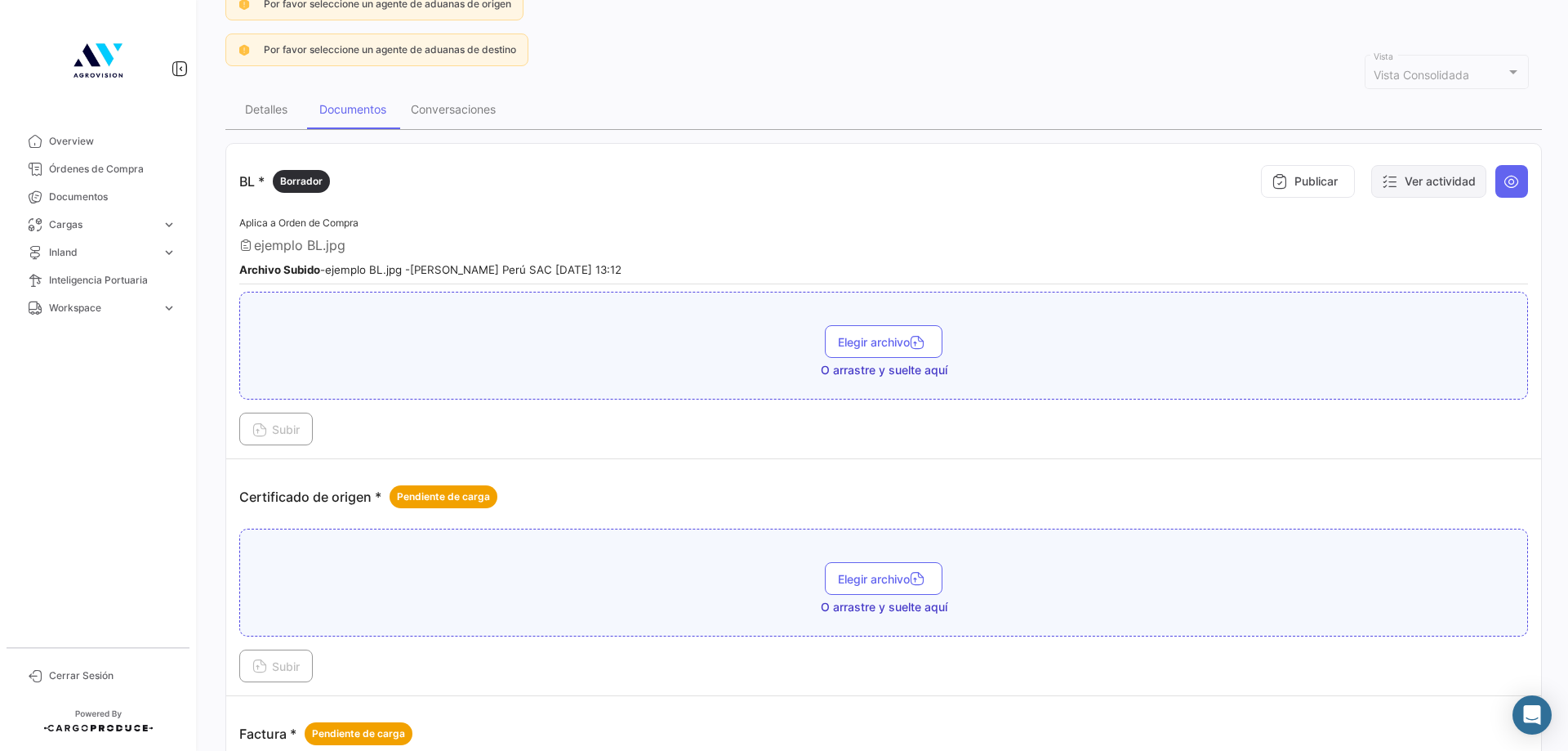 click on "Ver actividad" at bounding box center (1428, 181) 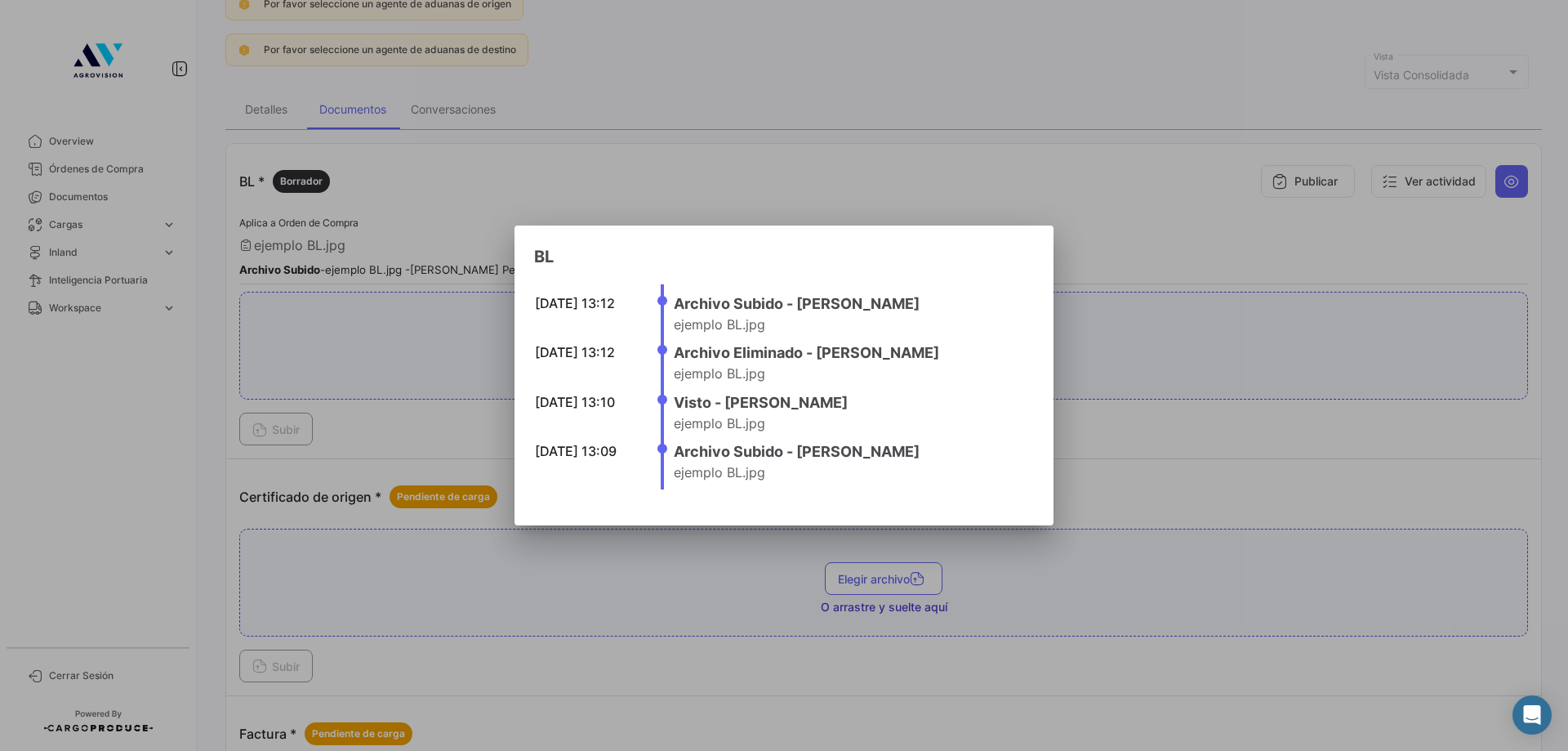 click on "Visto - [PERSON_NAME]" at bounding box center (849, 403) 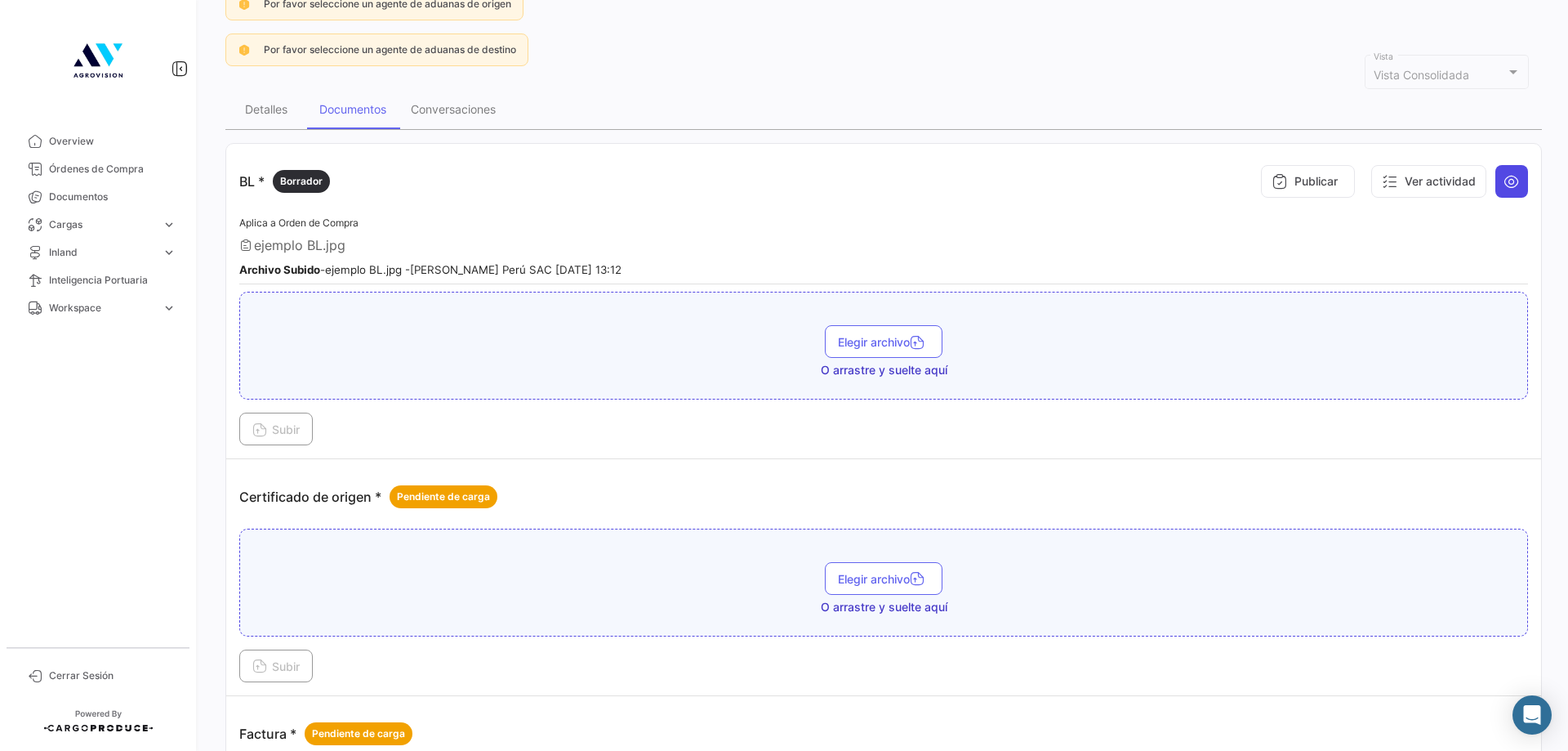 click at bounding box center (1512, 181) 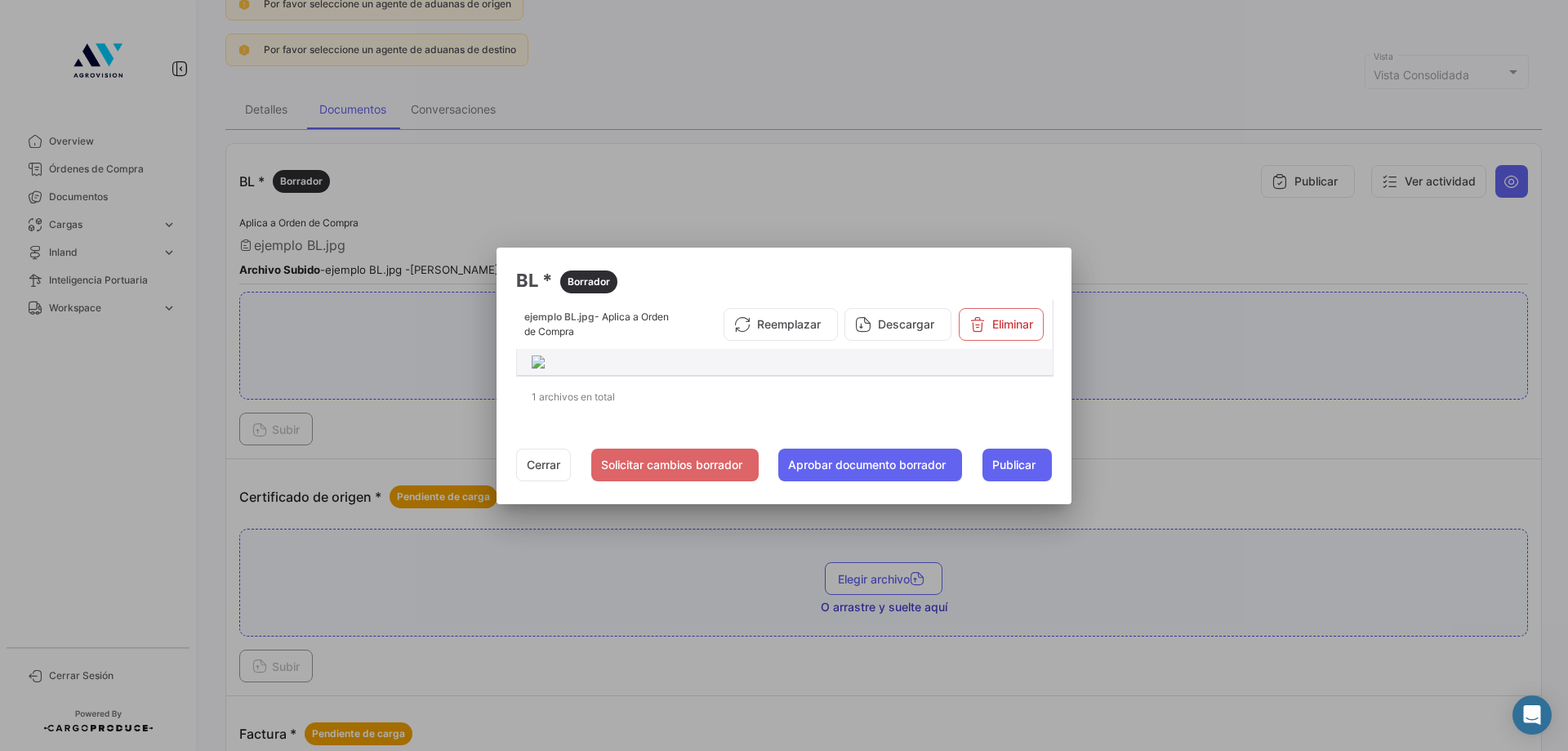 click at bounding box center (785, 362) 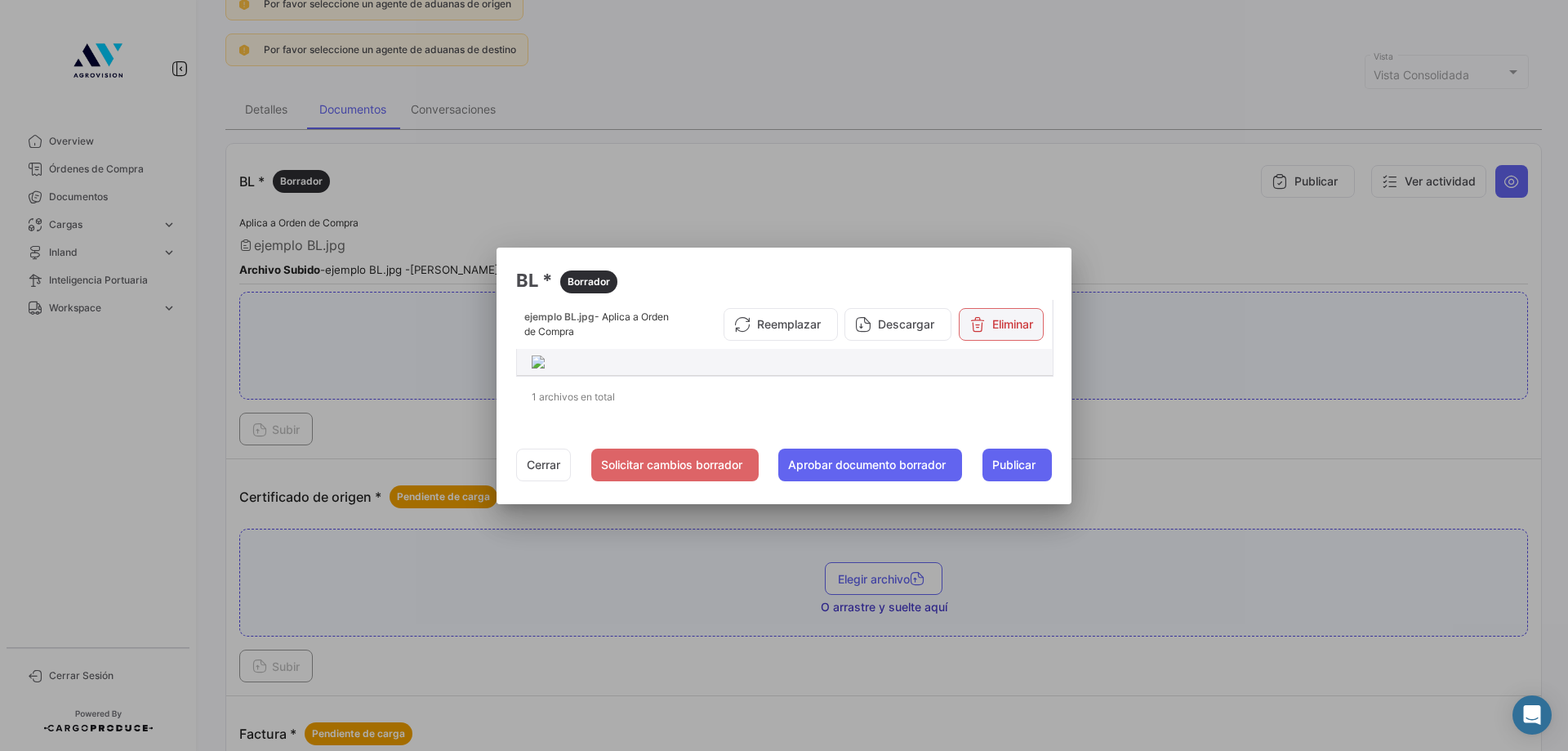 click on "Eliminar" at bounding box center [1001, 324] 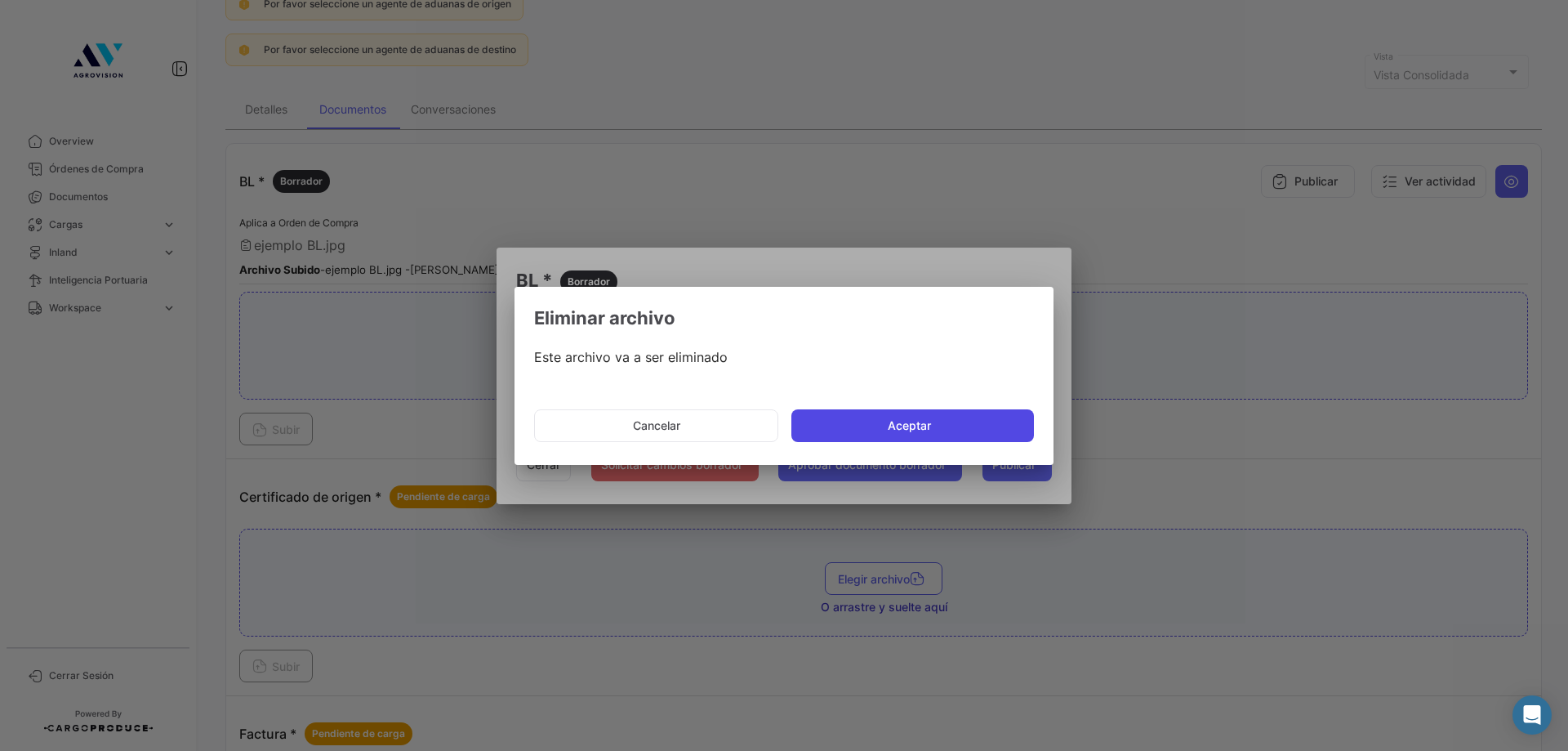 click on "Aceptar" 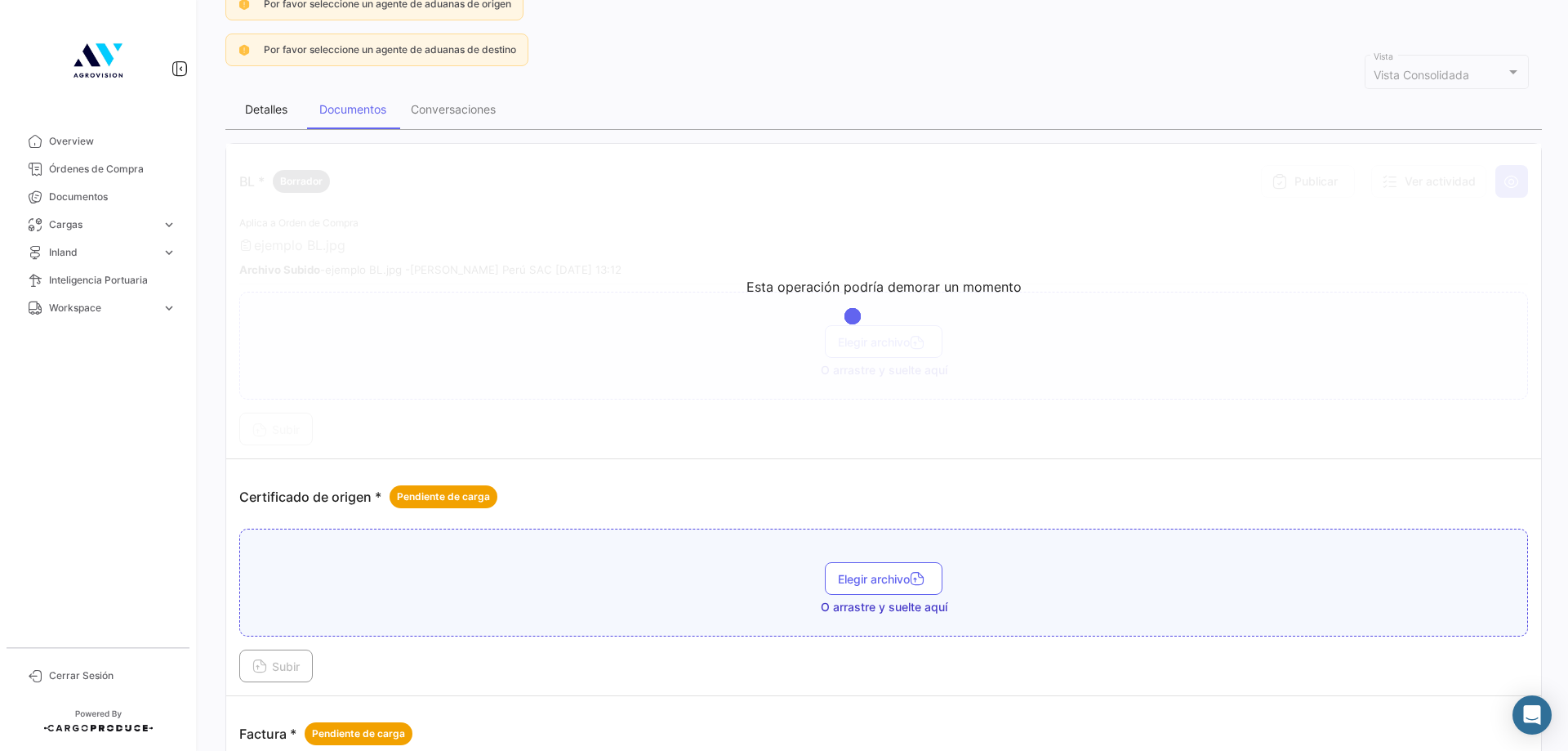 click on "Detalles" at bounding box center [266, 109] 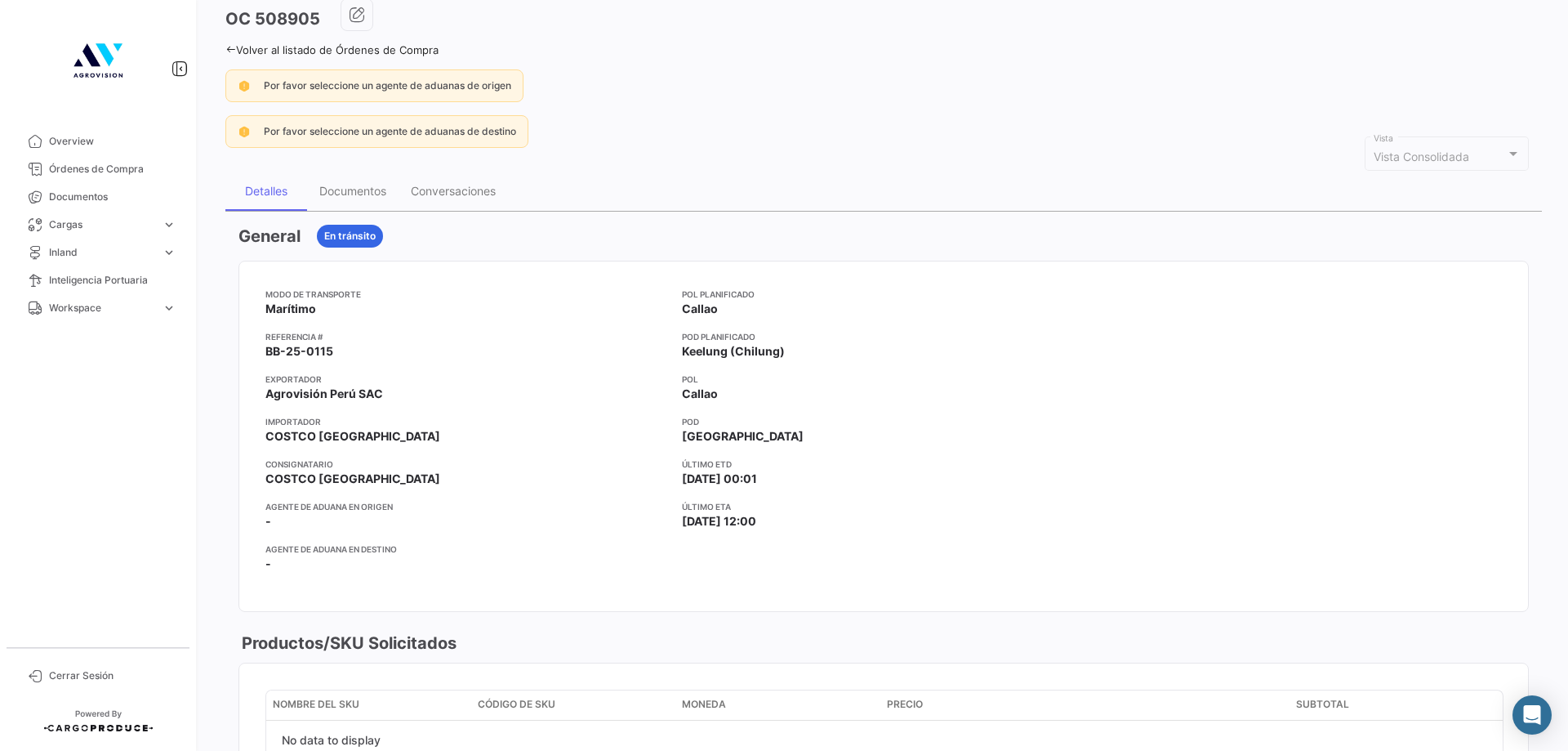 scroll, scrollTop: 0, scrollLeft: 0, axis: both 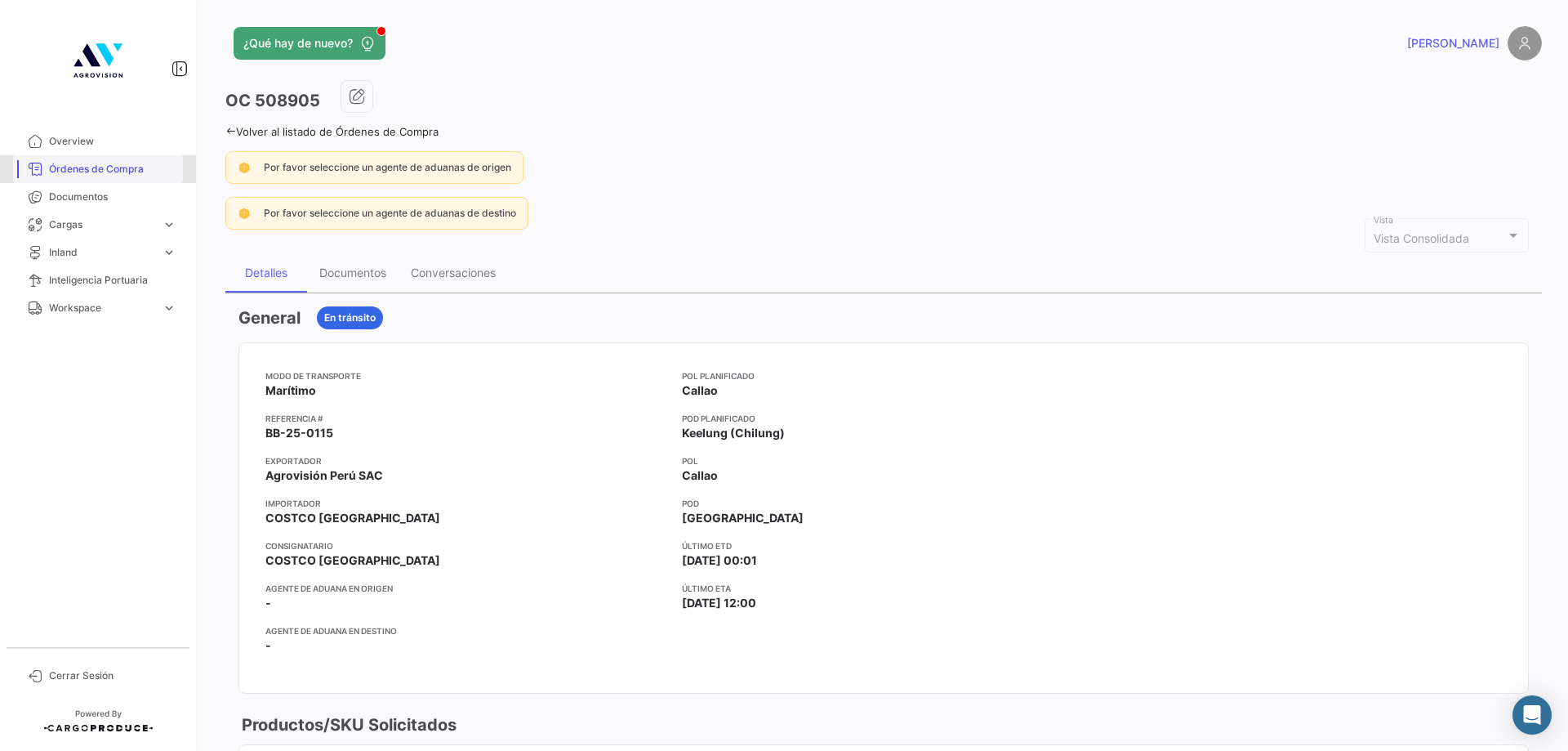 click on "Órdenes de Compra" at bounding box center (113, 169) 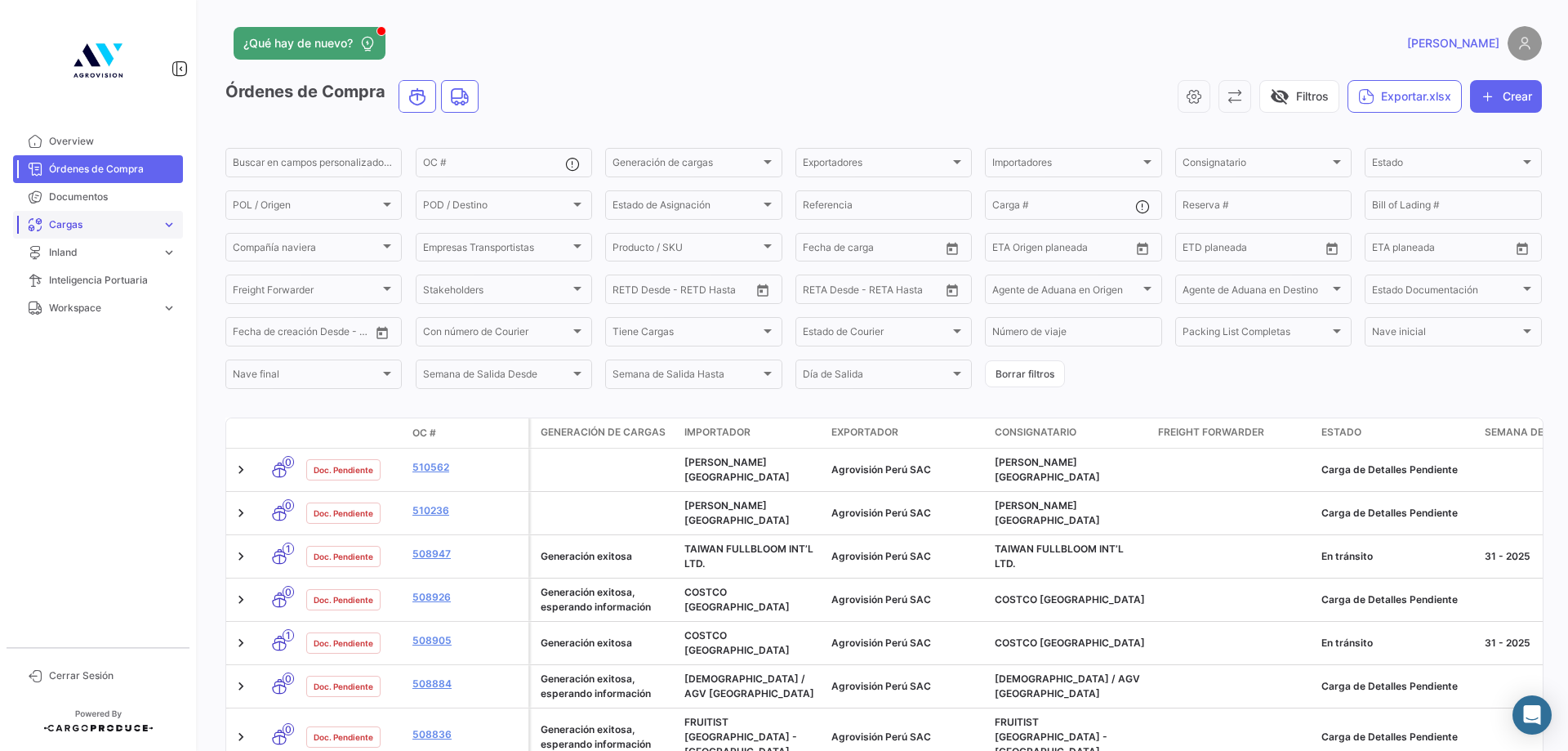 click on "Cargas" at bounding box center (102, 225) 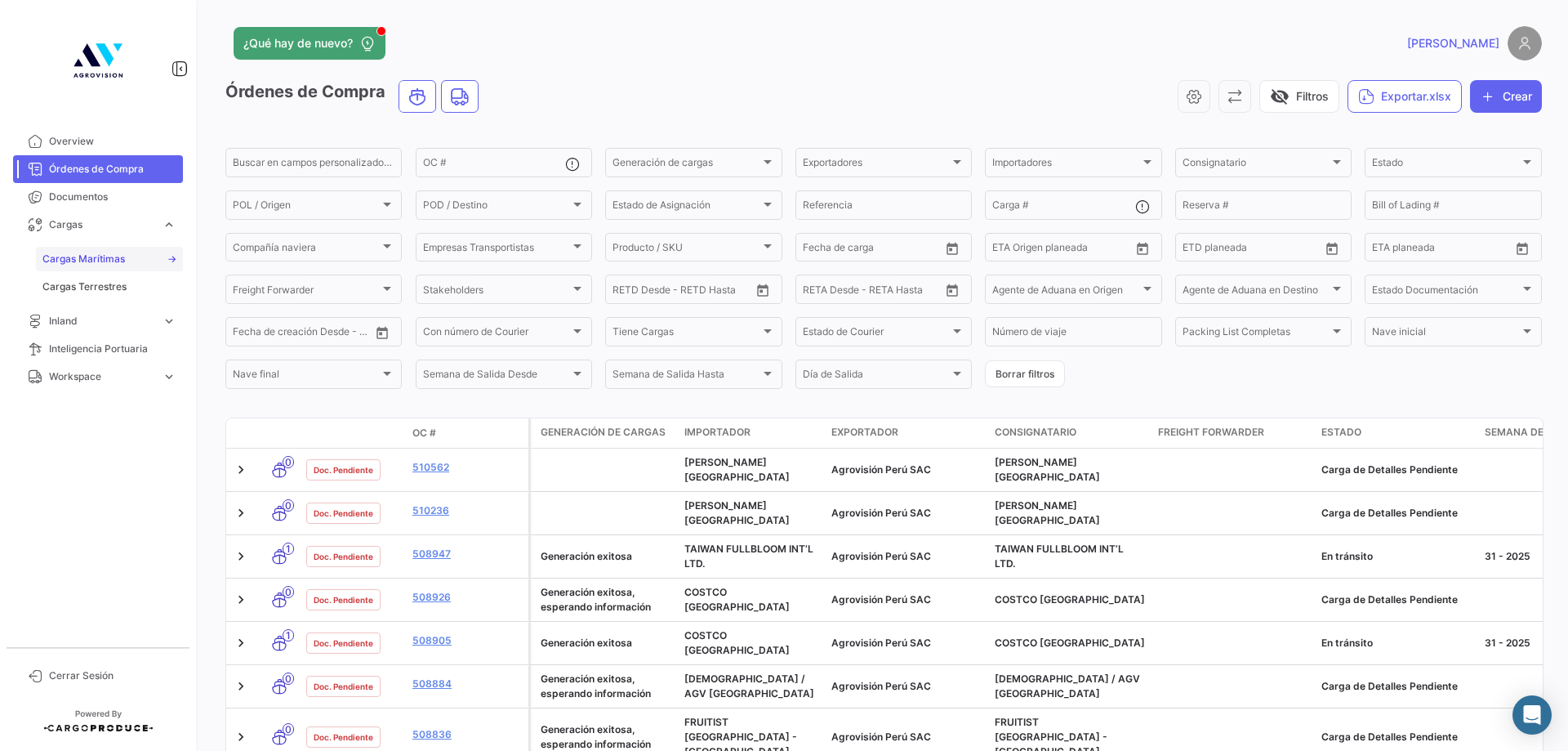 click on "Cargas Marítimas" at bounding box center (83, 259) 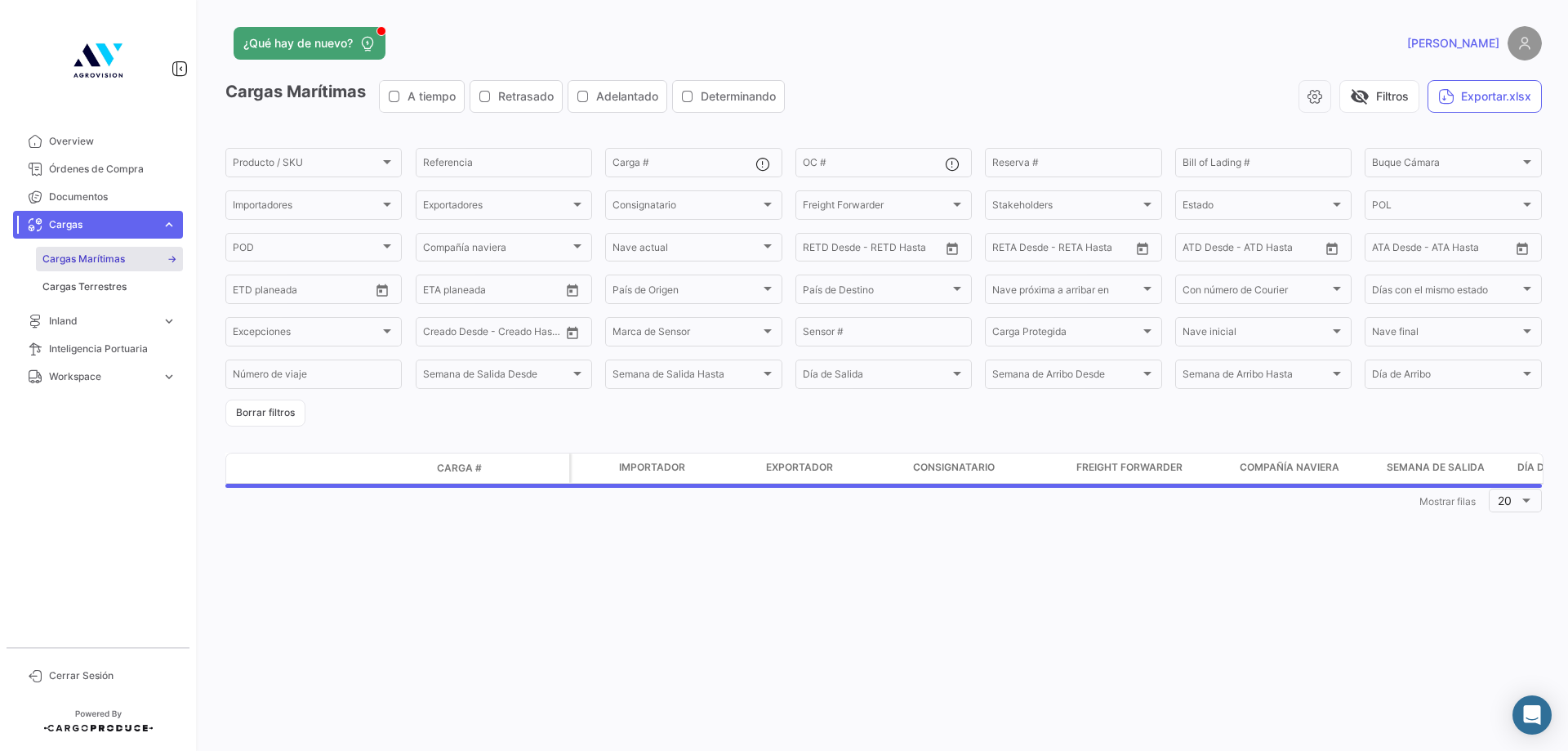 click on "Overview   Órdenes de Compra   Documentos   Cargas   expand_more   Cargas Marítimas   Cargas Terrestres   Cargas Marítimas   Cargas Terrestres   Inland   expand_more   Cargas Inland   Reservas Inland   Cargas Inland   Reservas Inland   Inteligencia Portuaria   Workspace   expand_more   Cargas Terrestres   Inland   Cargas Terrestres   Inland" at bounding box center (98, 381) 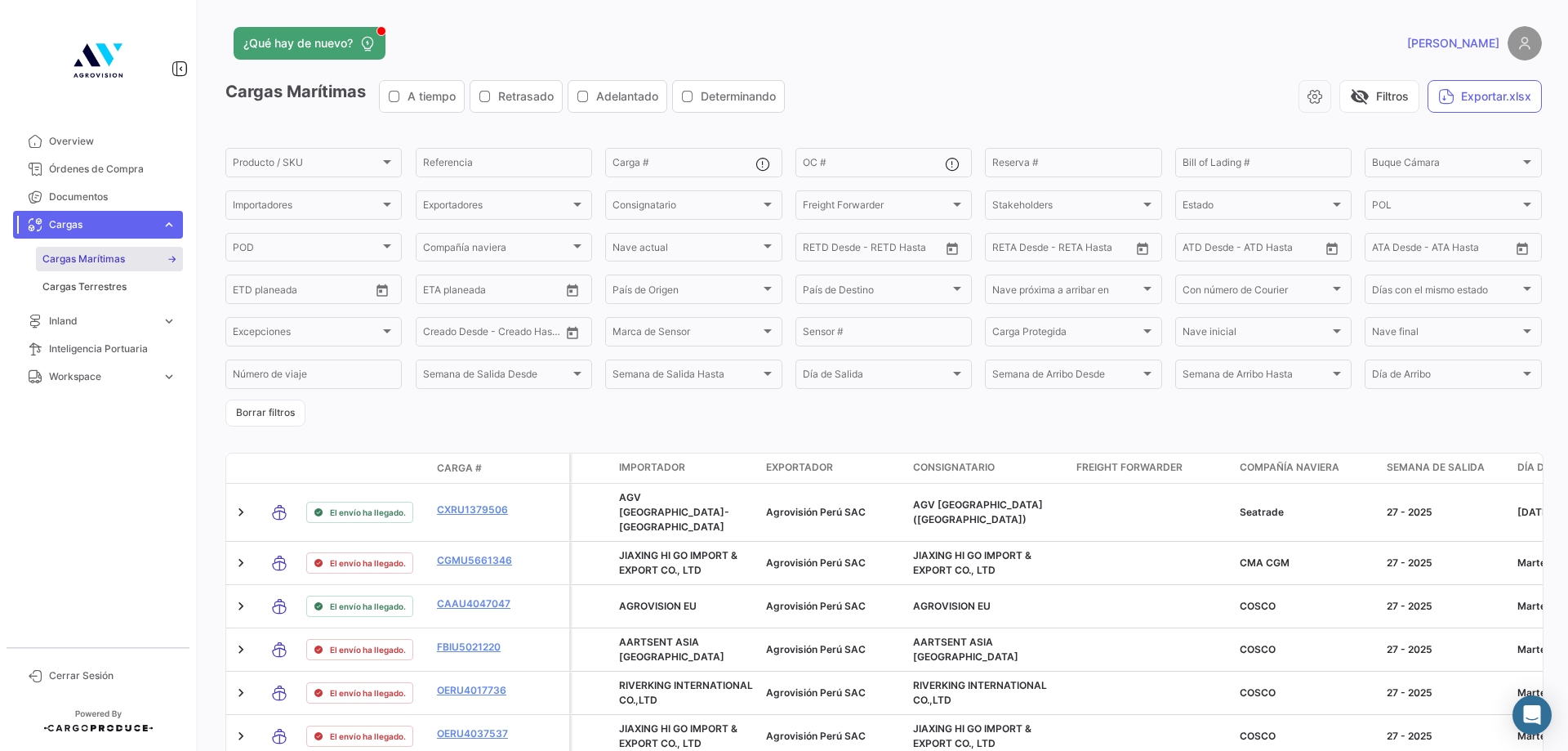click on "Cargas   expand_more" at bounding box center [98, 225] 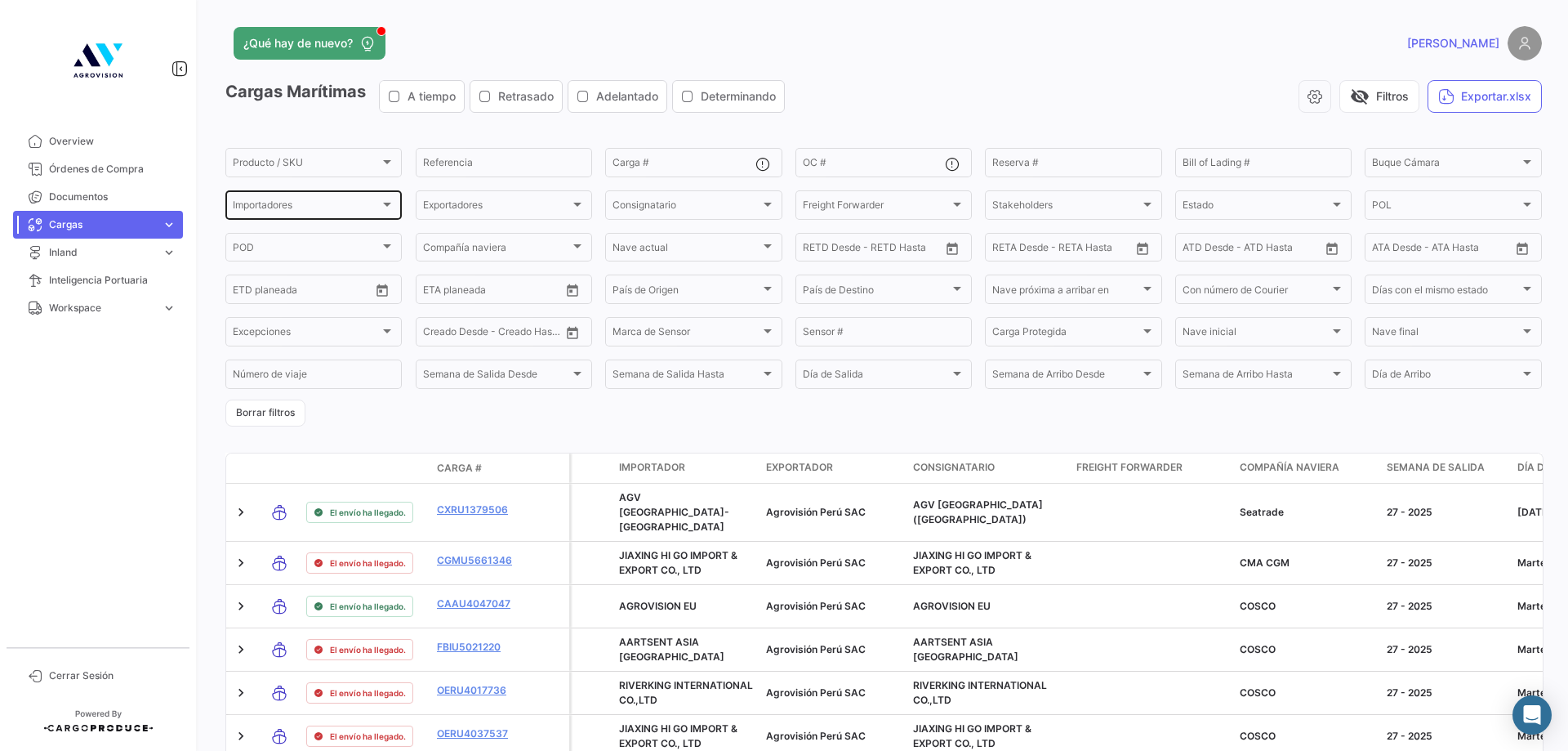 click on "Importadores Importadores" 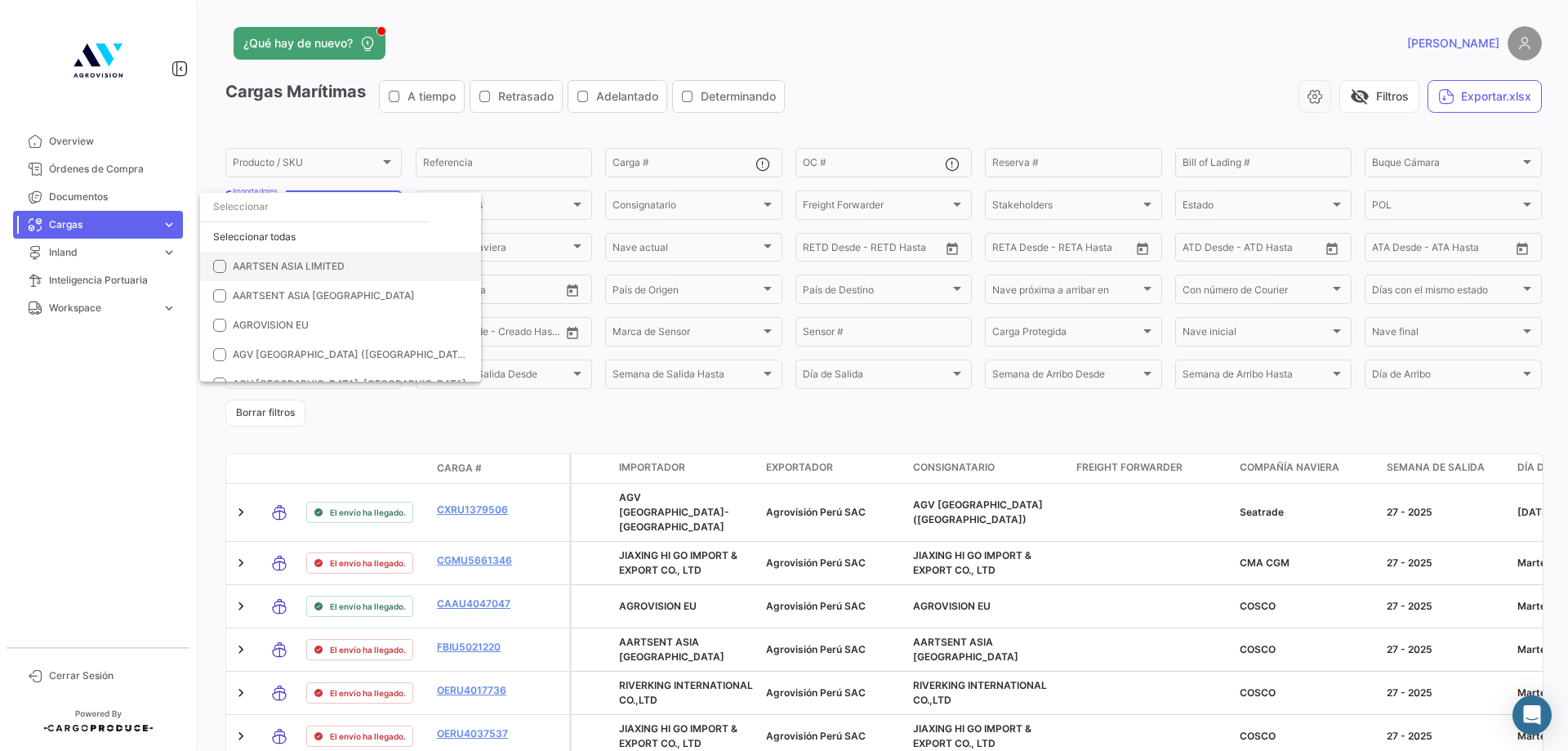 click on "AARTSEN ASIA LIMITED" at bounding box center (288, 266) 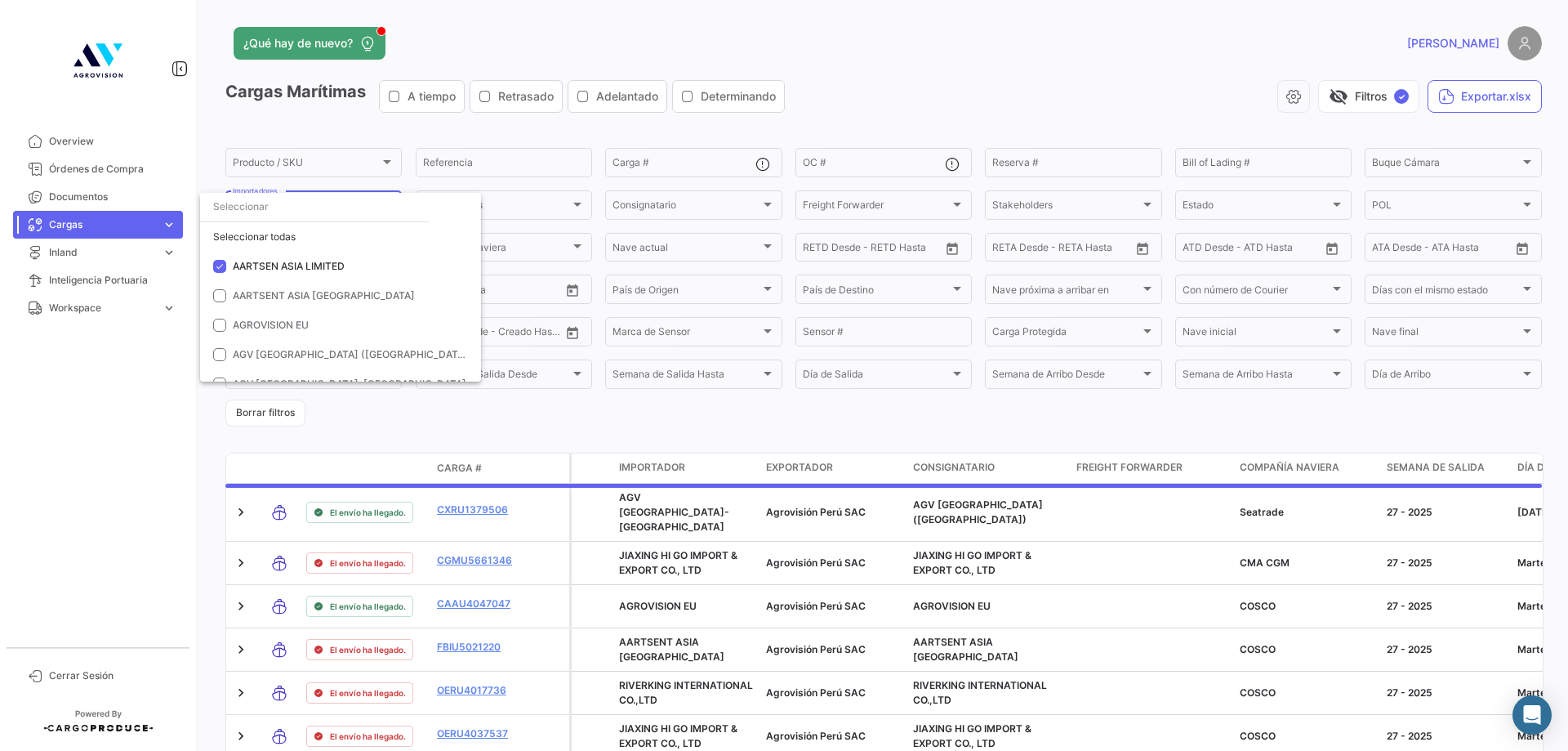 click at bounding box center (784, 375) 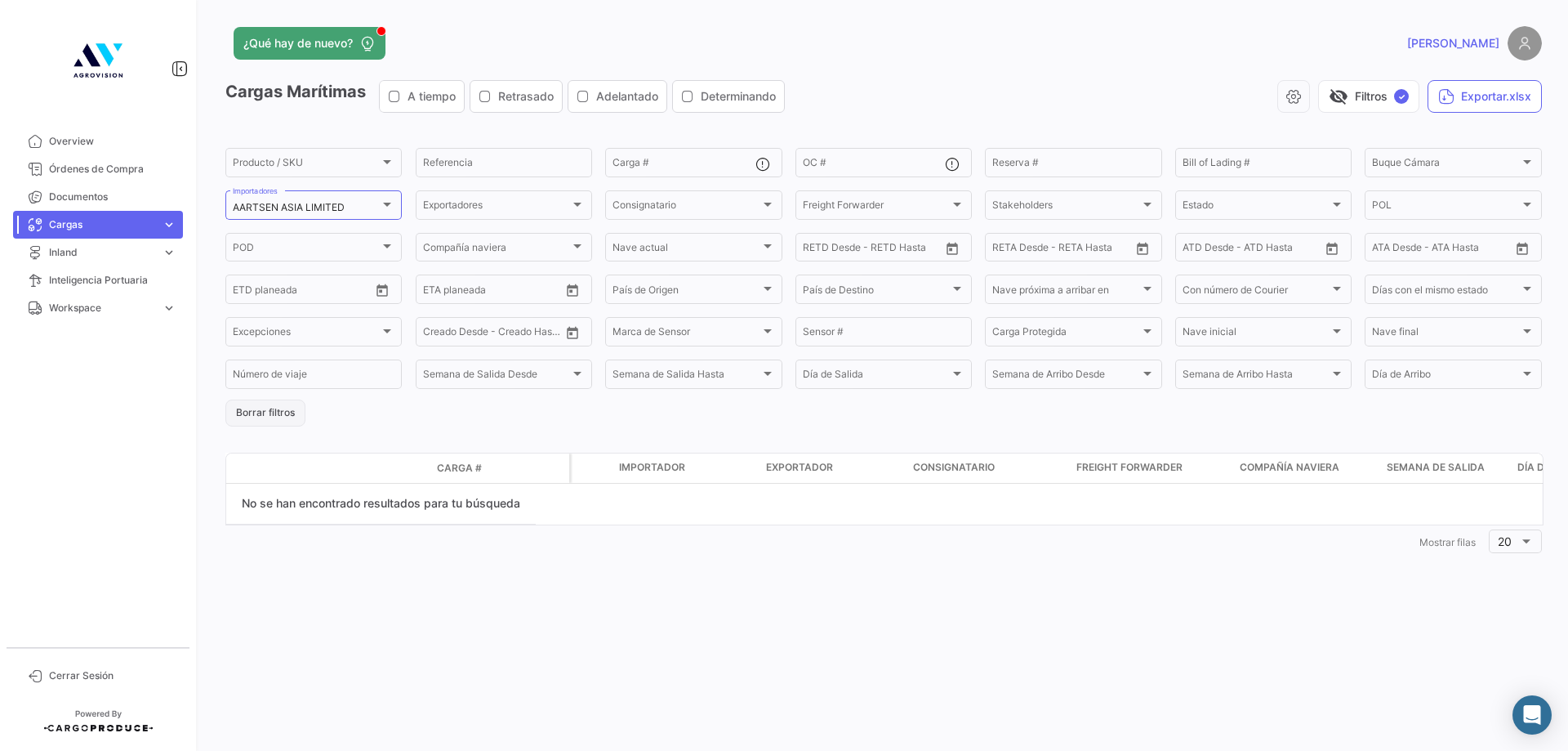 click on "Borrar filtros" 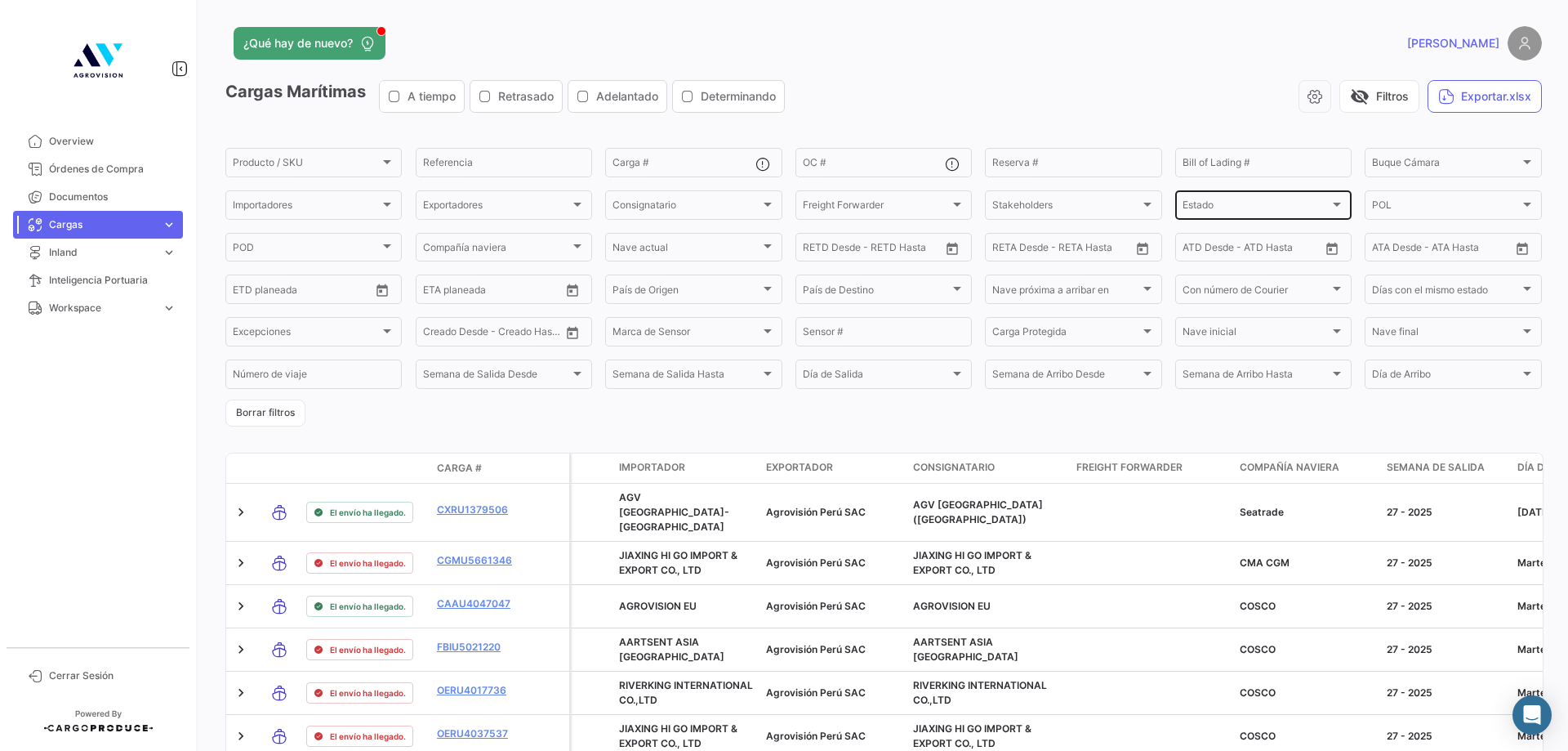 click on "Estado" at bounding box center [1256, 208] 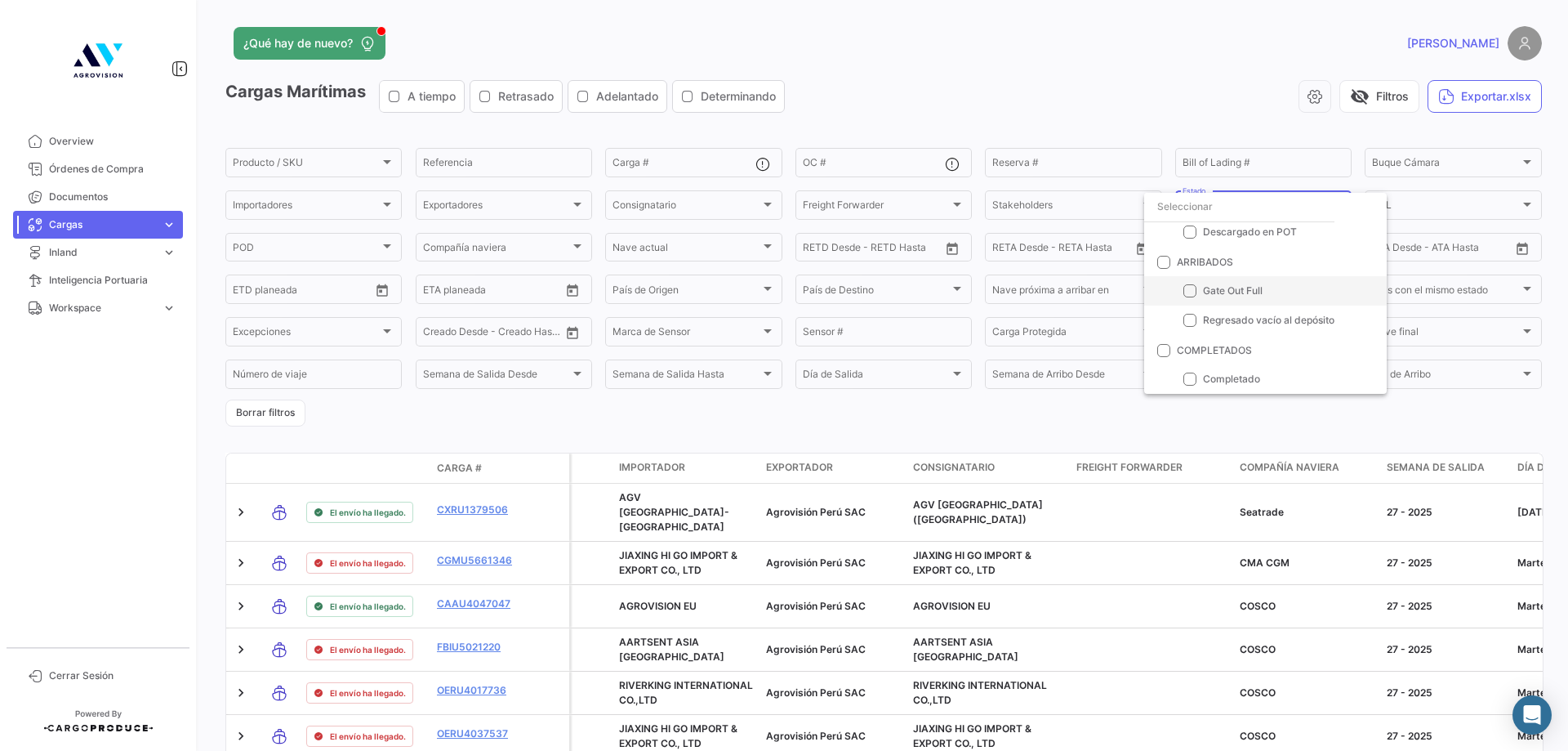 scroll, scrollTop: 0, scrollLeft: 0, axis: both 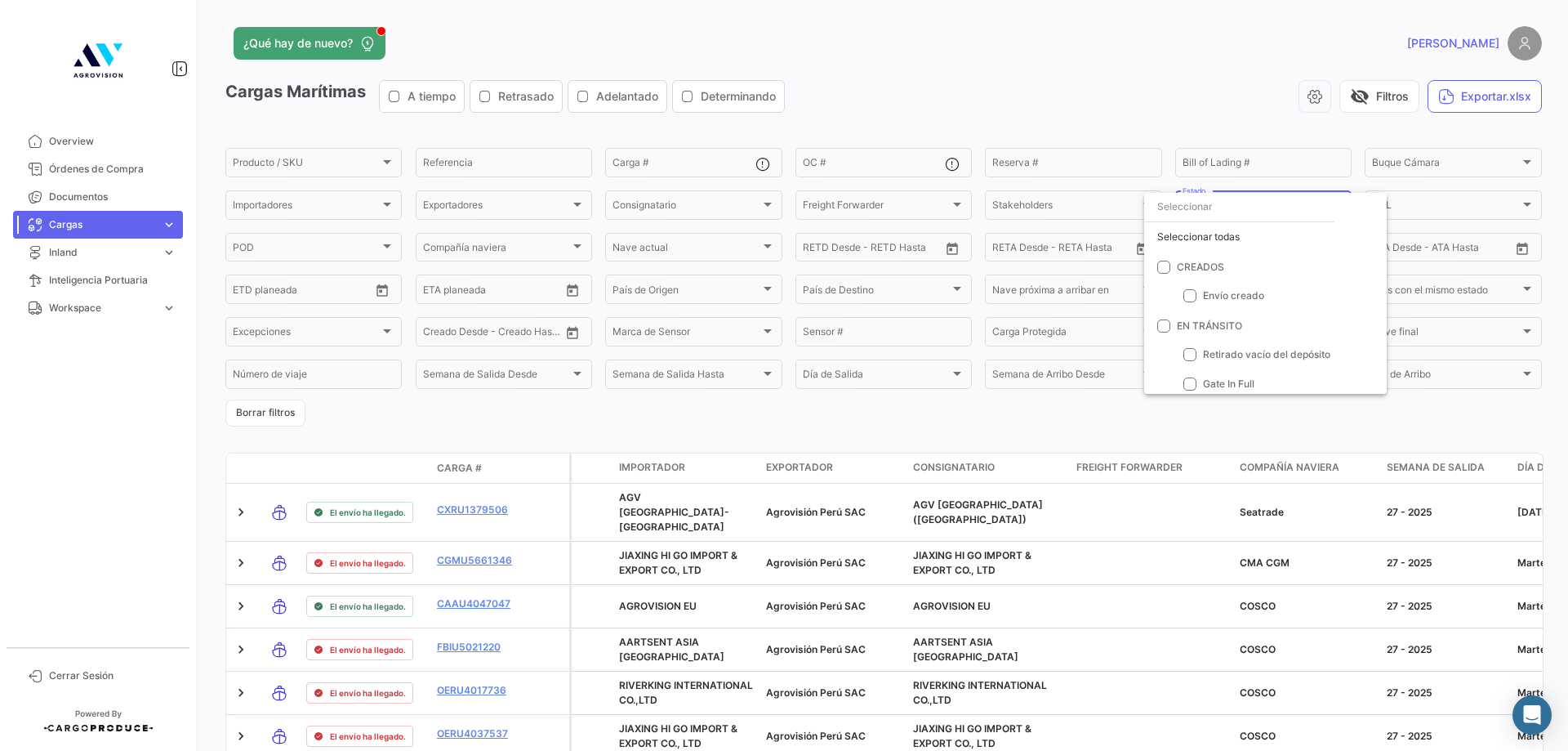 click at bounding box center [784, 375] 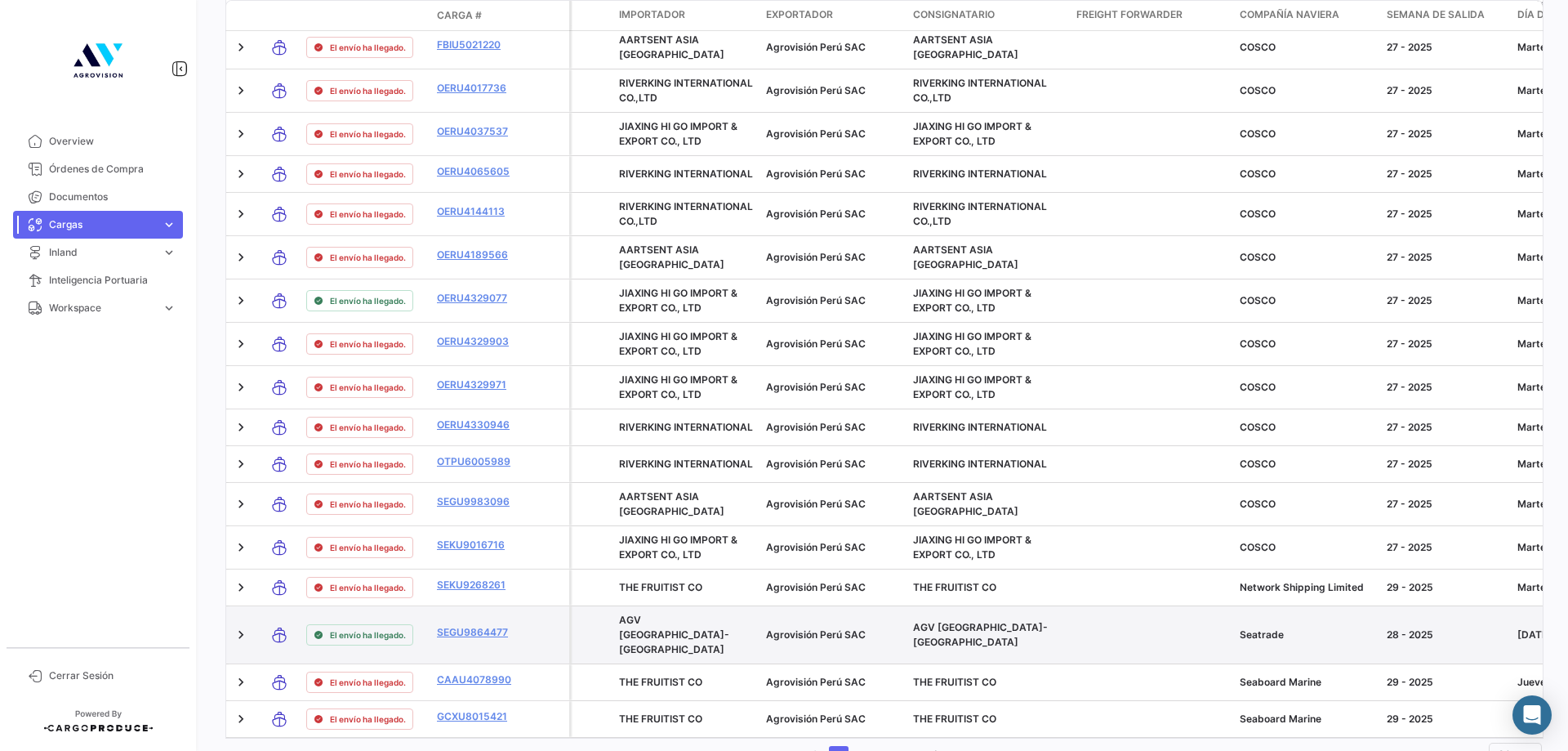 scroll, scrollTop: 684, scrollLeft: 0, axis: vertical 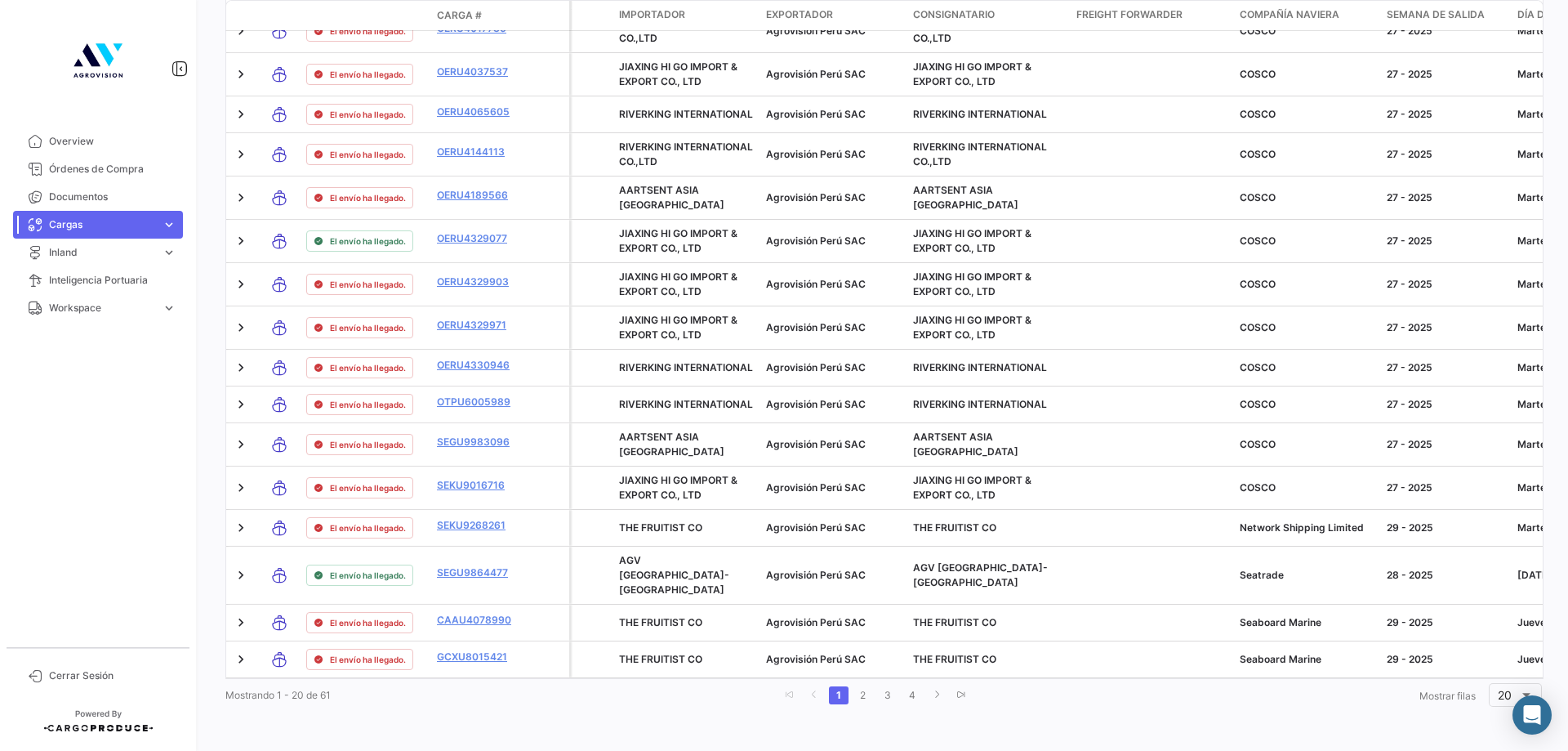 click on "Overview   Órdenes de Compra   Documentos   Cargas   expand_more   Cargas Marítimas   Cargas Terrestres   Cargas Marítimas   Cargas Terrestres   Inland   expand_more   Cargas Inland   Reservas Inland   Cargas Inland   Reservas Inland   Inteligencia Portuaria   Workspace   expand_more   Cargas Terrestres   Inland   Cargas Terrestres   Inland" at bounding box center [98, 381] 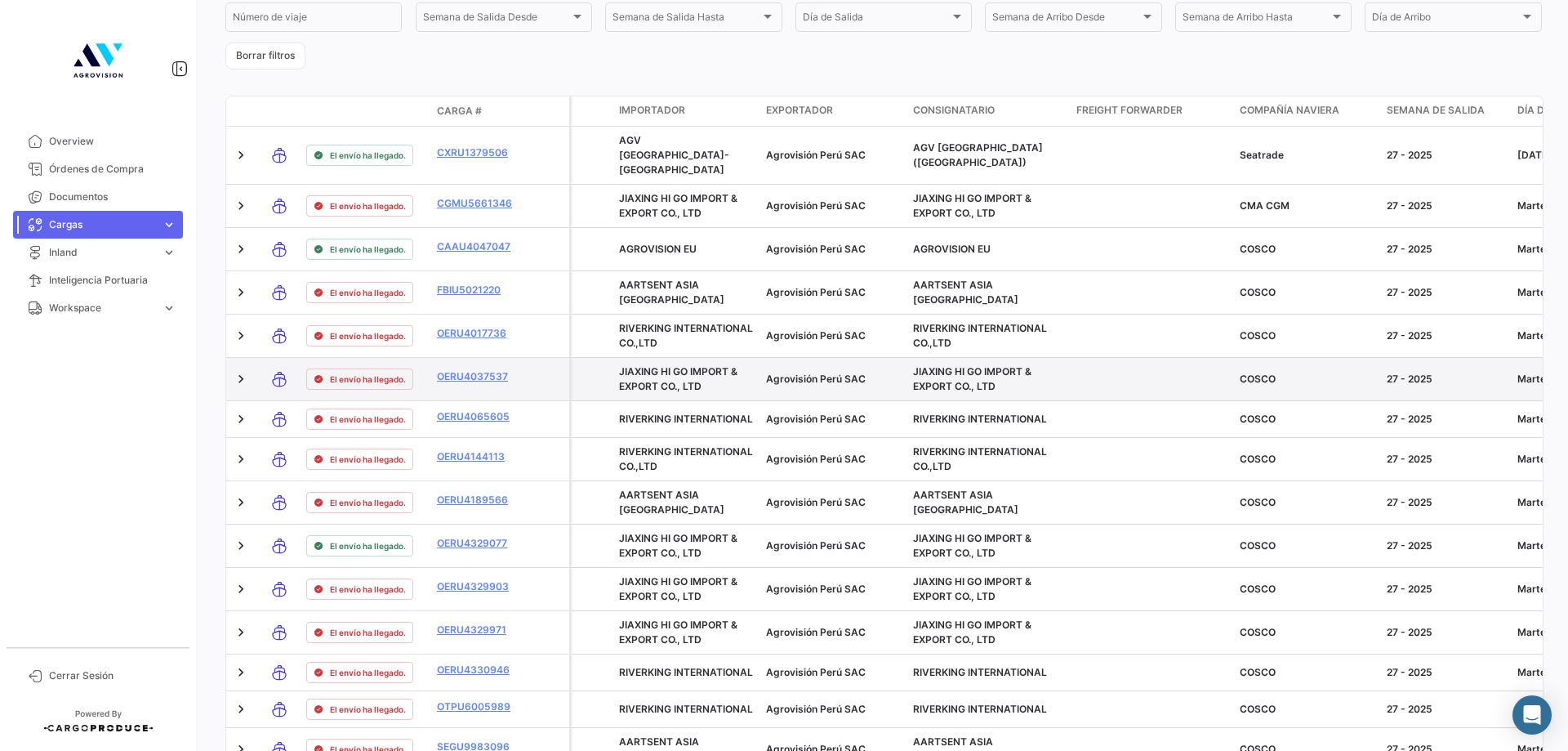 scroll, scrollTop: 275, scrollLeft: 0, axis: vertical 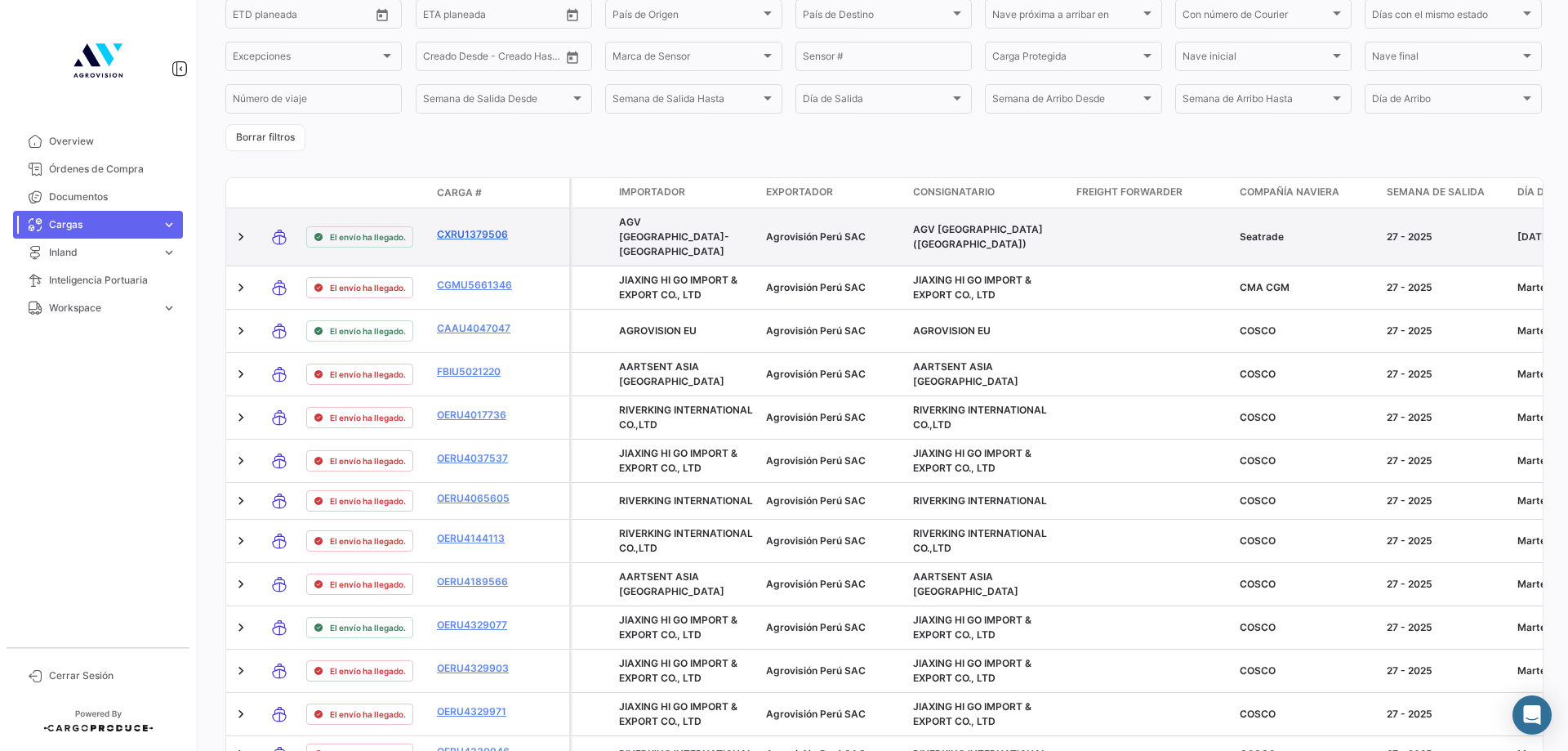 click on "CXRU1379506" 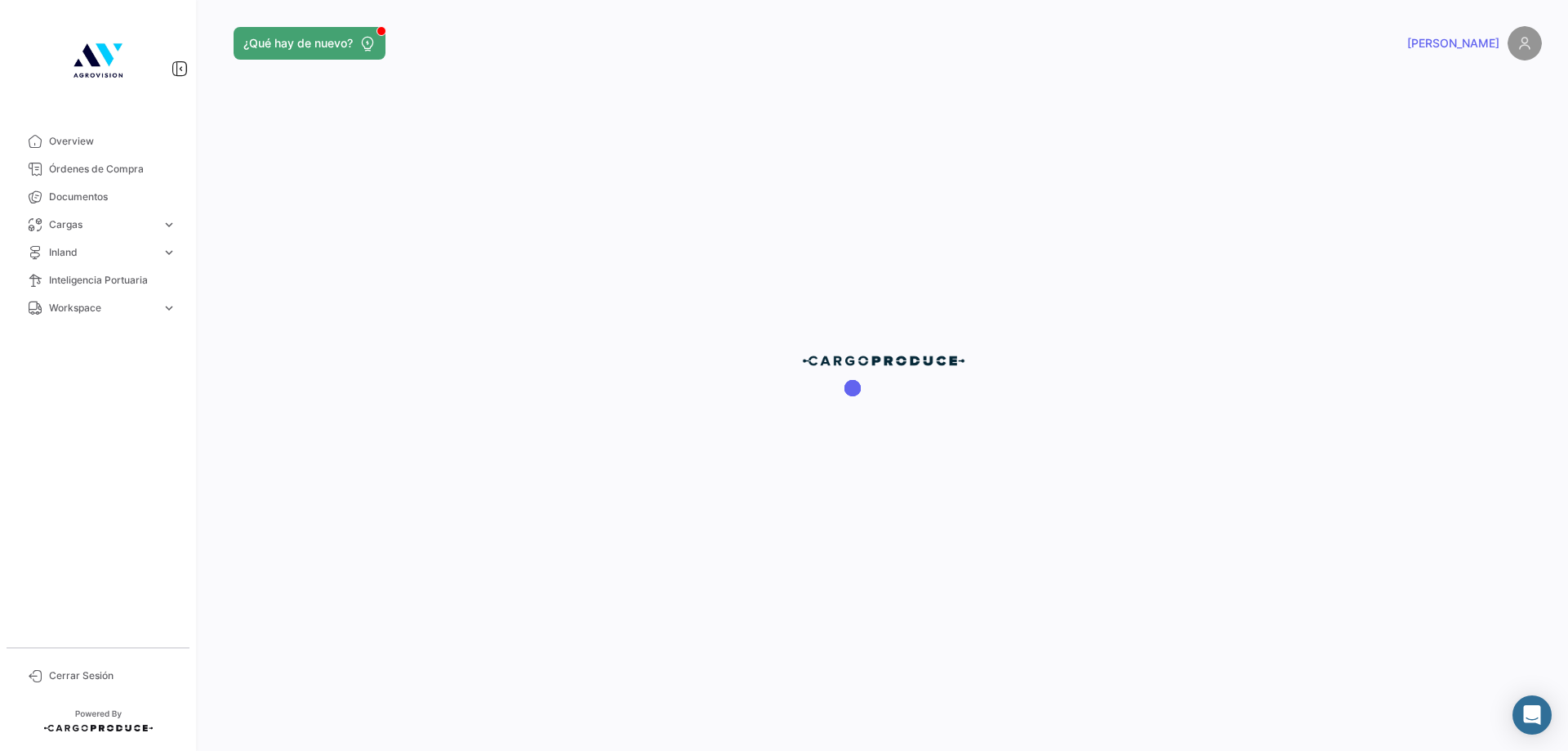 scroll, scrollTop: 0, scrollLeft: 0, axis: both 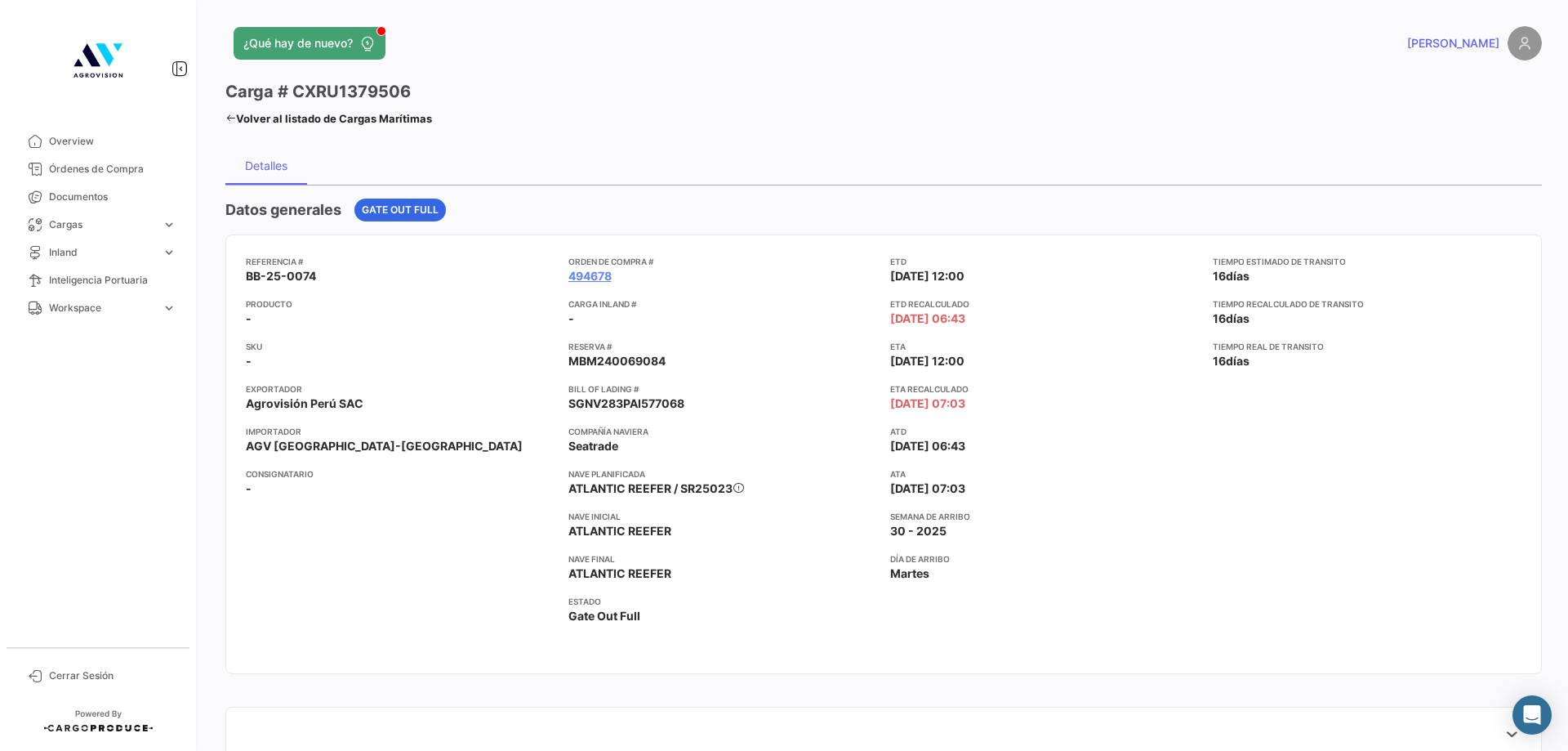 drag, startPoint x: 225, startPoint y: 89, endPoint x: 412, endPoint y: 80, distance: 187.2165 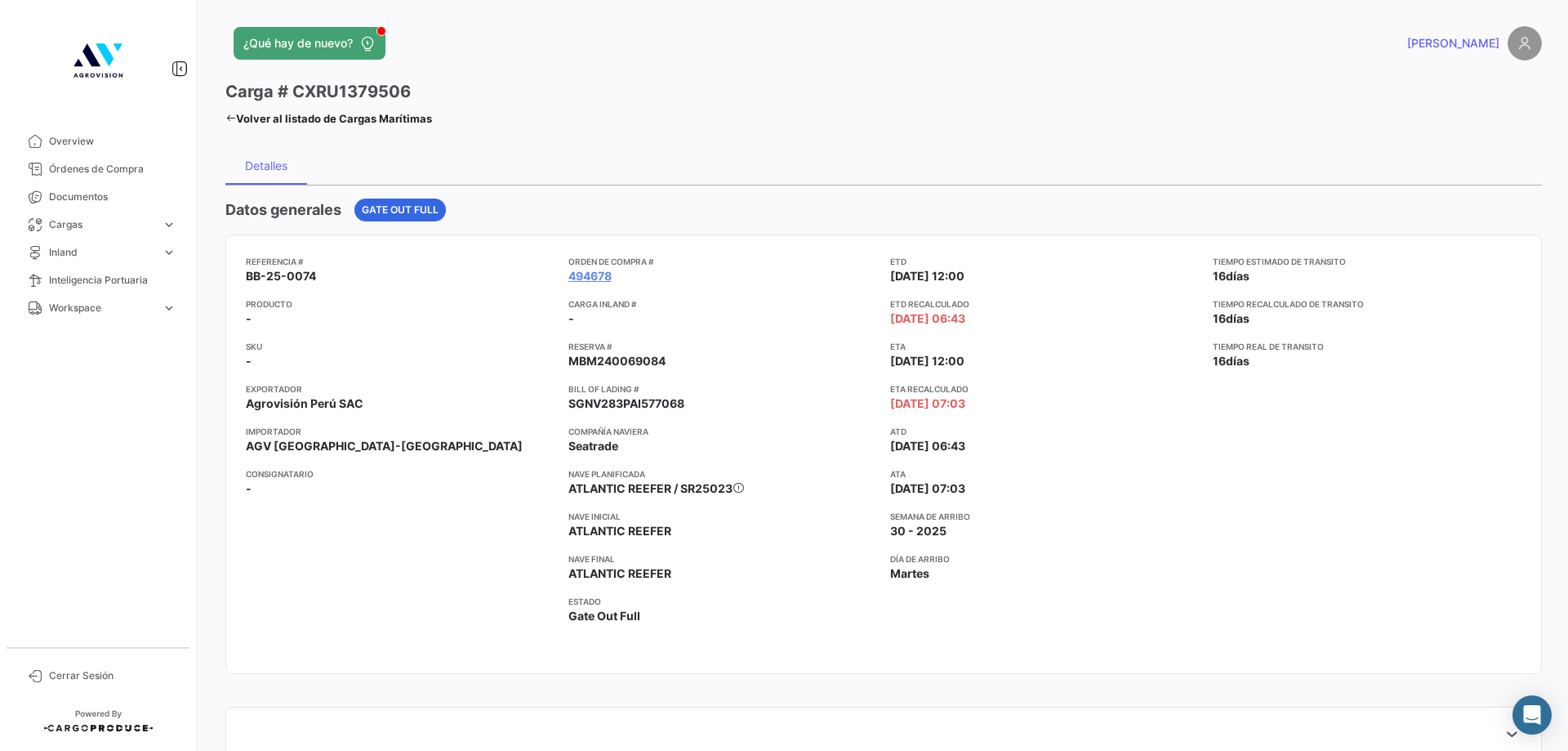 click on "BB-25-0074" 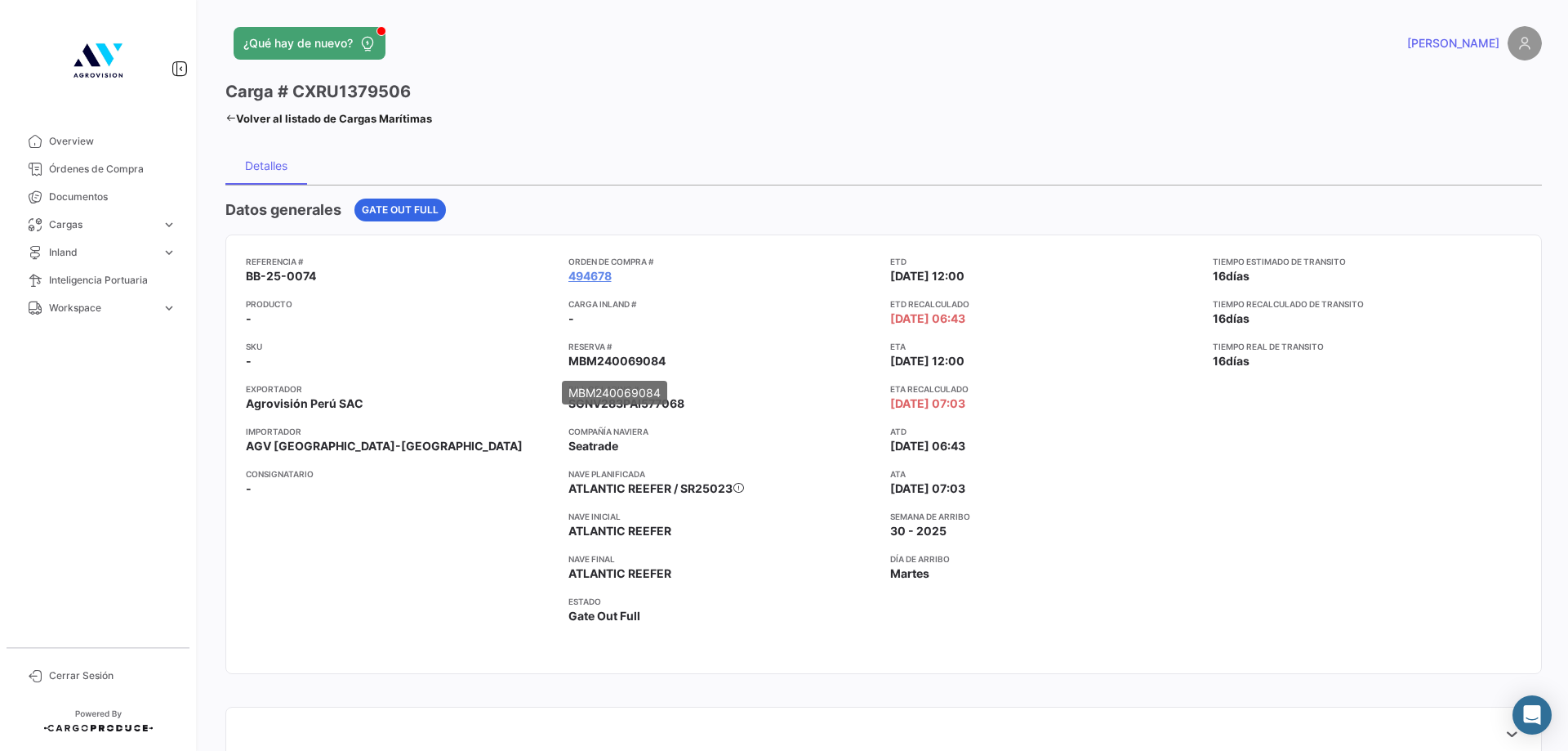 click on "MBM240069084" at bounding box center (617, 361) 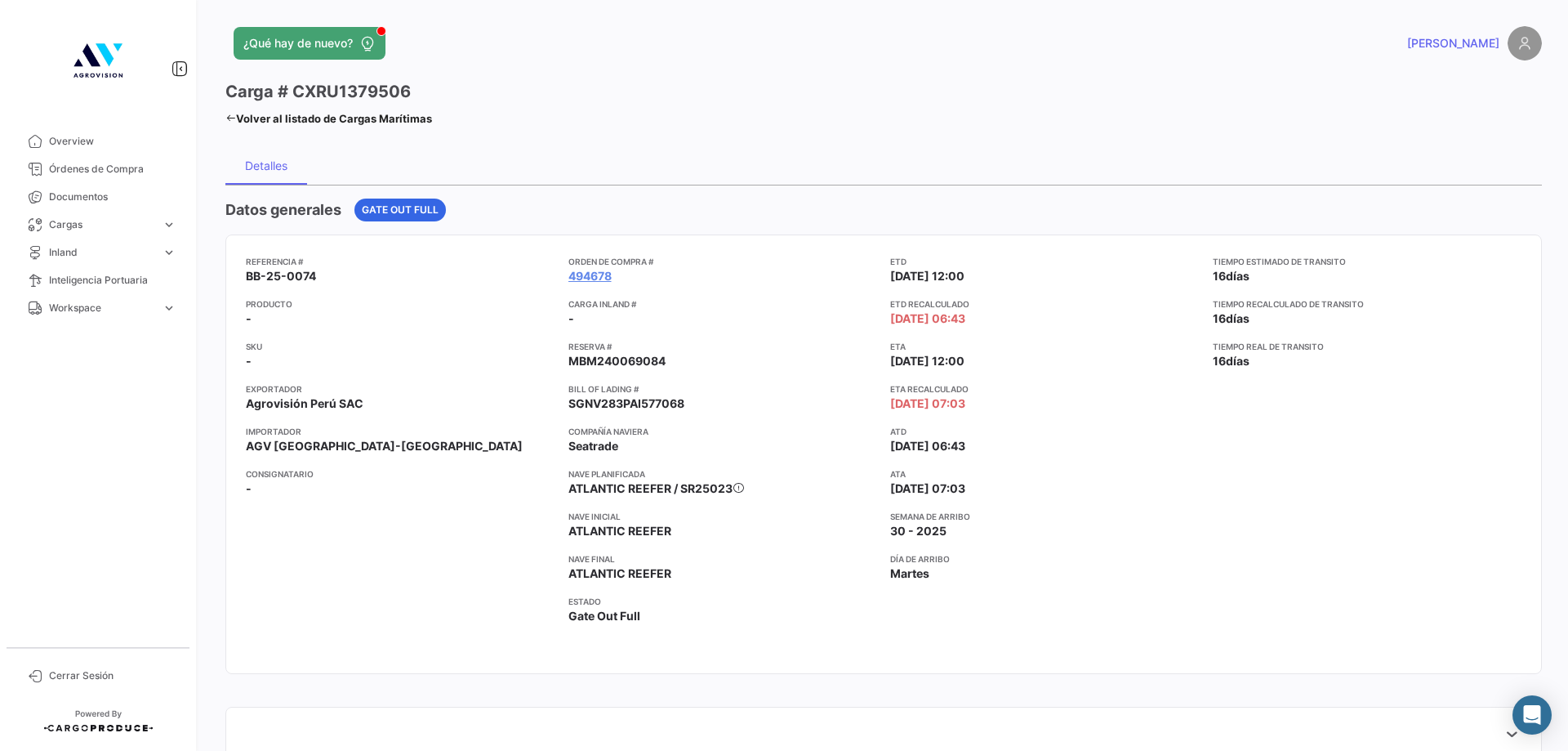 click on "MBM240069084" at bounding box center [617, 361] 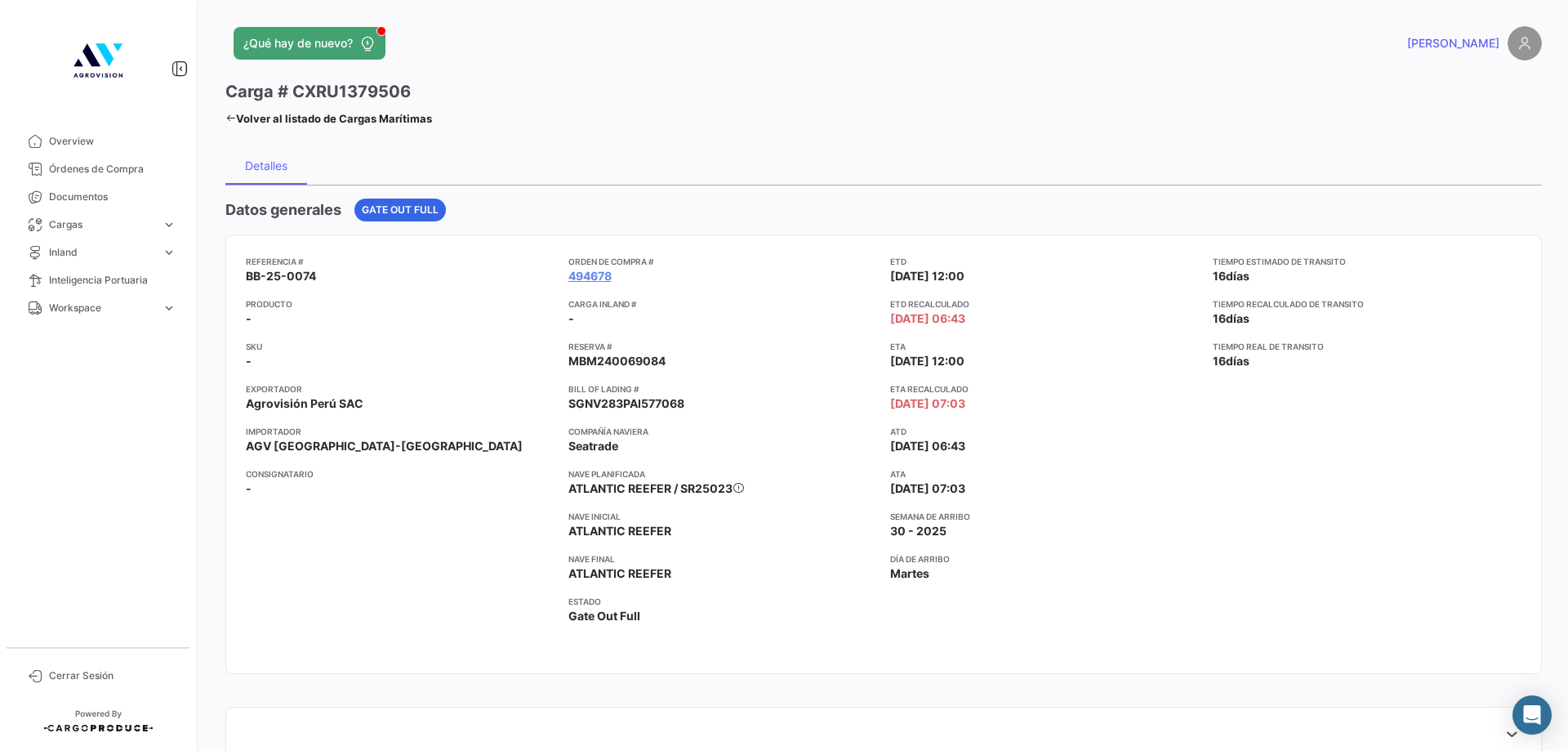 drag, startPoint x: 524, startPoint y: 482, endPoint x: 608, endPoint y: 463, distance: 86.12201 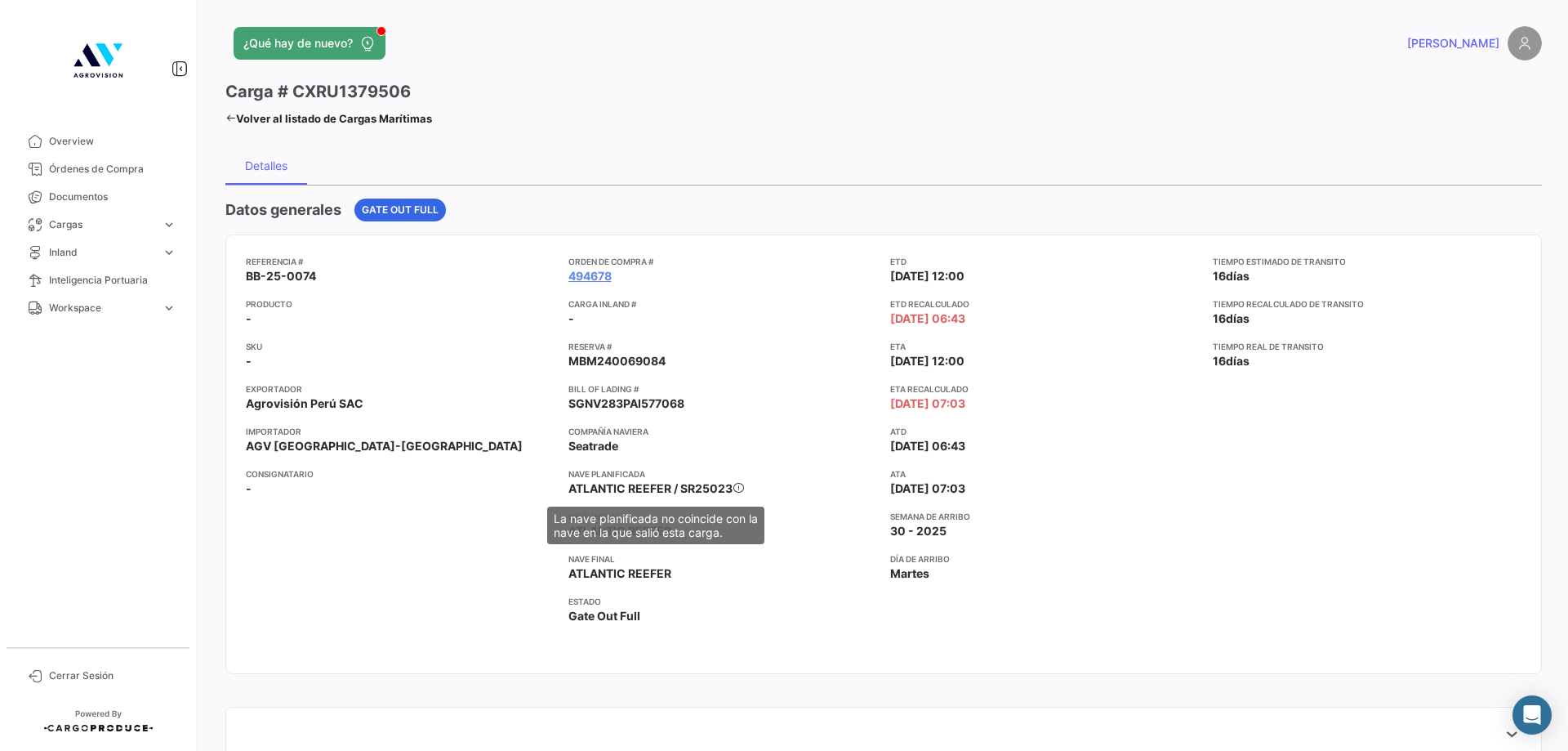 click on "ATLANTIC REEFER / SR25023" 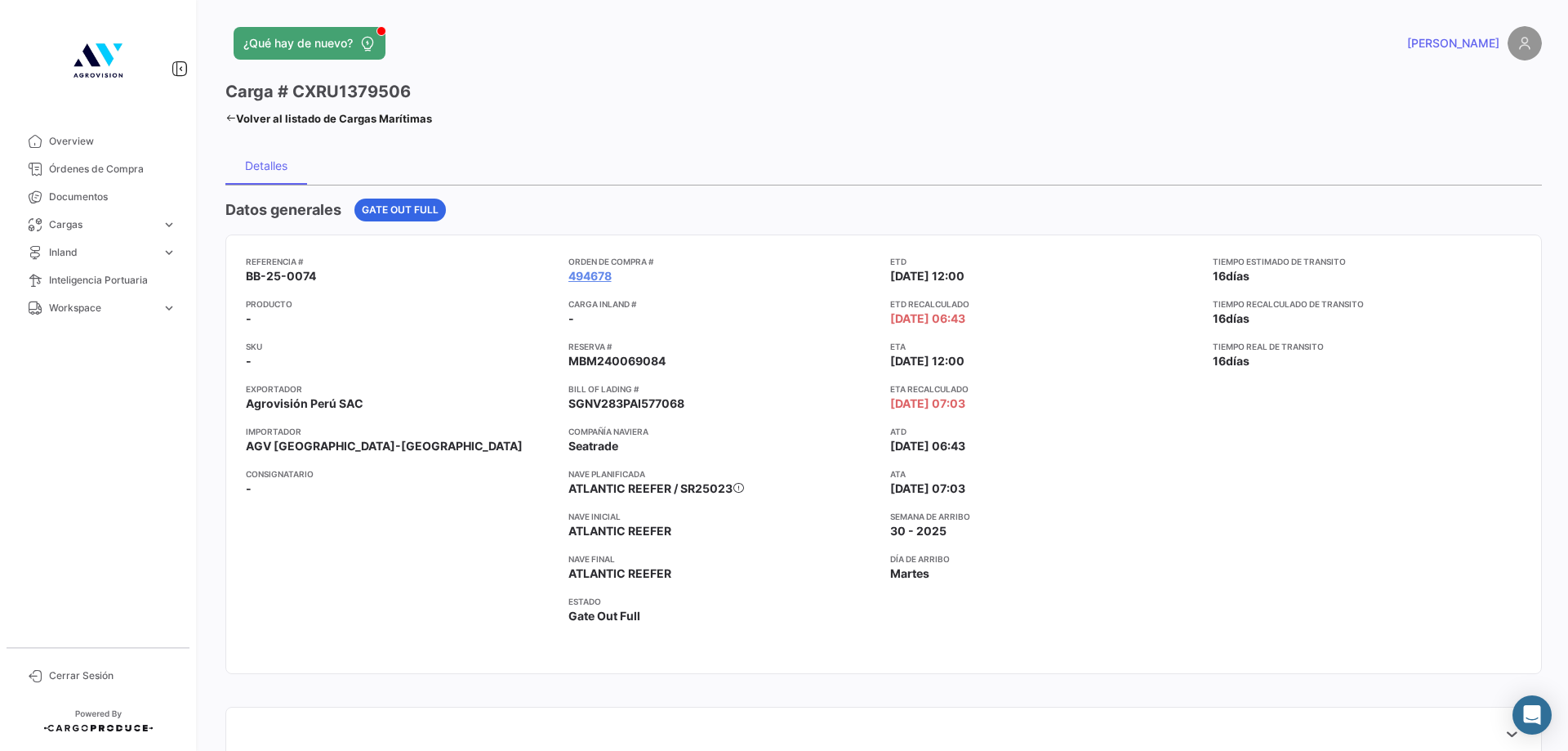 click on "ATLANTIC REEFER / SR25023" 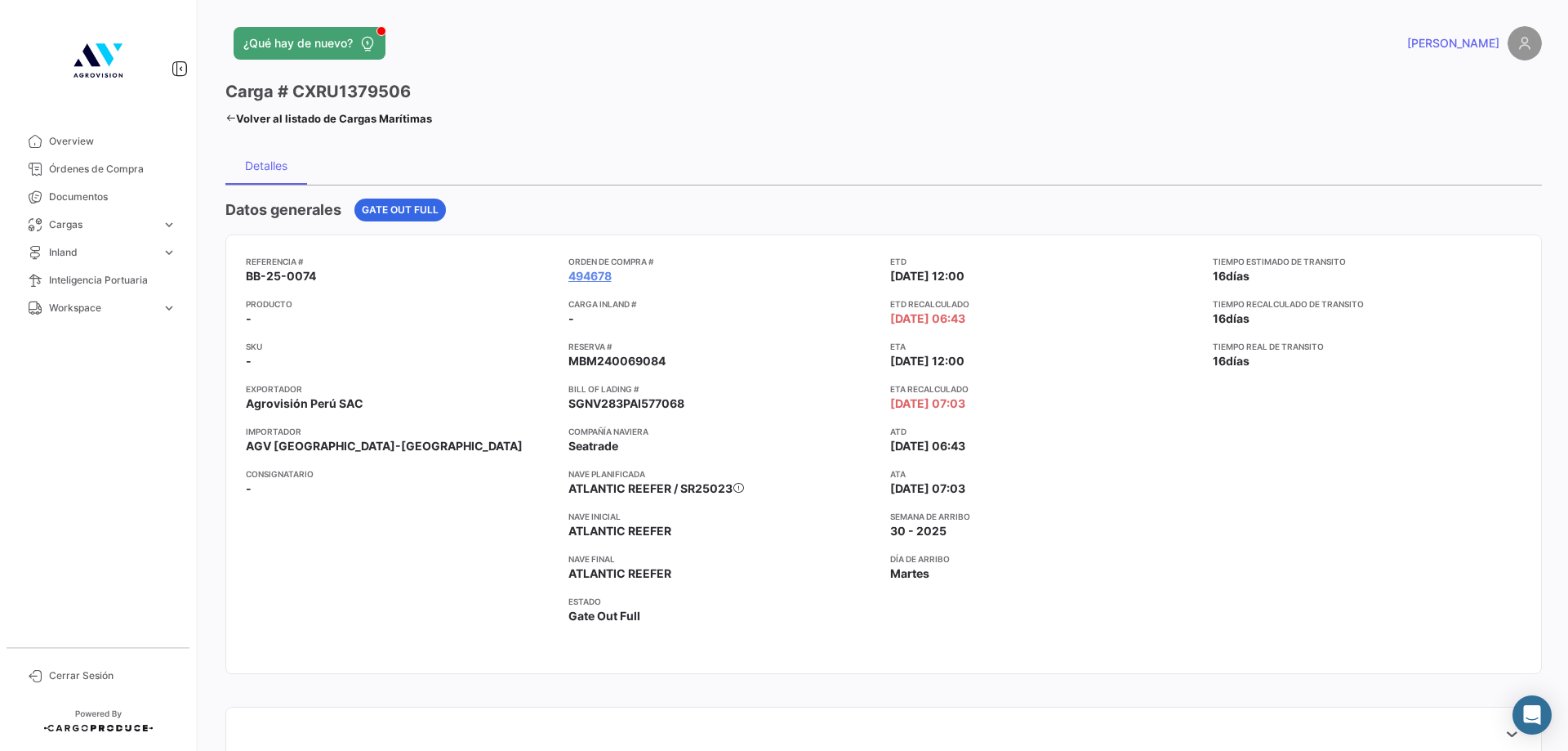 click on "Nave inicial" 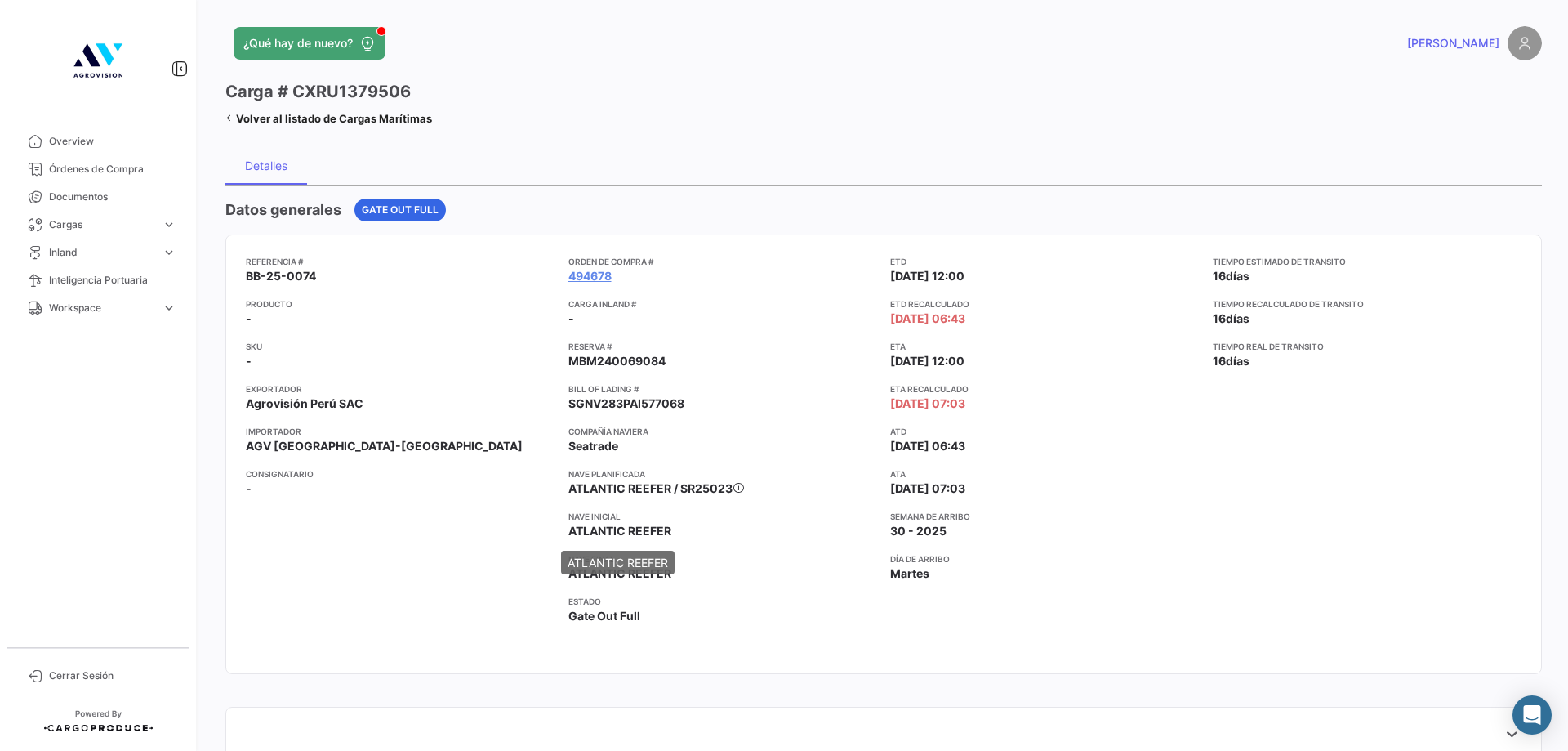click on "ATLANTIC REEFER" at bounding box center [617, 562] 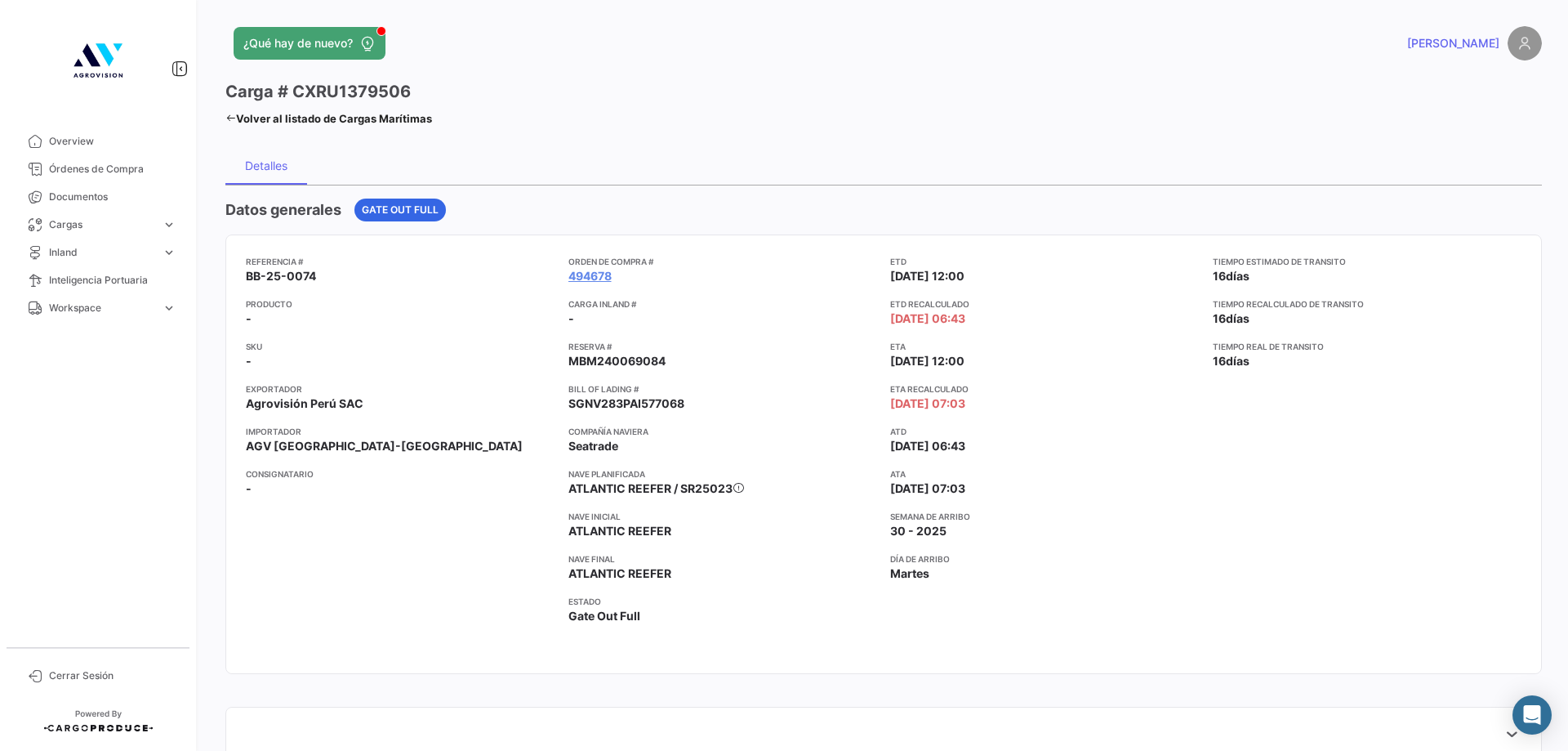 click on "Estado
Gate Out Full" 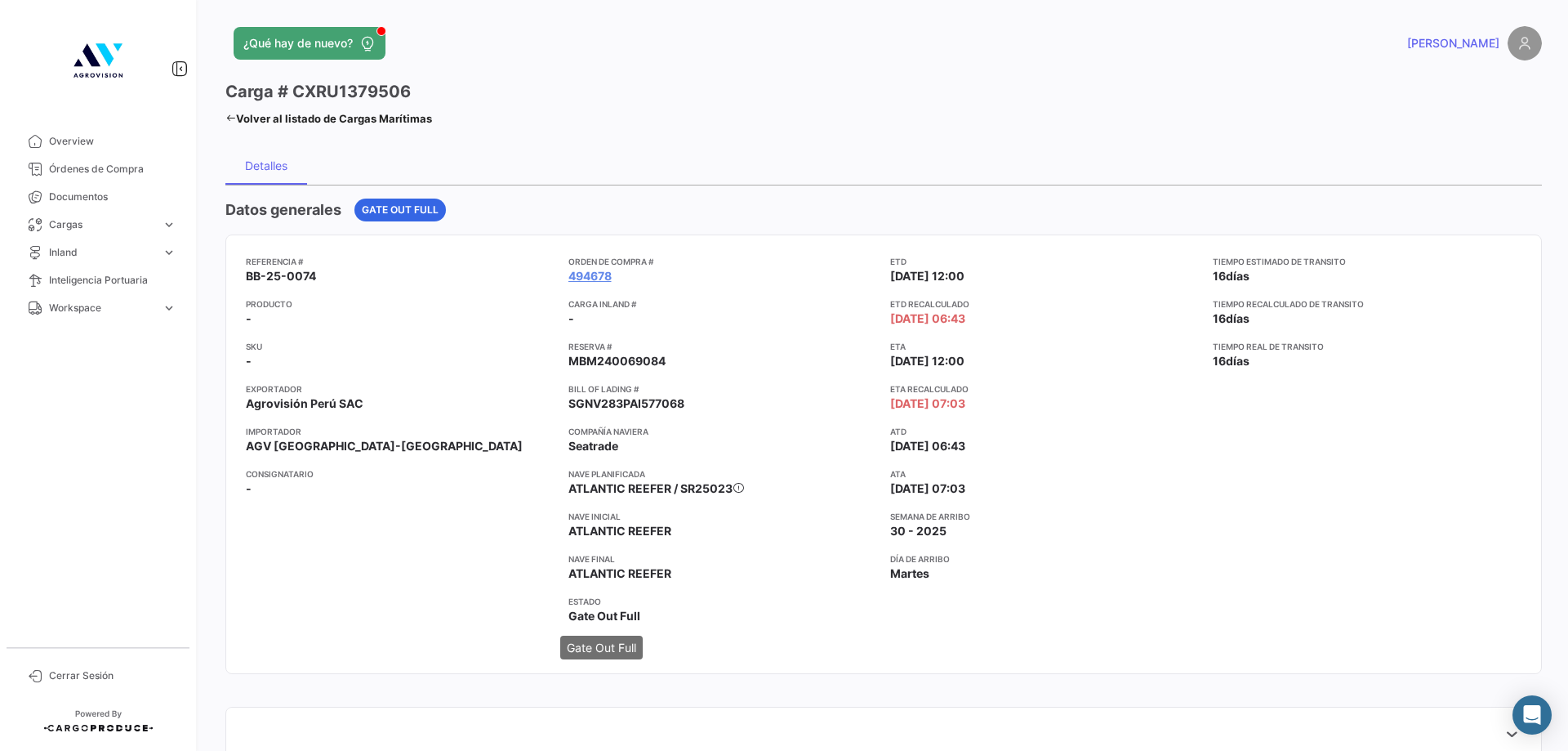 click on "Gate Out Full" 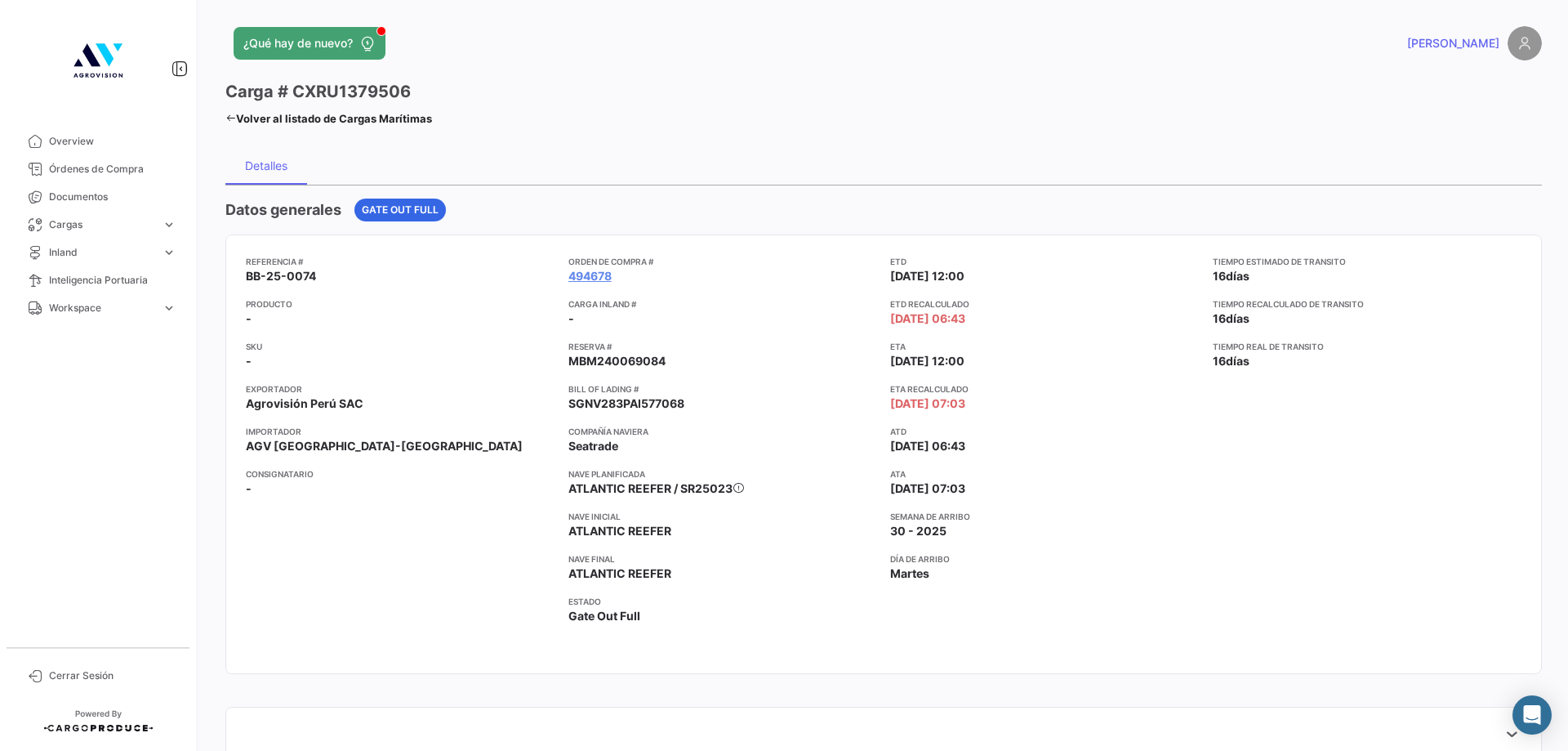 click on "Gate Out Full" 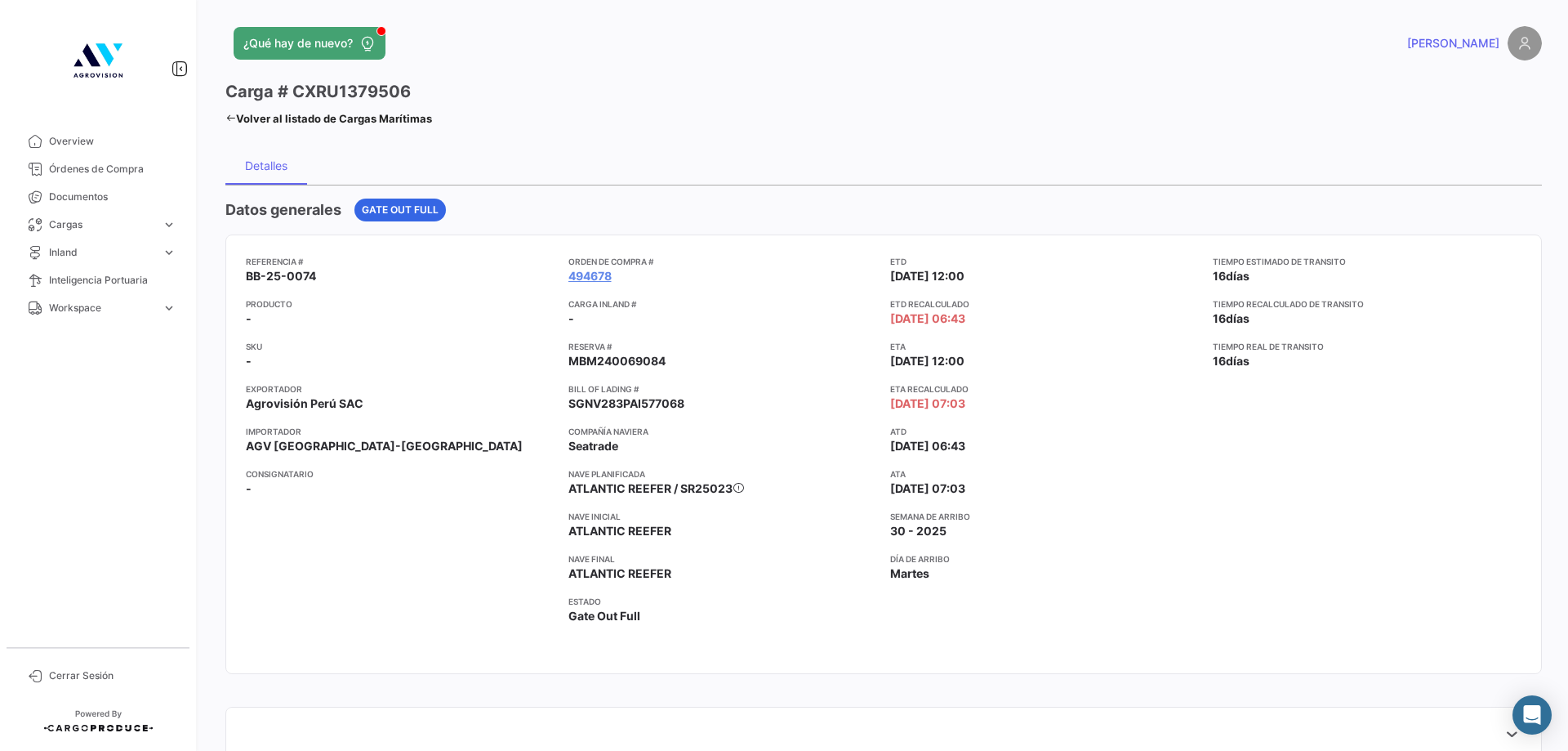 click on "ETD" at bounding box center (1045, 262) 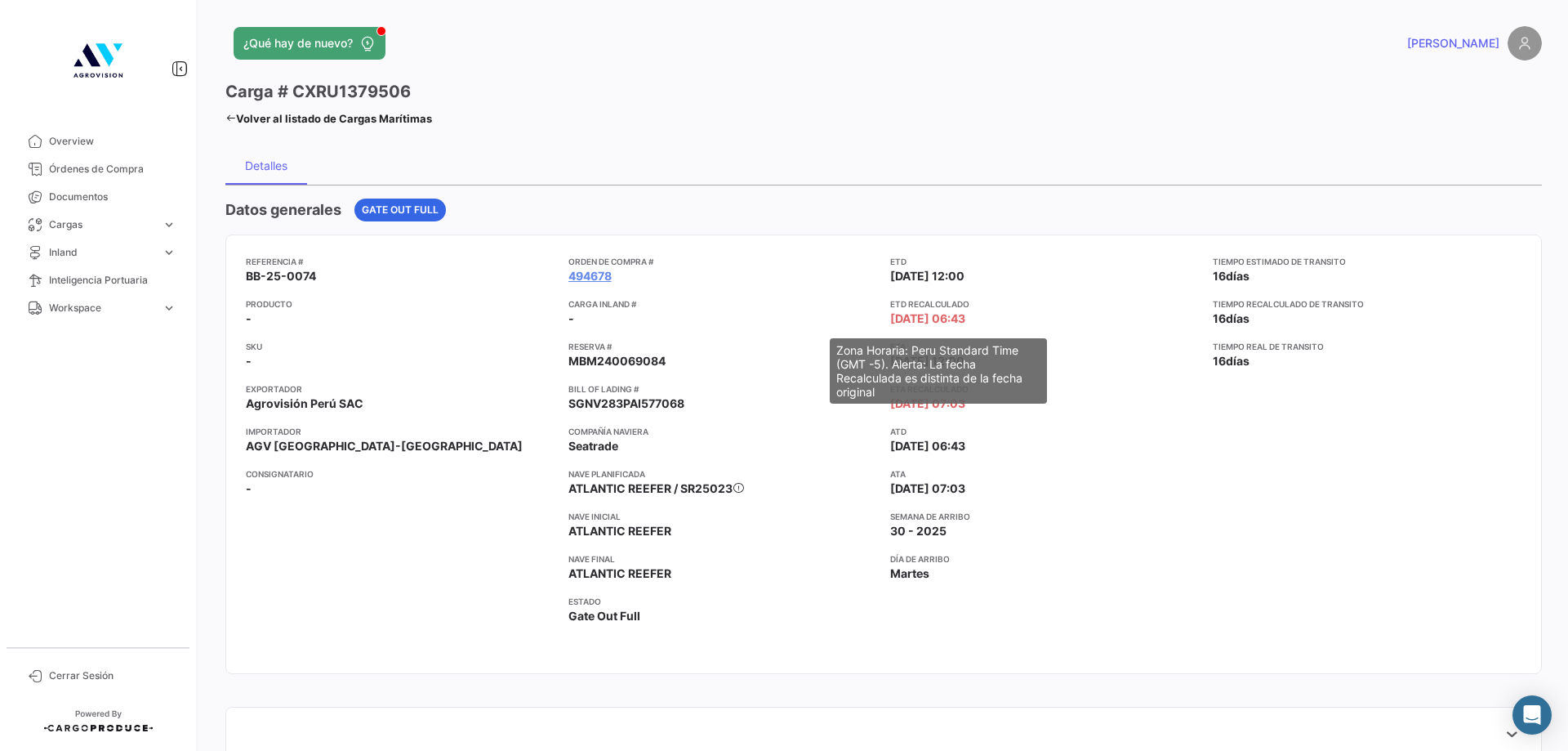 drag, startPoint x: 980, startPoint y: 319, endPoint x: 921, endPoint y: 326, distance: 59.4138 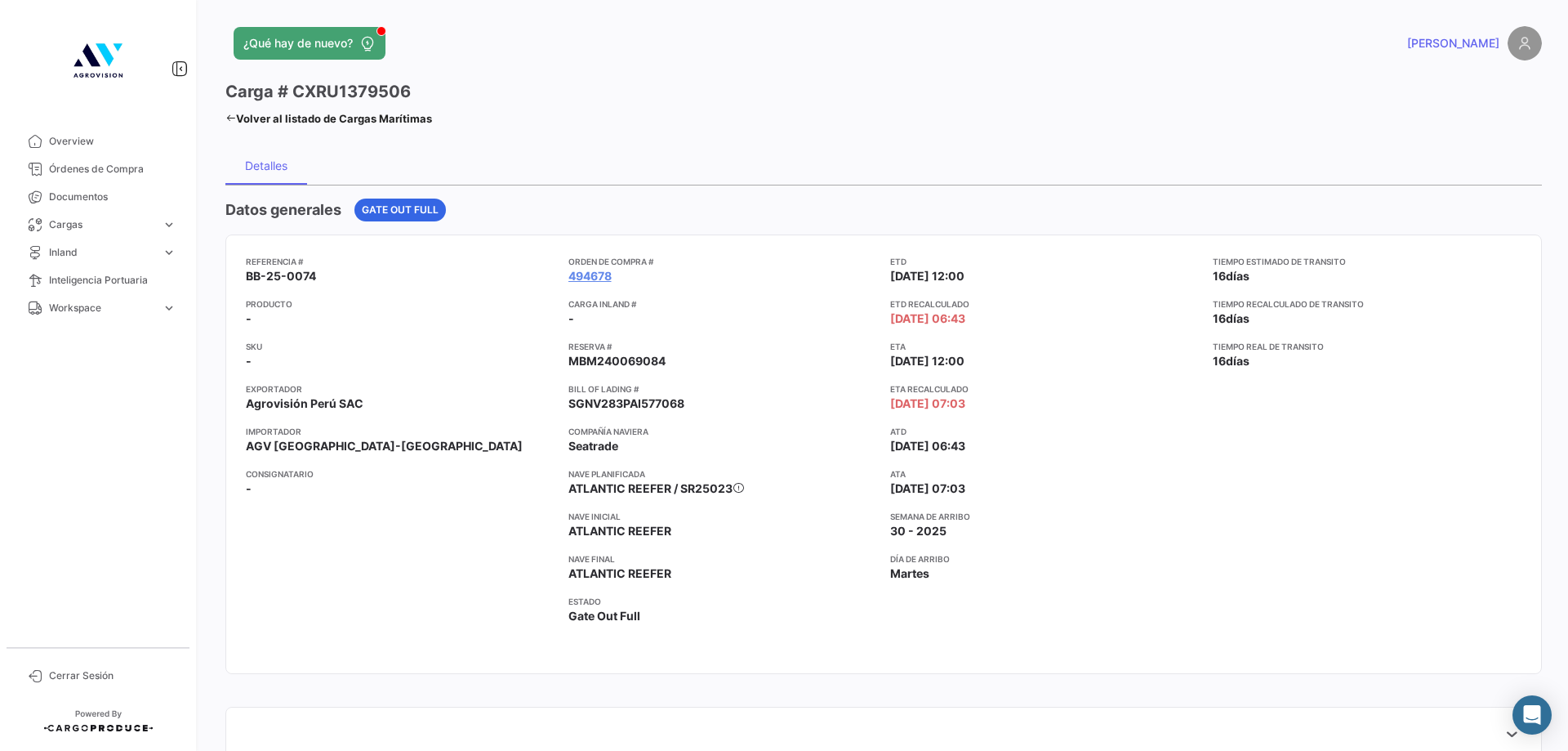 click on "[DATE] 06:43" at bounding box center [928, 319] 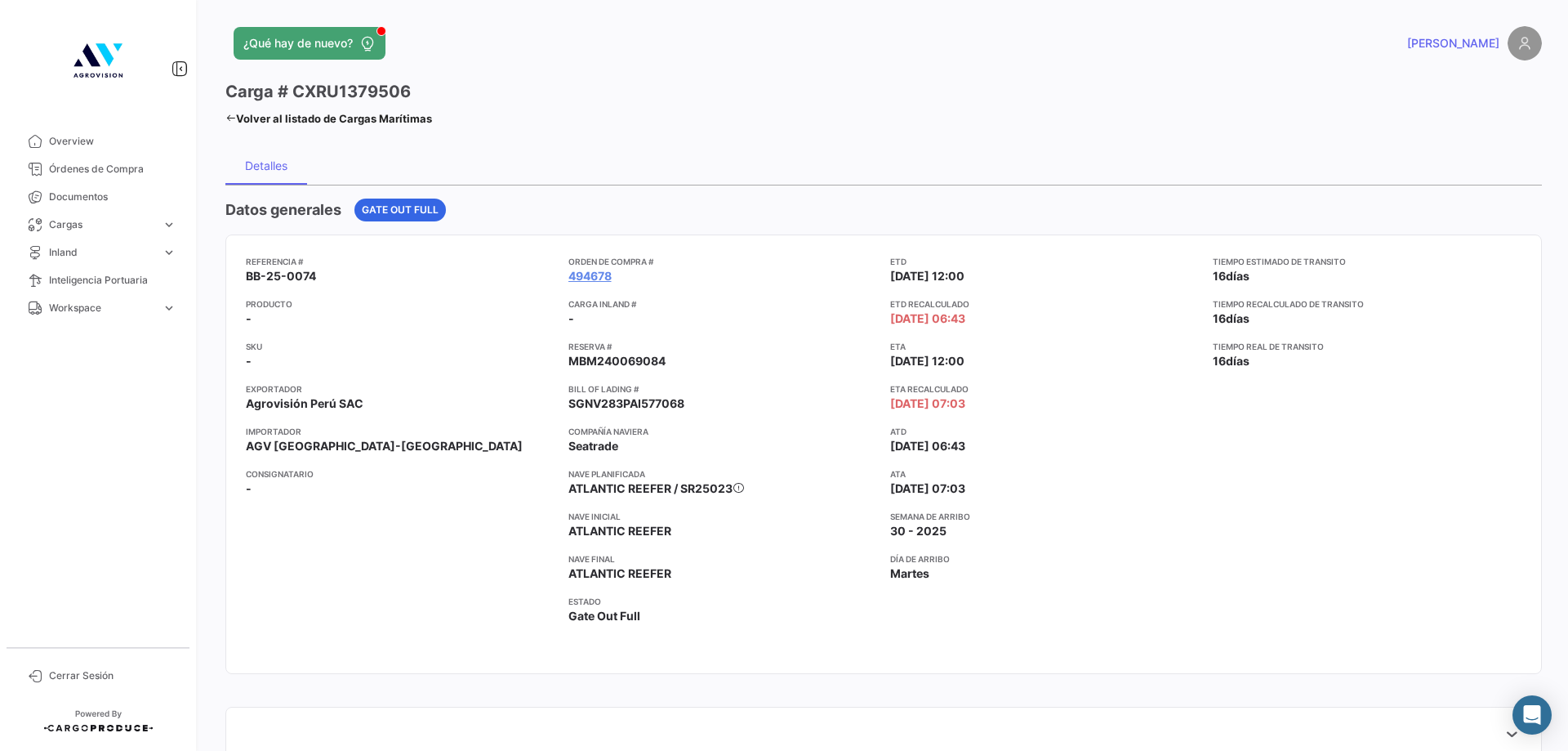 click on "Tiempo recalculado de transito" at bounding box center [1367, 304] 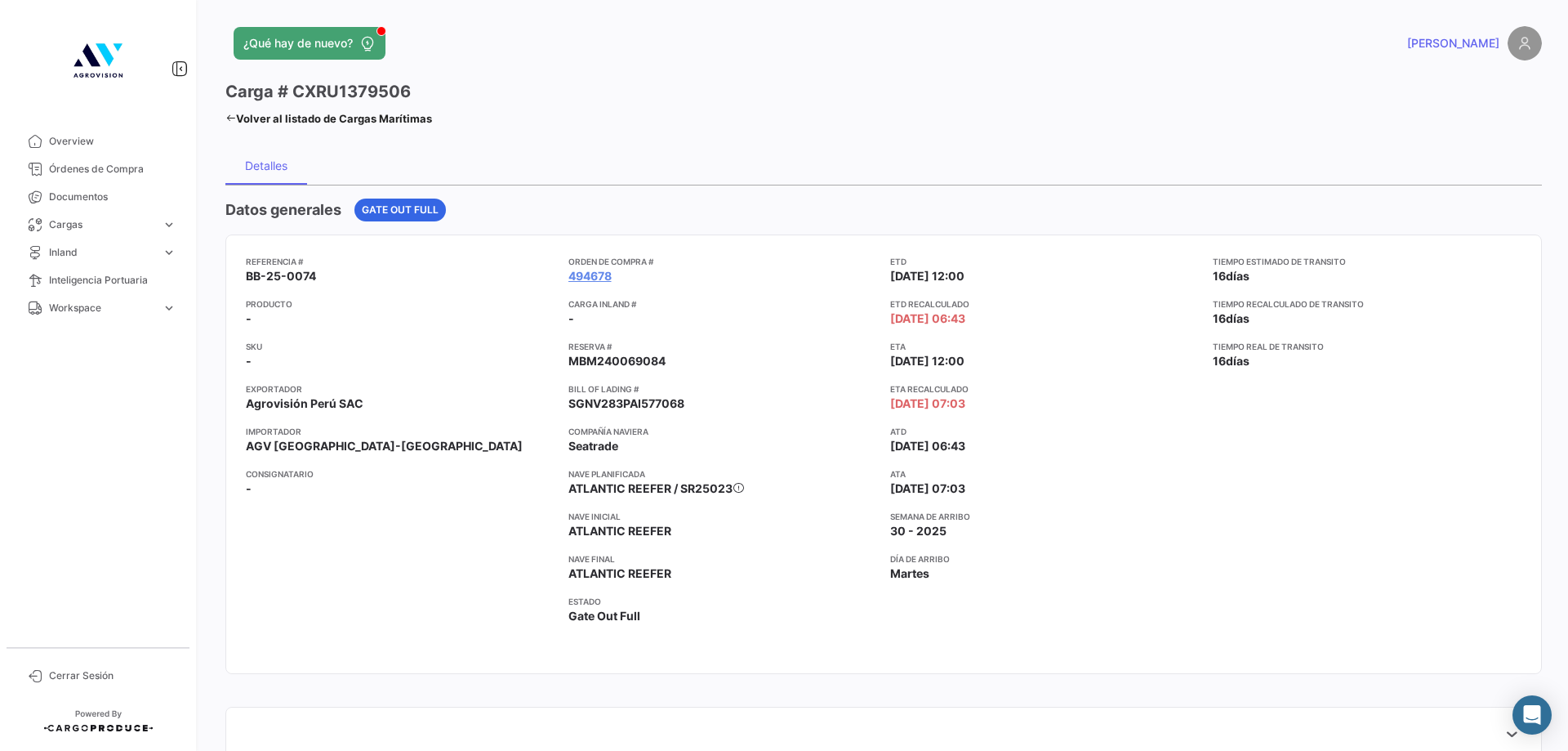 click on "Tiempo real de transito" at bounding box center (1367, 346) 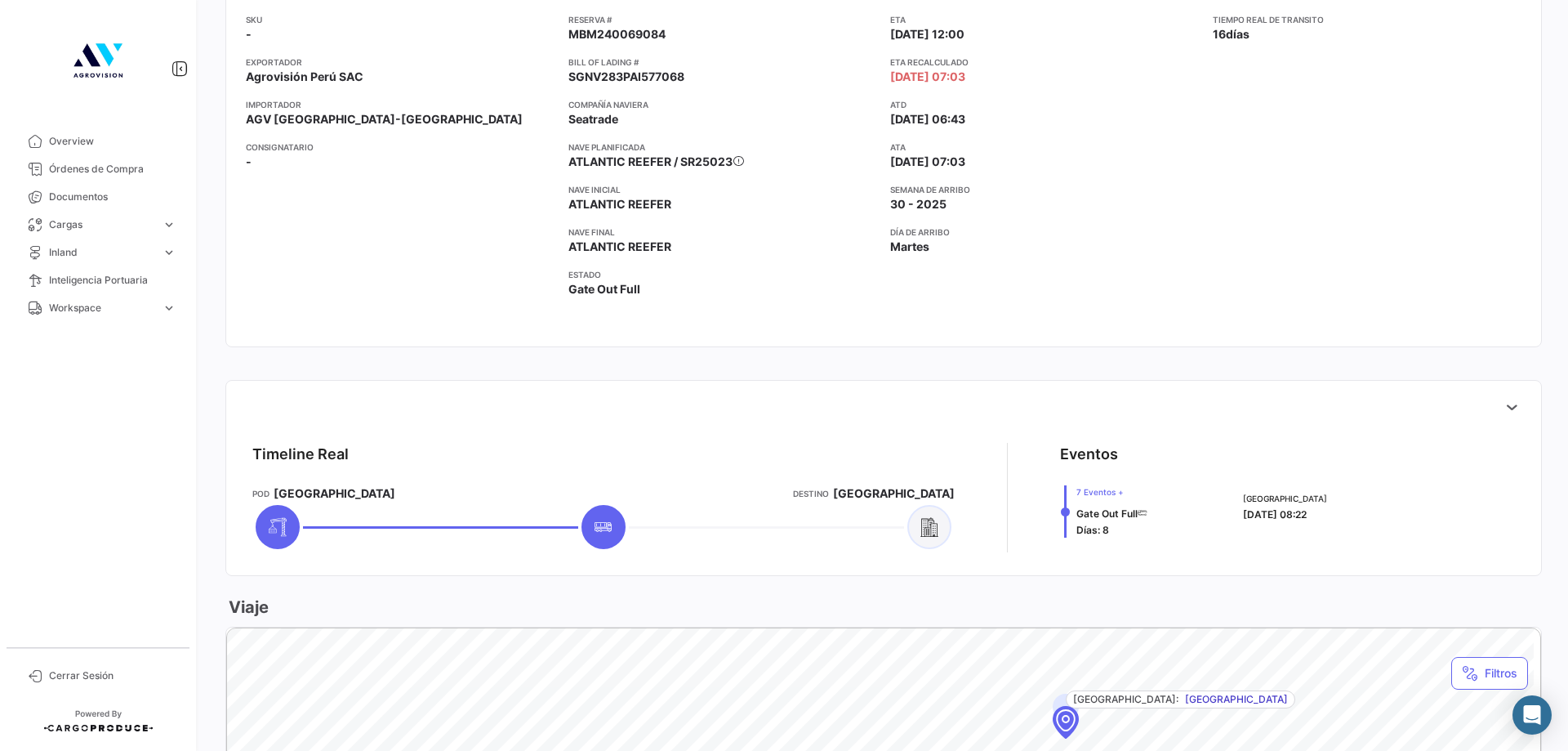 scroll, scrollTop: 409, scrollLeft: 0, axis: vertical 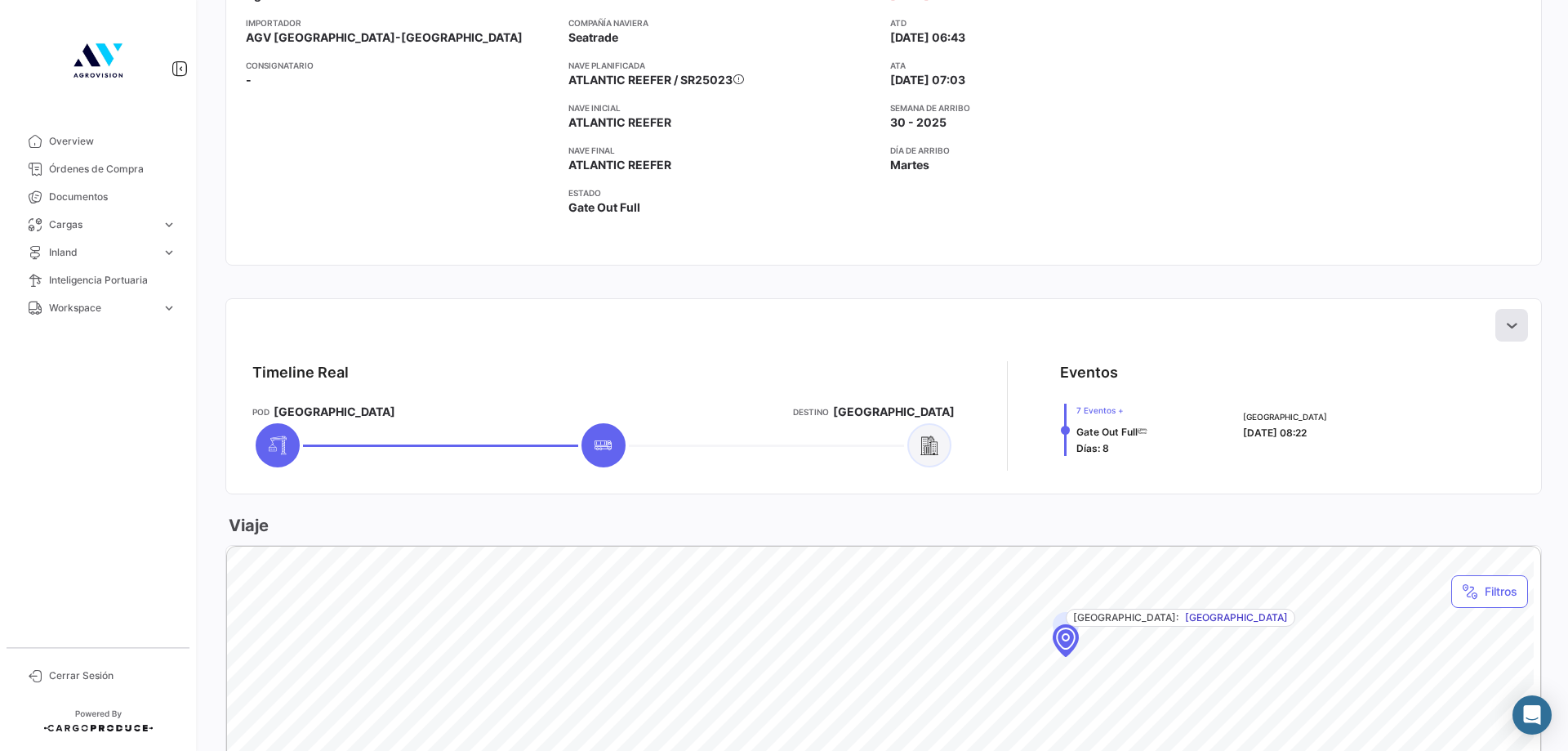 click at bounding box center [1512, 325] 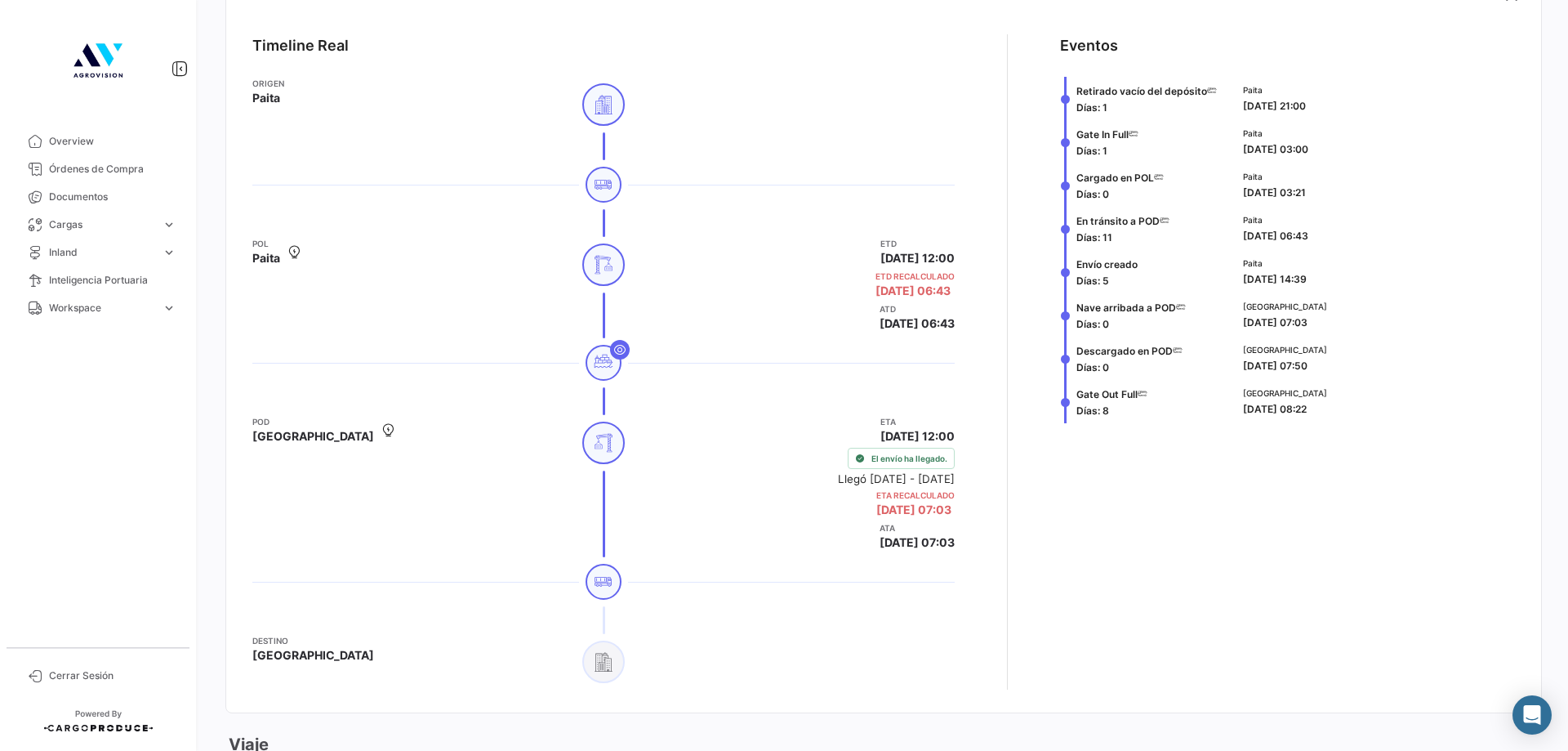 scroll, scrollTop: 654, scrollLeft: 0, axis: vertical 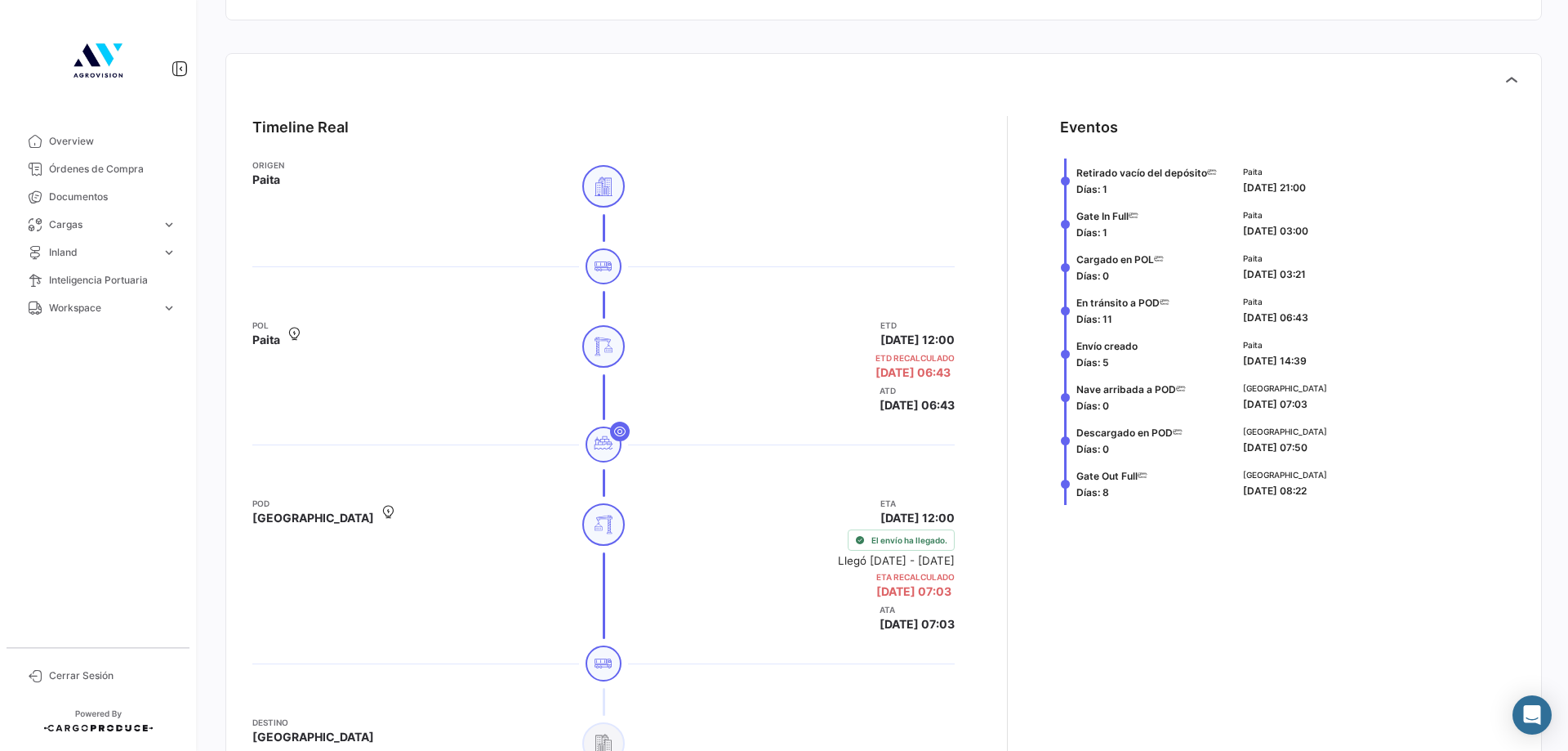 click on "ETD" at bounding box center (917, 503) 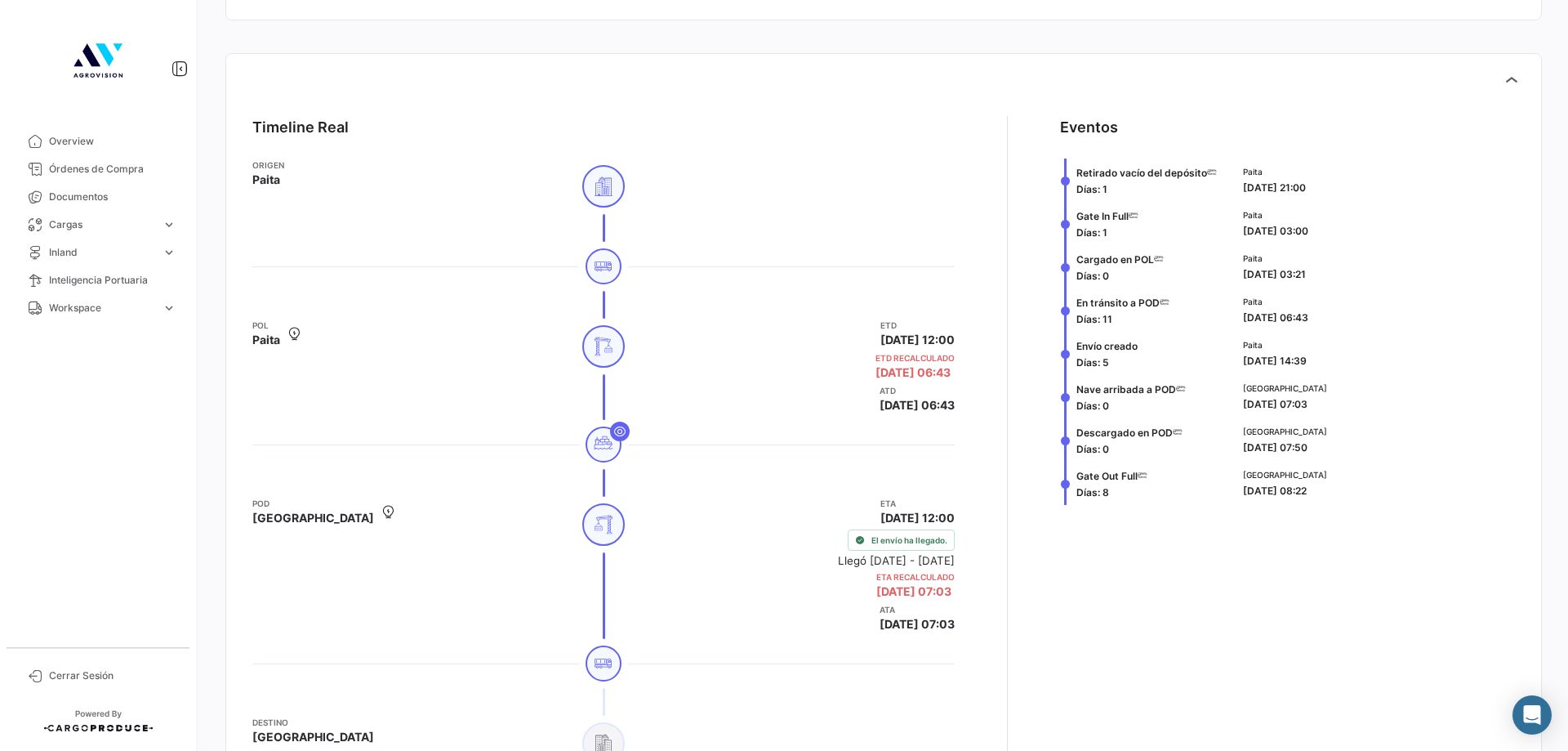 click on "[DATE] 12:00" at bounding box center (885, 371) 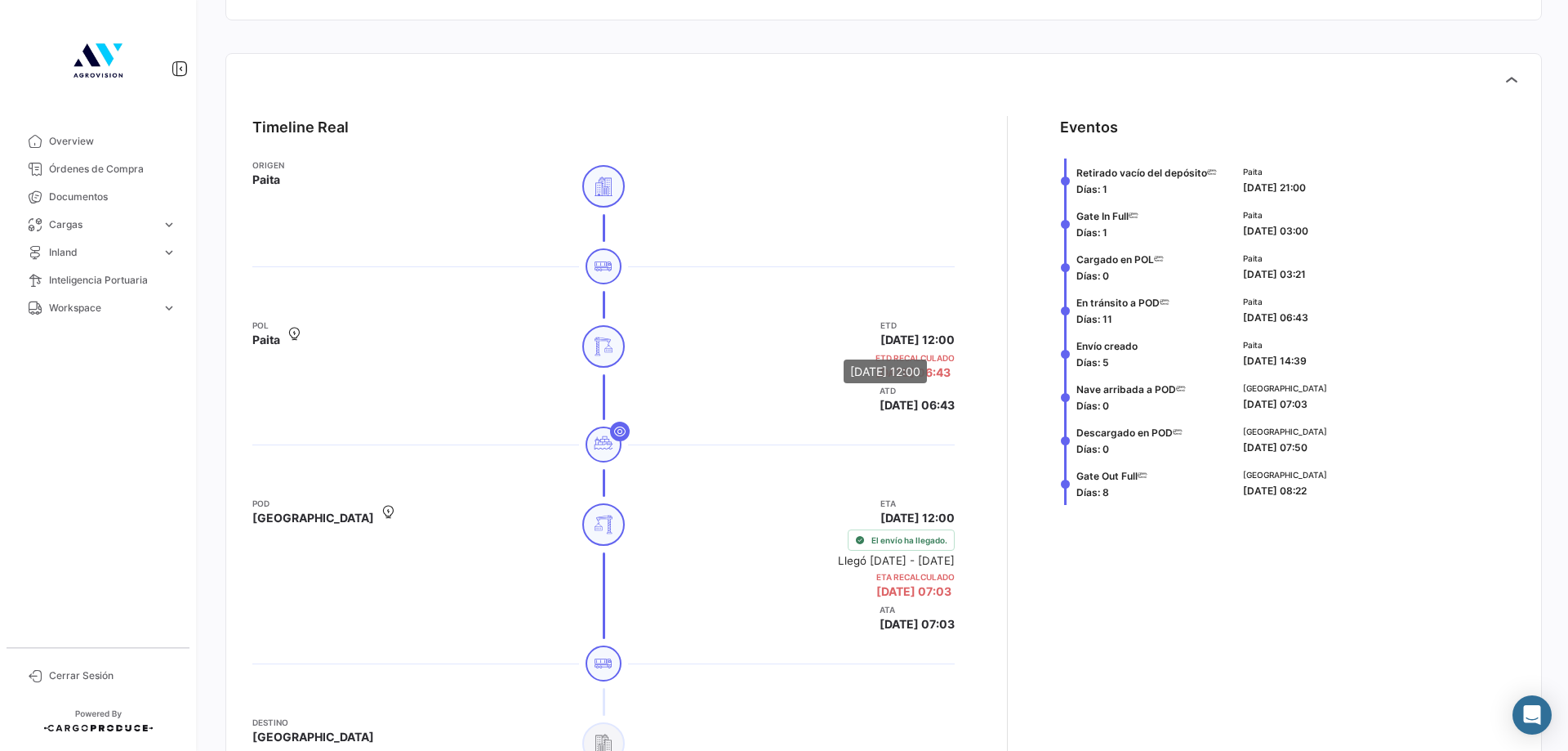 click on "[DATE] 12:00" at bounding box center (885, 371) 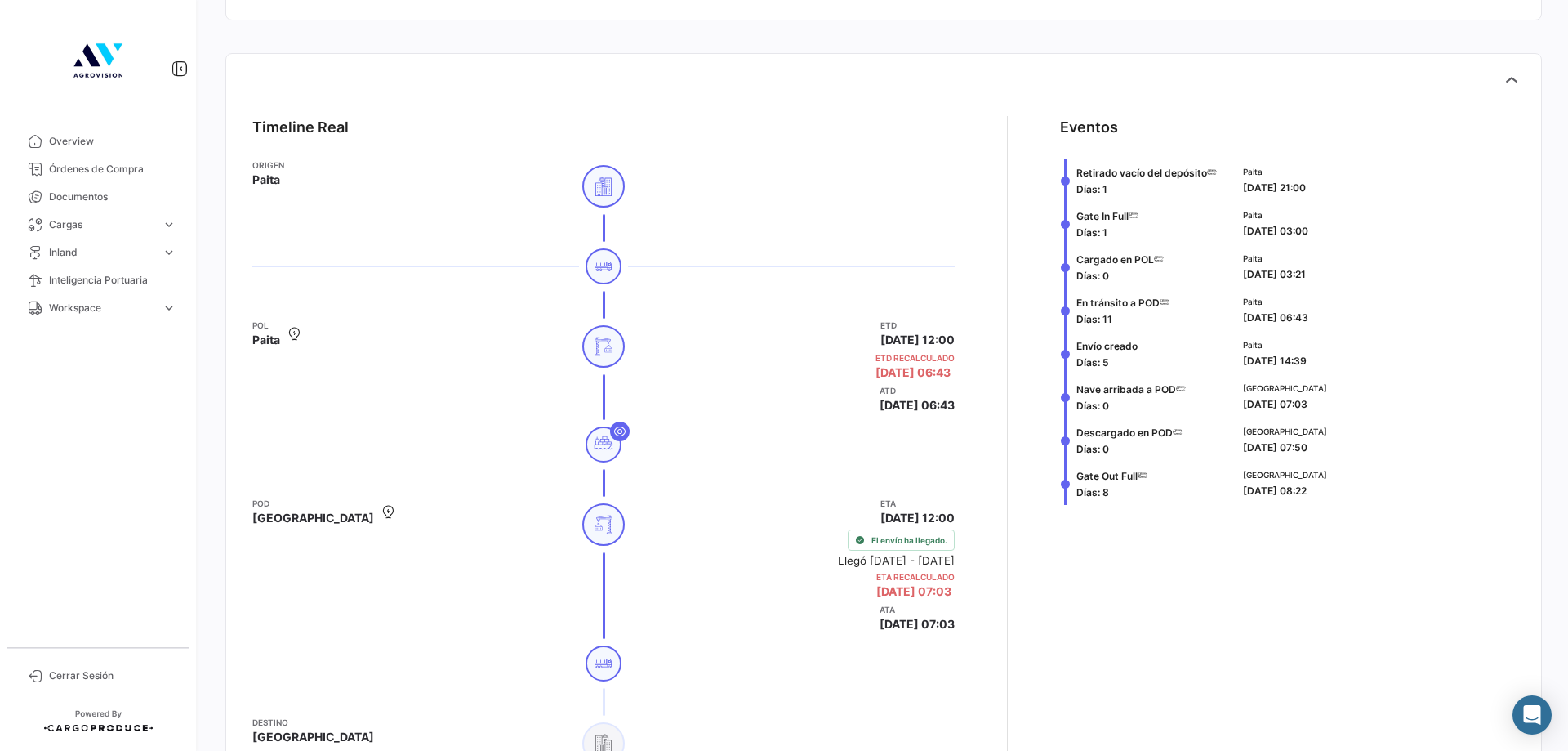 click on "ETD
[DATE] 12:00  ETD Recalculado
[DATE] 06:43  ATD
[DATE] 06:43" at bounding box center [793, 568] 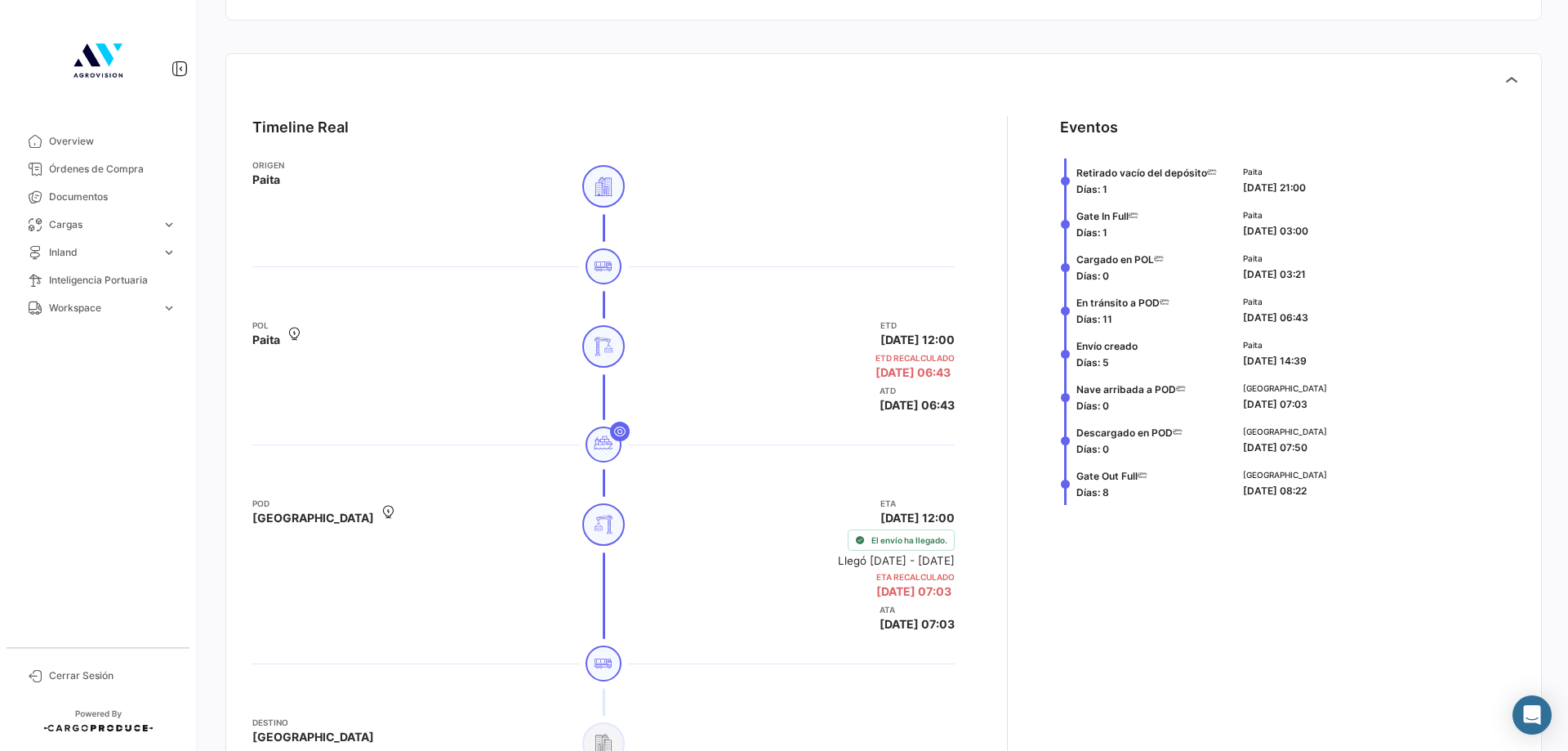 drag, startPoint x: 786, startPoint y: 561, endPoint x: 955, endPoint y: 565, distance: 169.04733 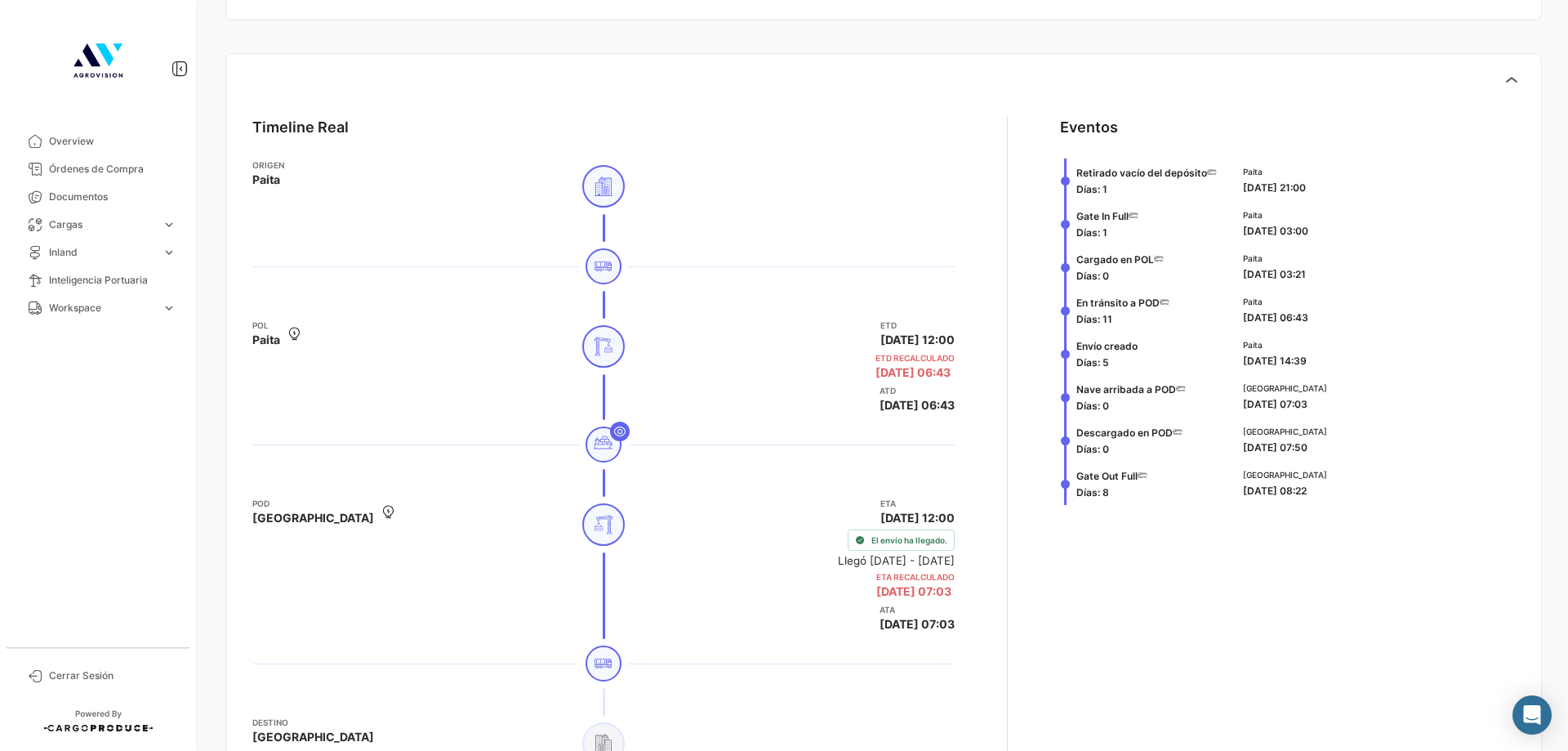click 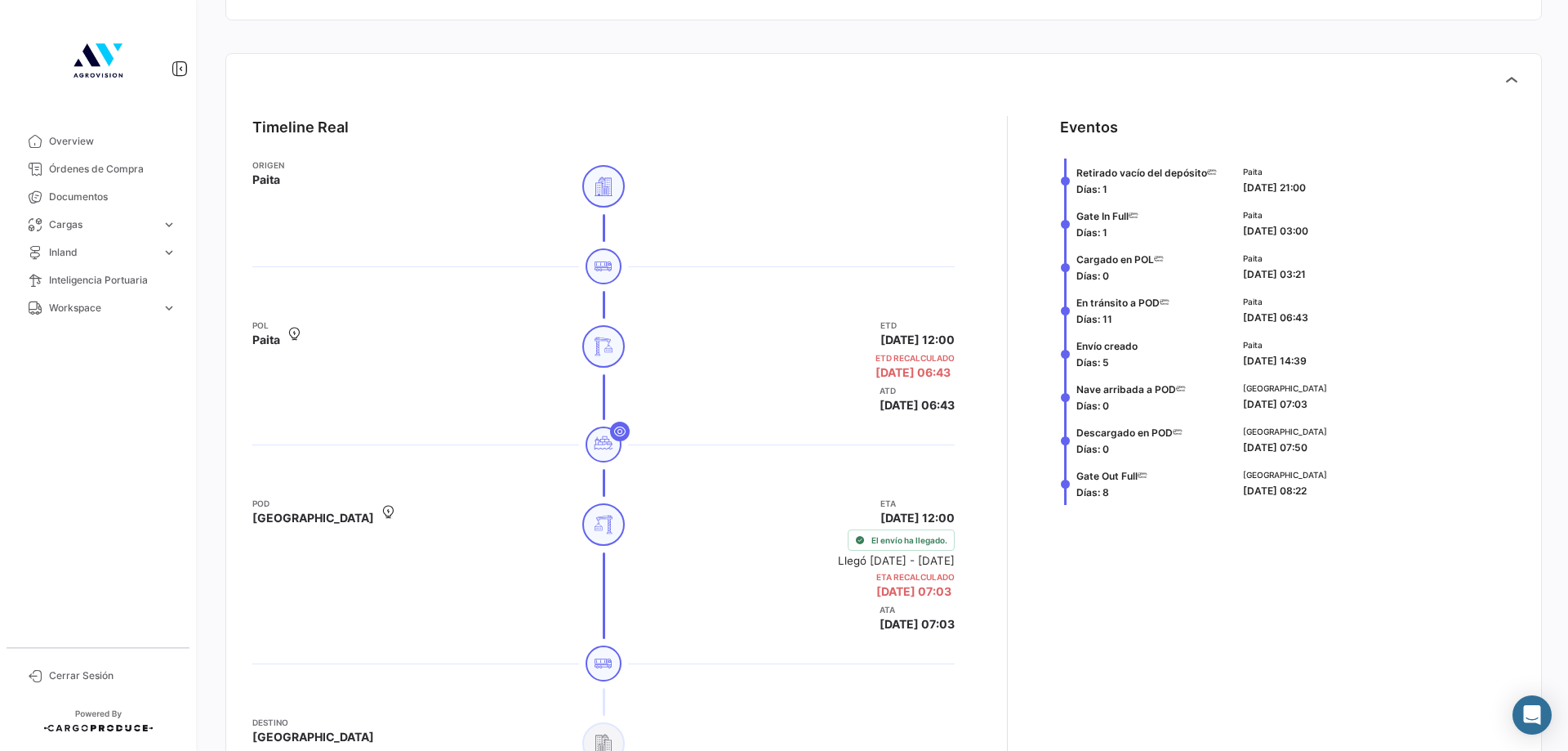drag, startPoint x: 1101, startPoint y: 187, endPoint x: 1069, endPoint y: 191, distance: 32.249031 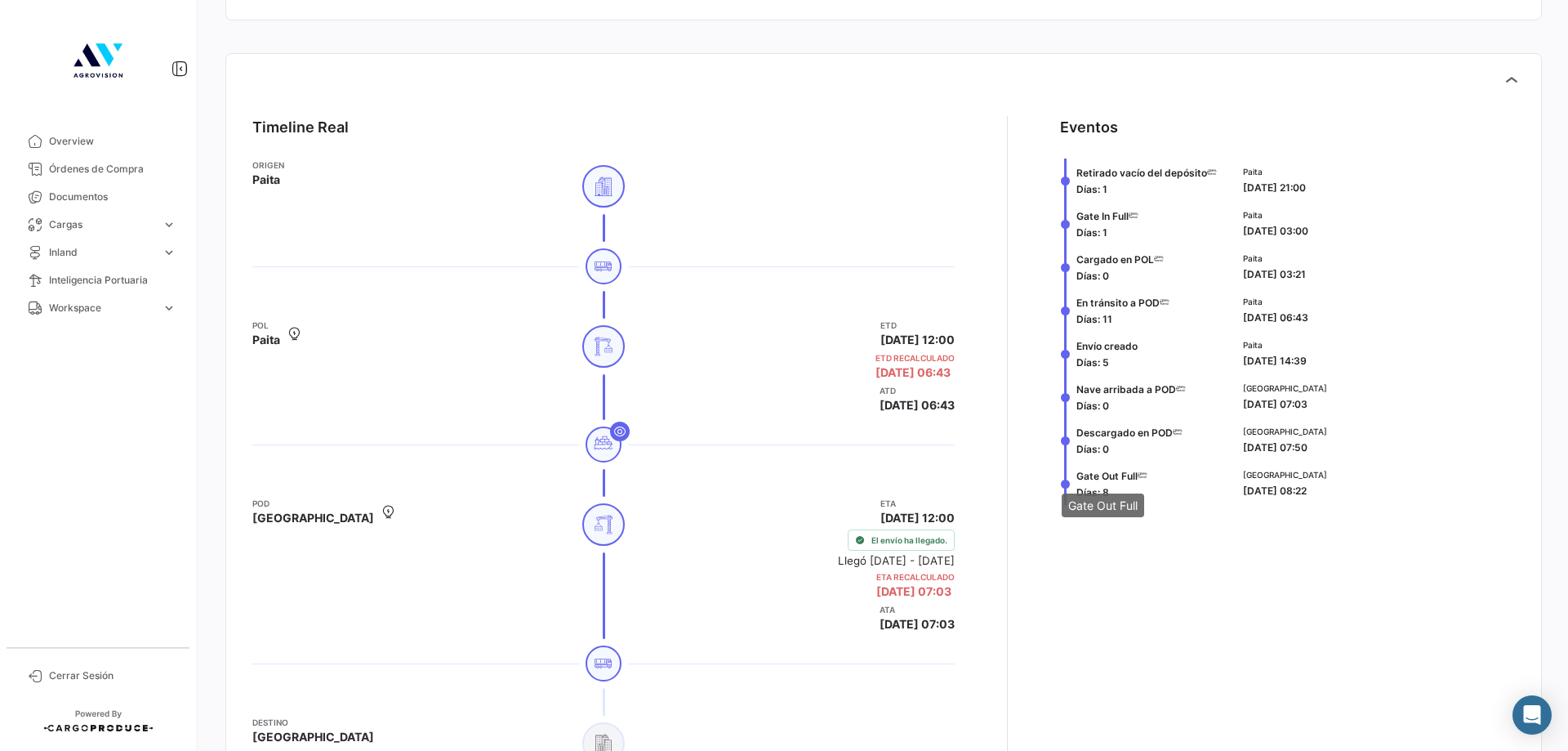 click on "Gate Out Full" 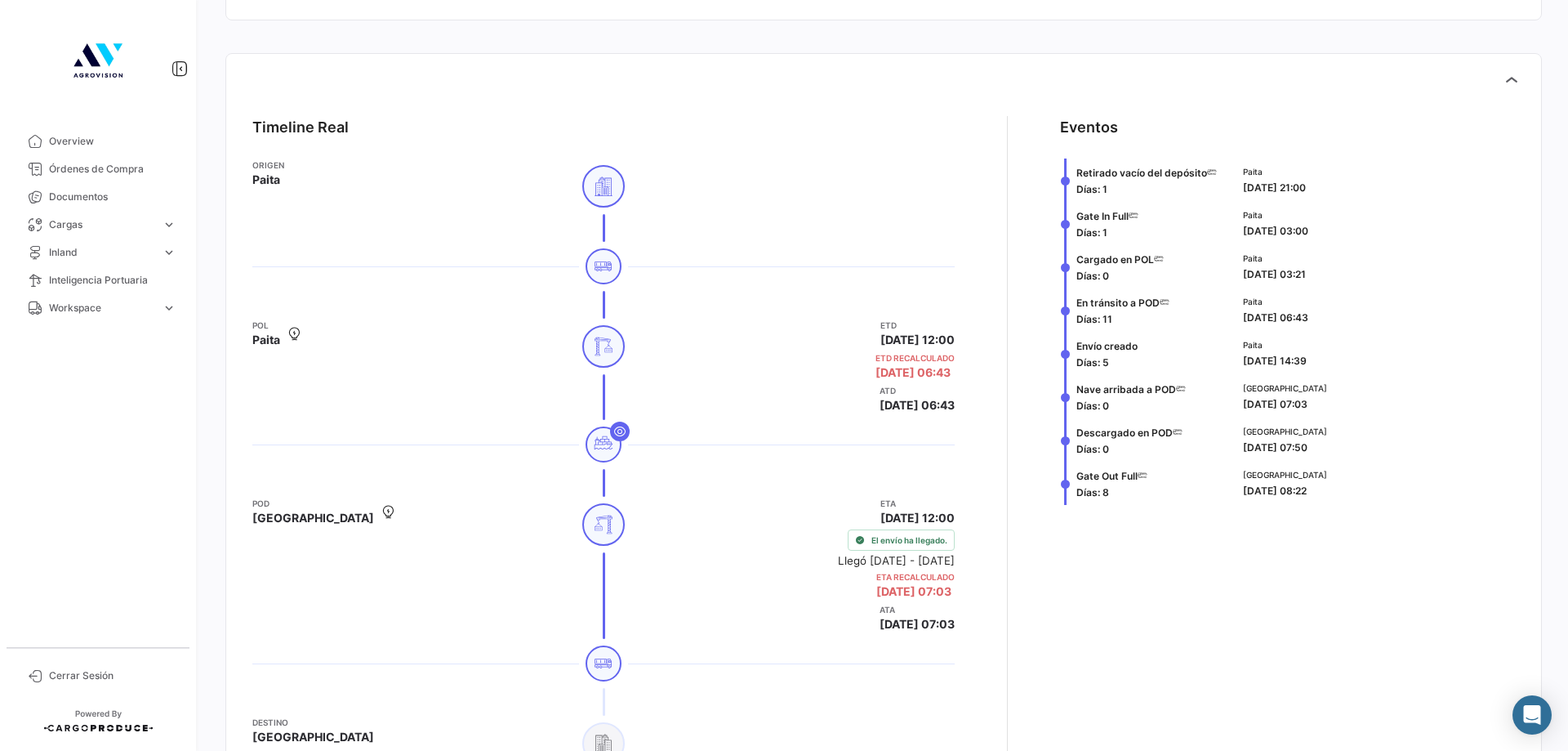 click on "Gate Out Full" 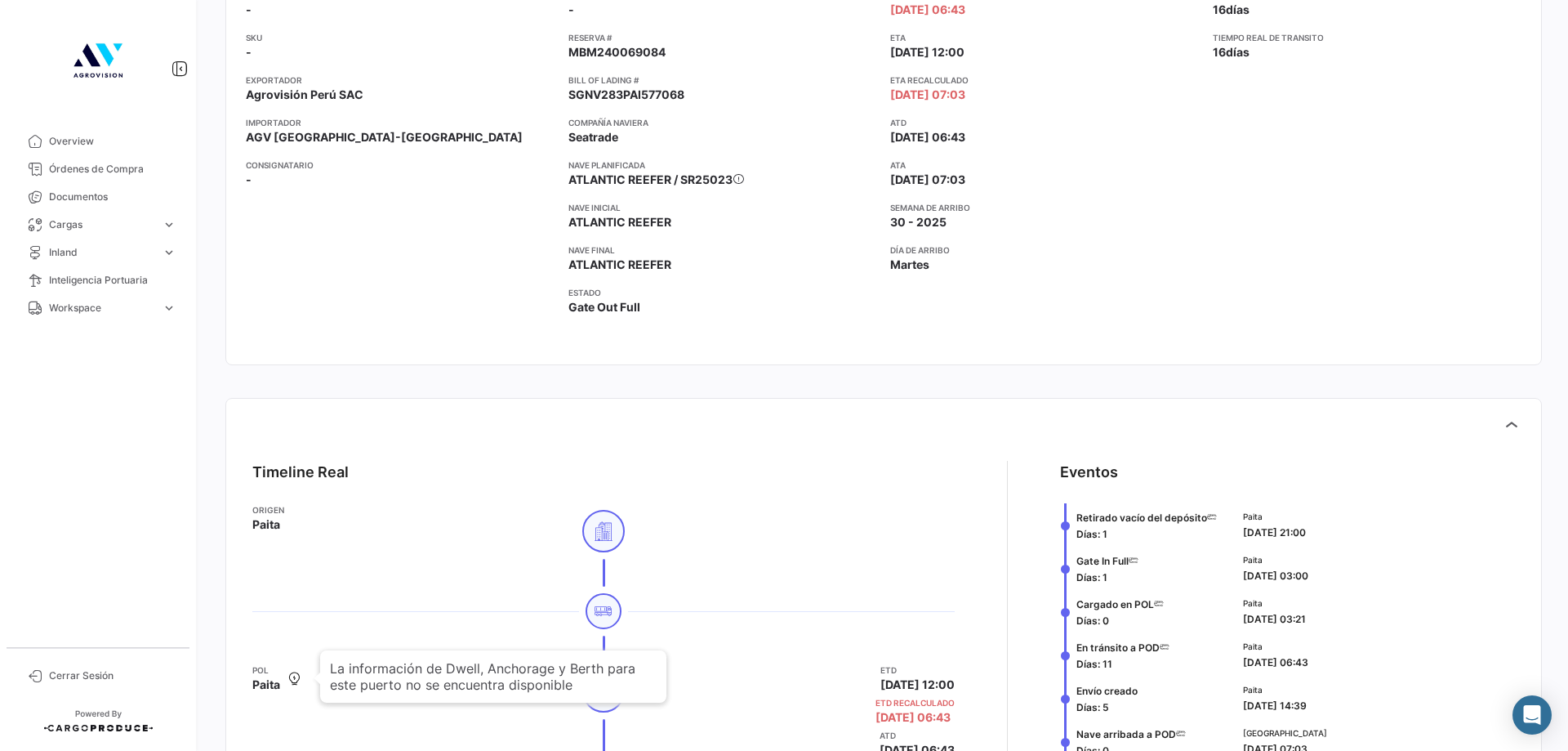 scroll, scrollTop: 0, scrollLeft: 0, axis: both 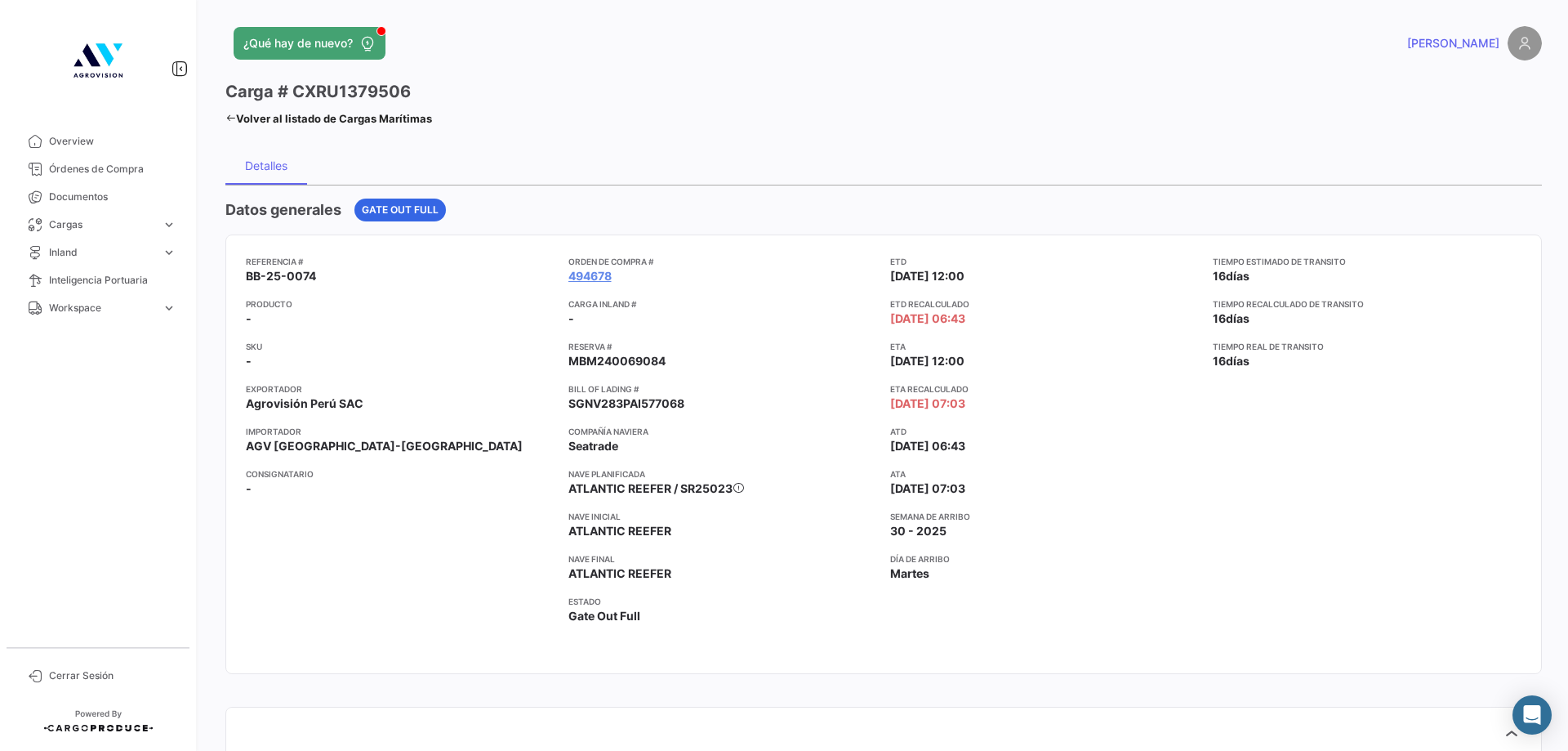 click on "Overview   Órdenes de Compra   Documentos   Cargas   expand_more   Cargas Marítimas   Cargas Terrestres   Cargas Marítimas   Cargas Terrestres   Inland   expand_more   Cargas Inland   Reservas Inland   Cargas Inland   Reservas Inland   Inteligencia Portuaria   Workspace   expand_more   Cargas Terrestres   Inland   Cargas Terrestres   Inland" at bounding box center [98, 381] 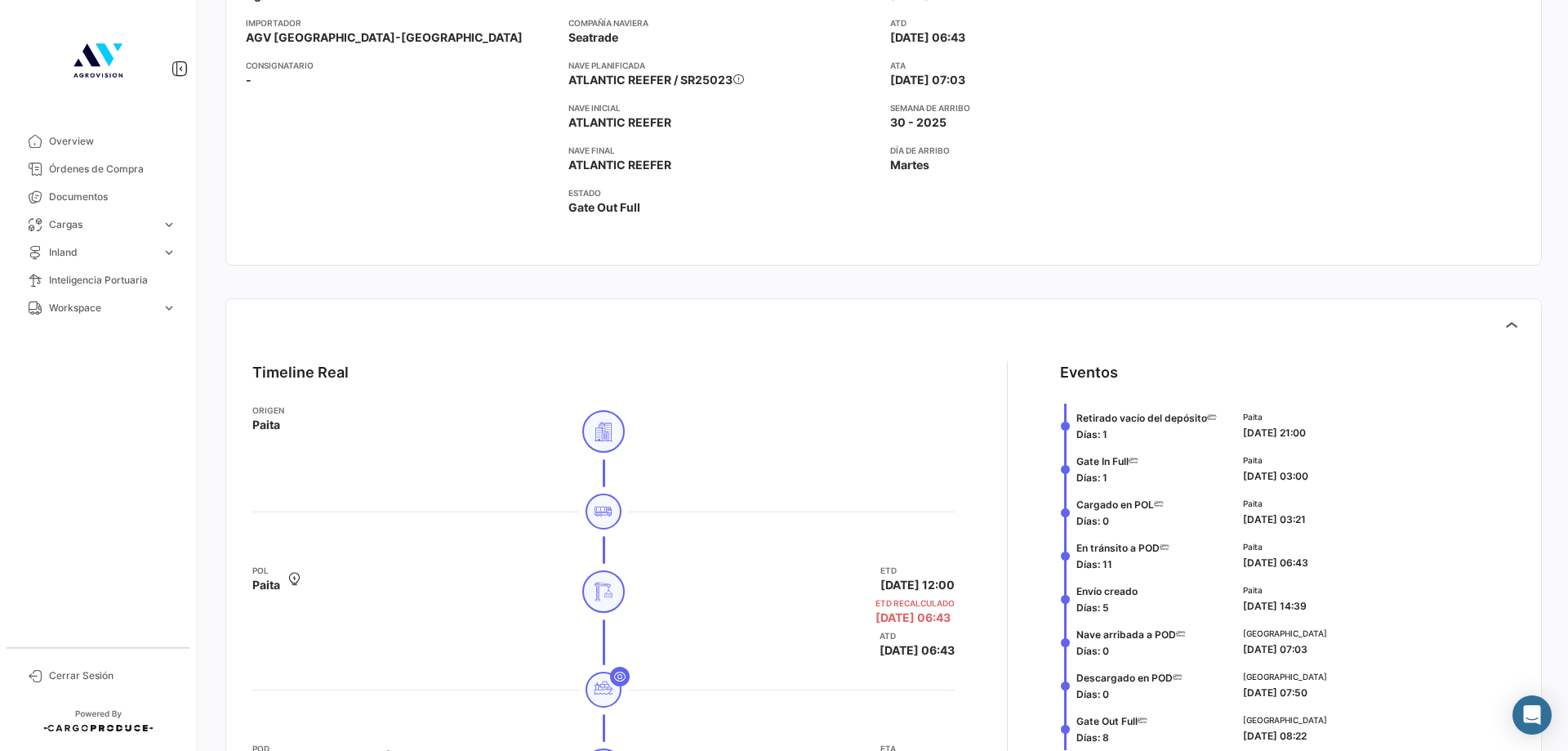 scroll, scrollTop: 82, scrollLeft: 0, axis: vertical 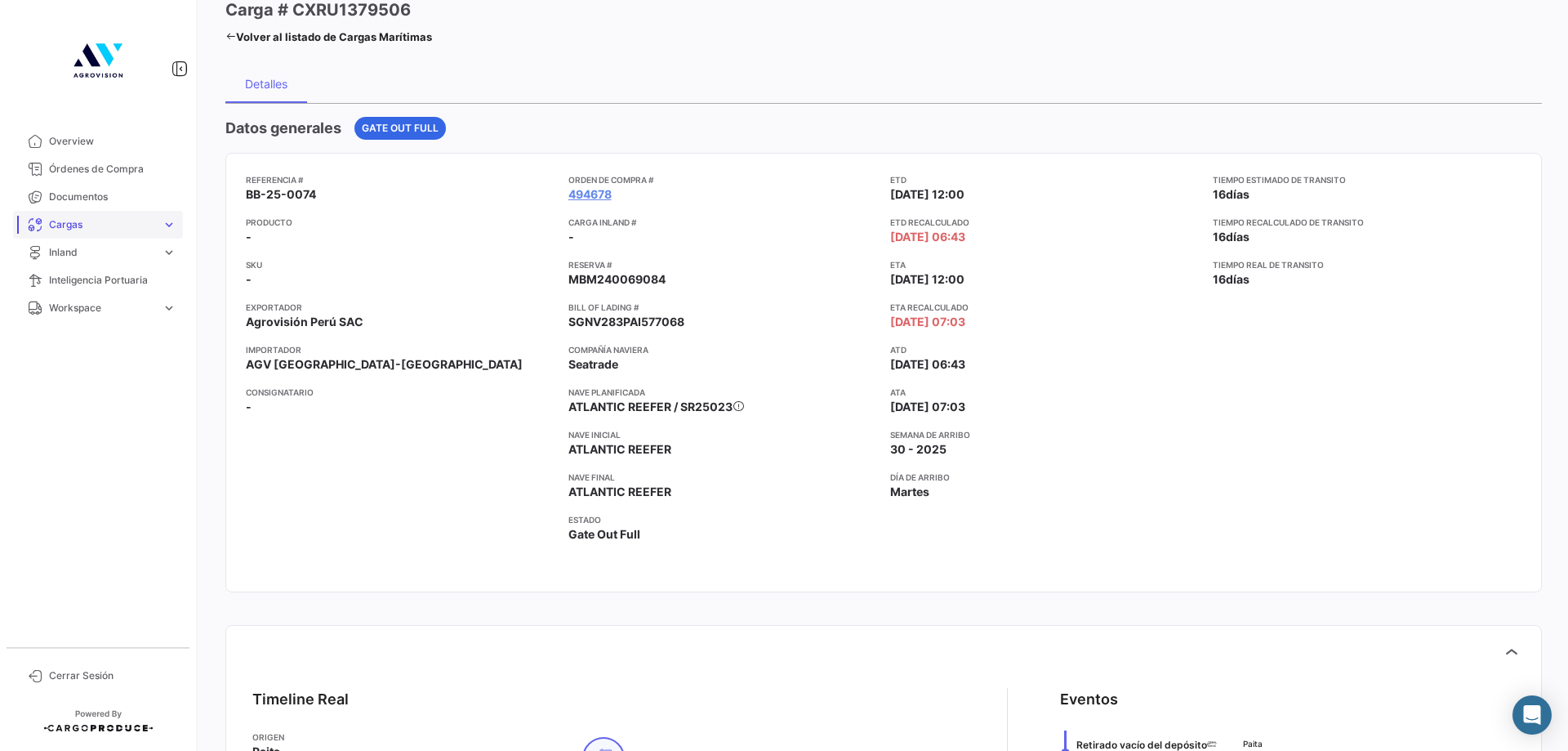 click on "Cargas" at bounding box center (102, 225) 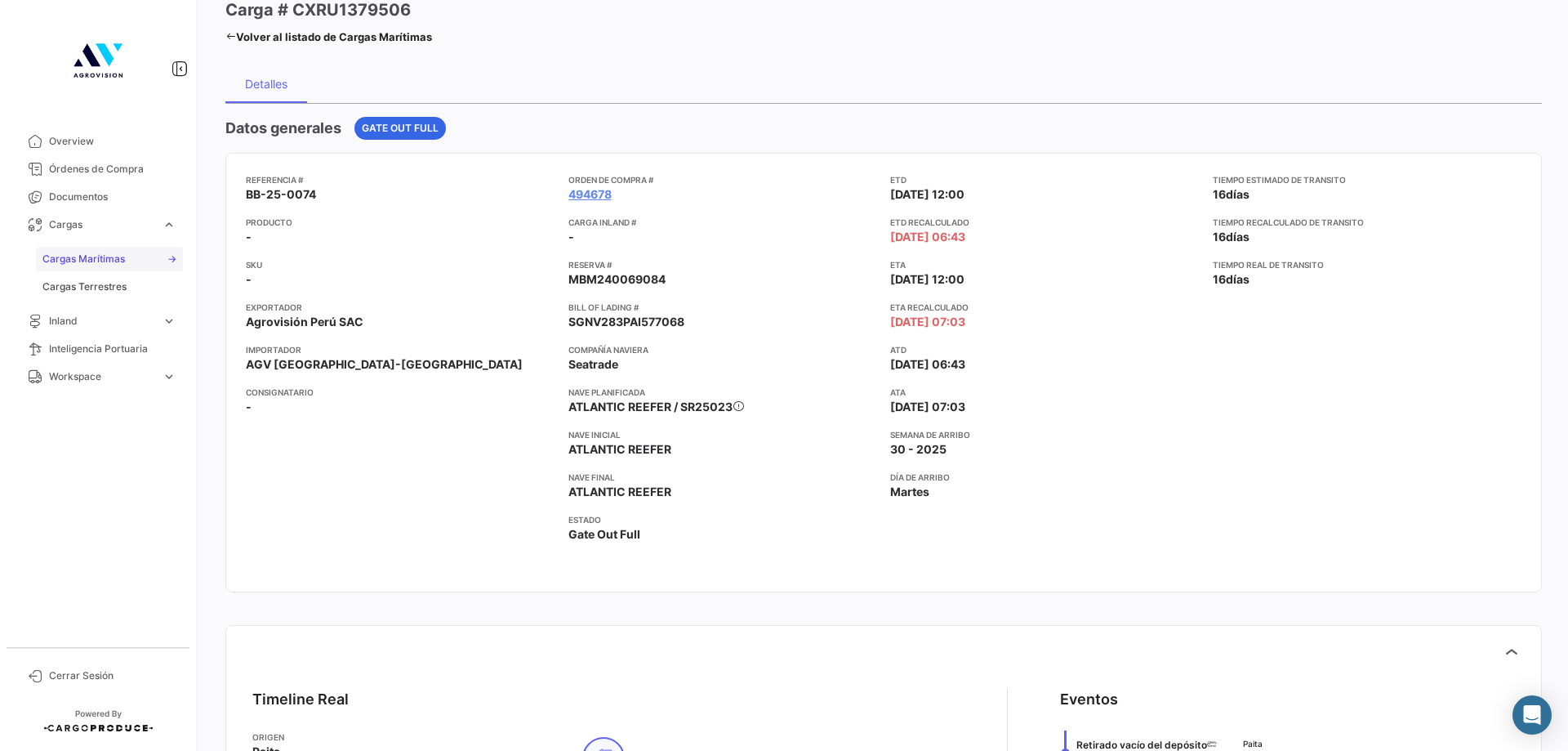 click on "Cargas Marítimas" at bounding box center [83, 259] 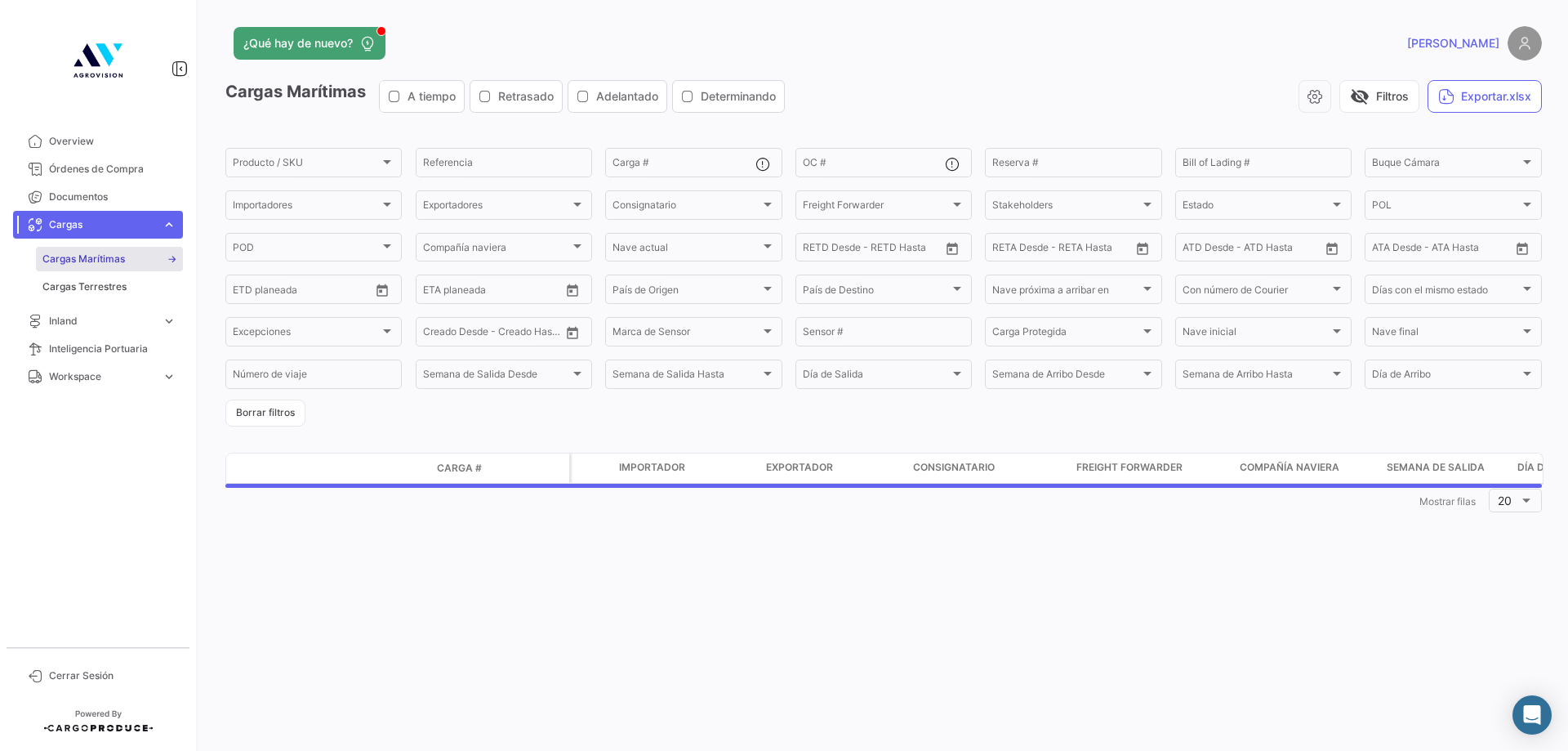 scroll, scrollTop: 0, scrollLeft: 0, axis: both 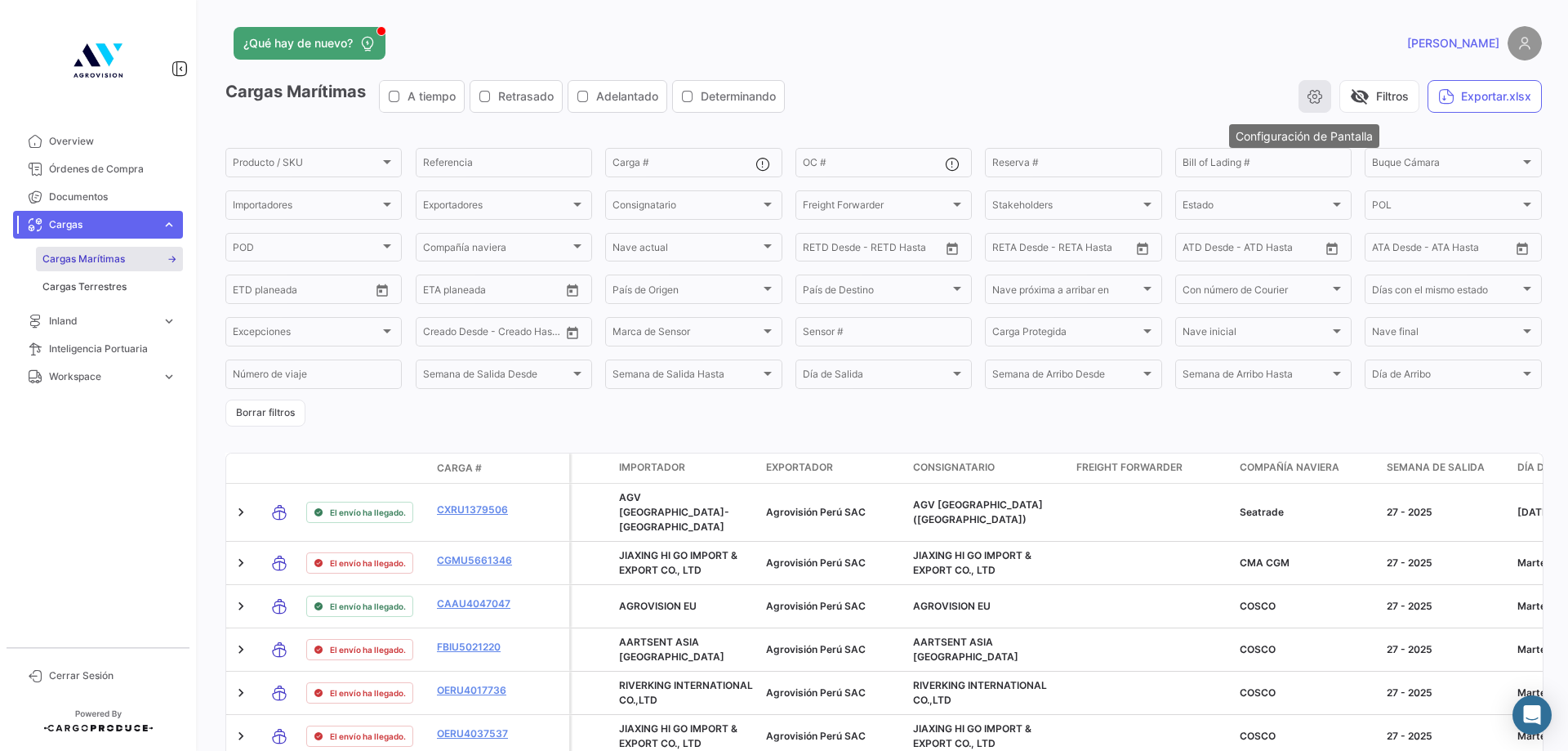 click 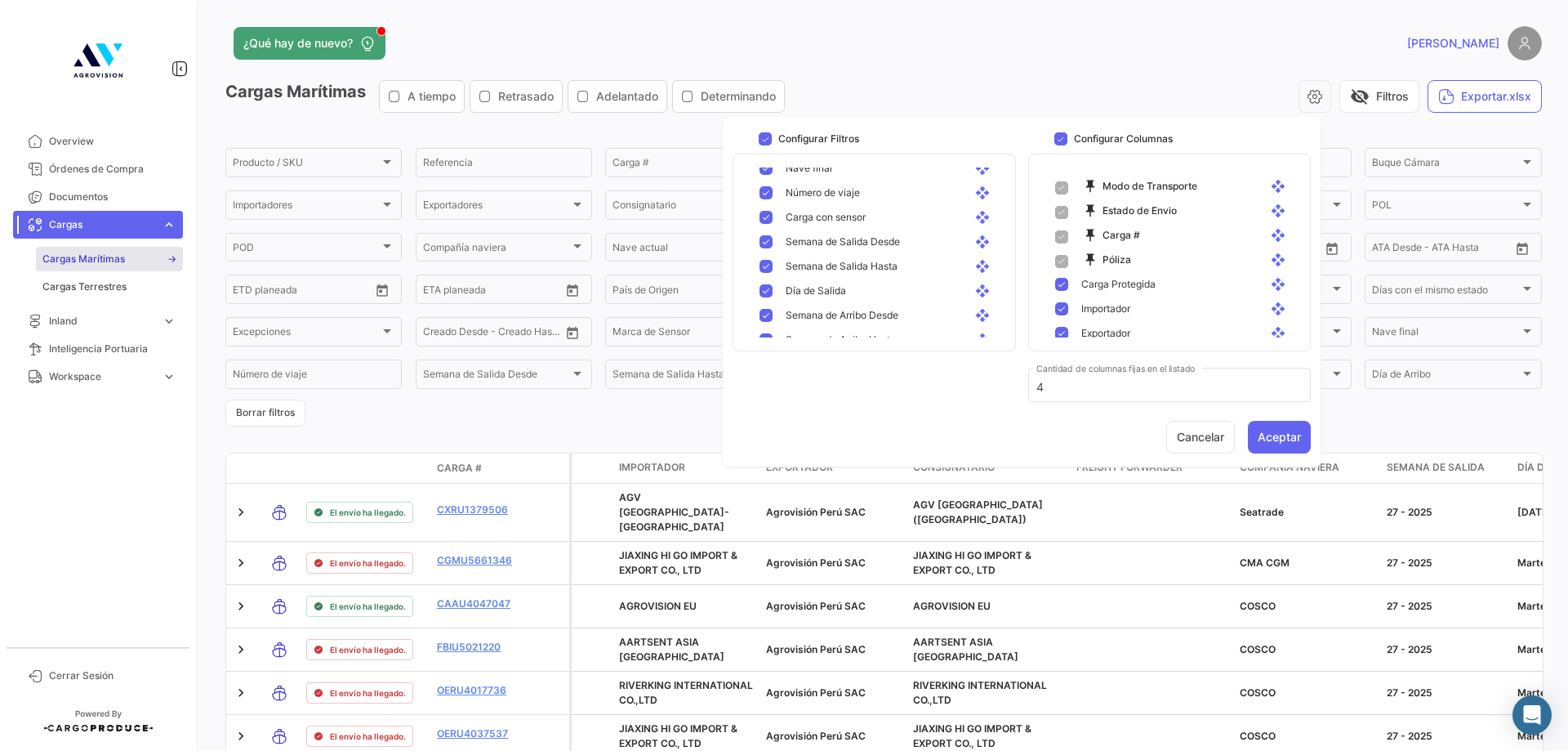 scroll, scrollTop: 964, scrollLeft: 0, axis: vertical 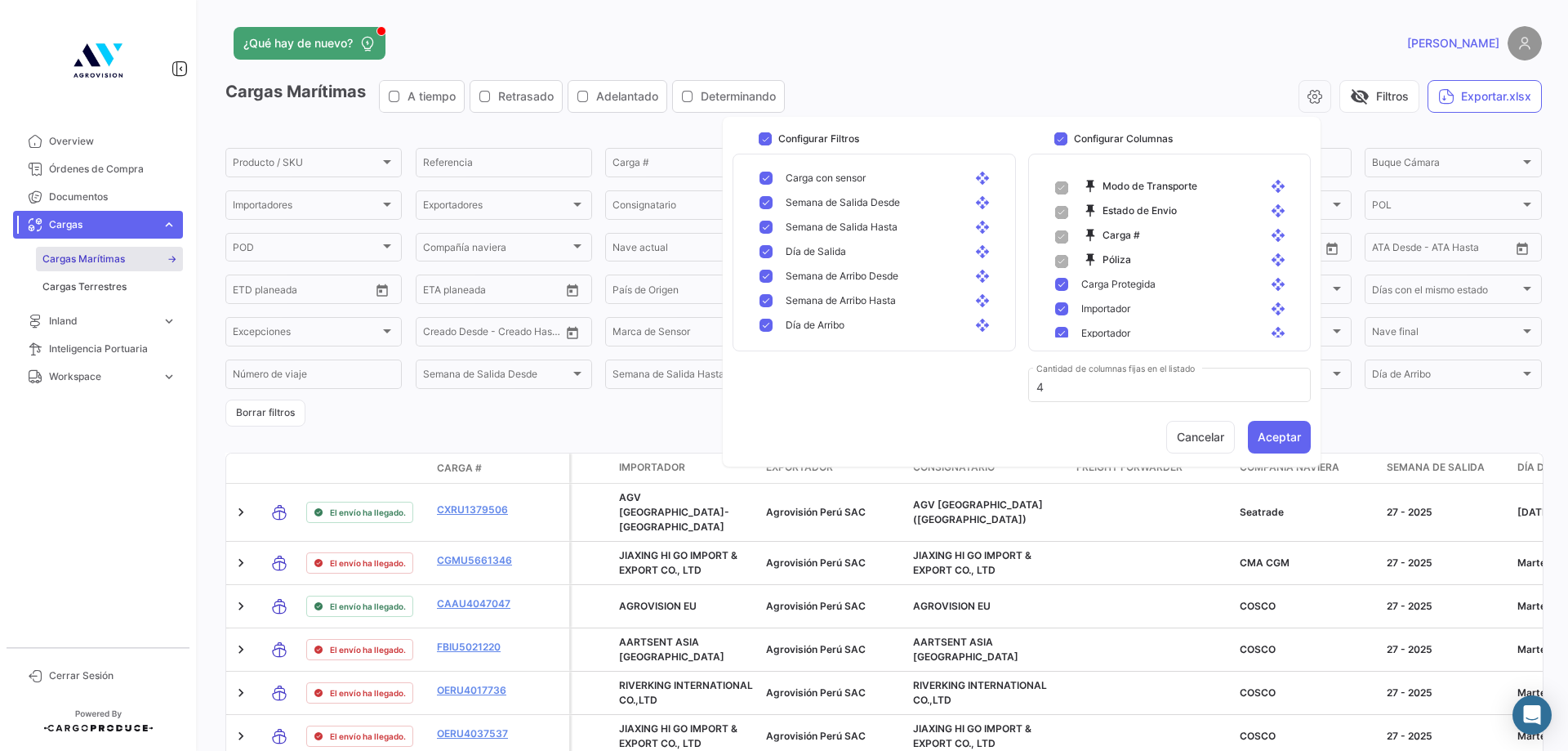 click at bounding box center [766, 325] 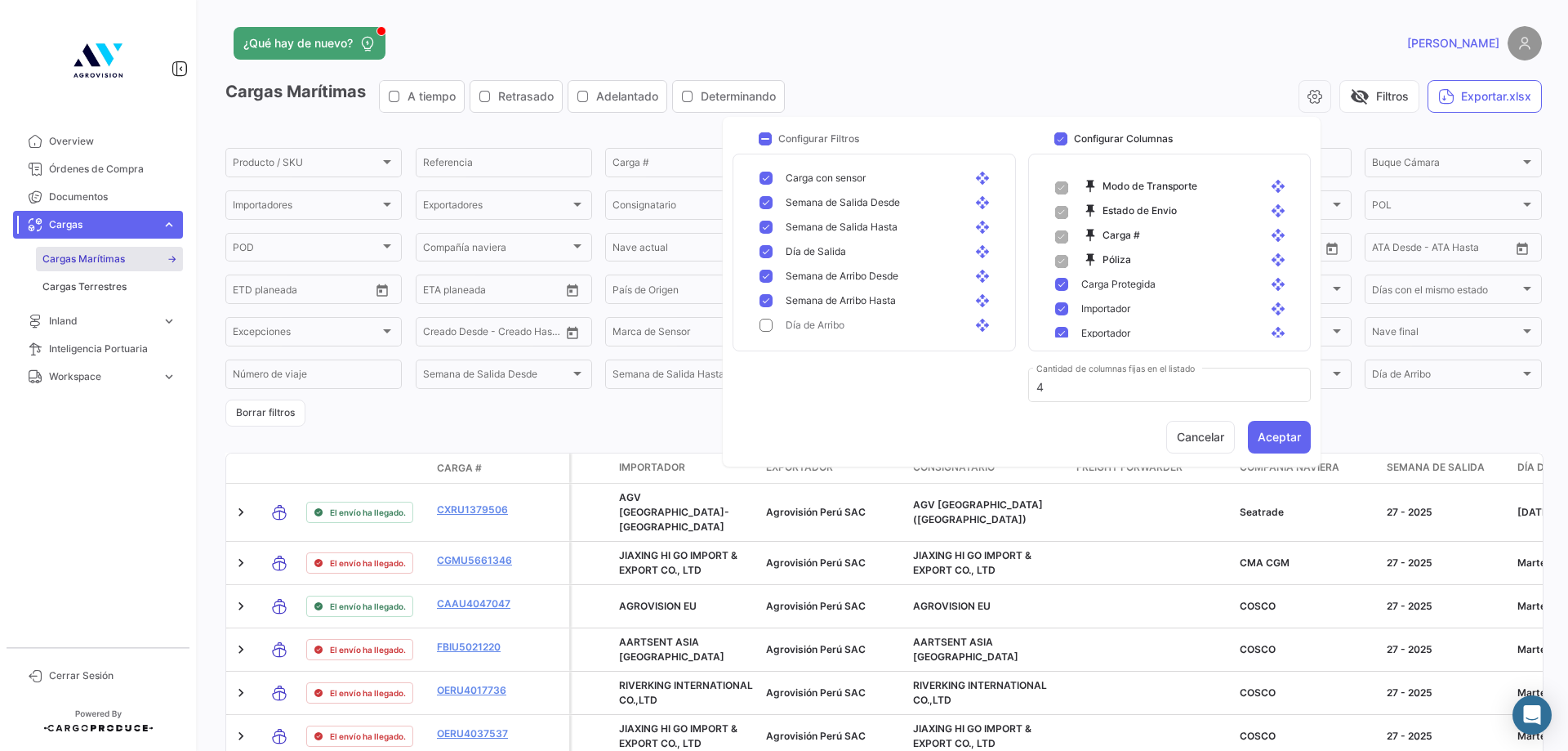 click at bounding box center [766, 301] 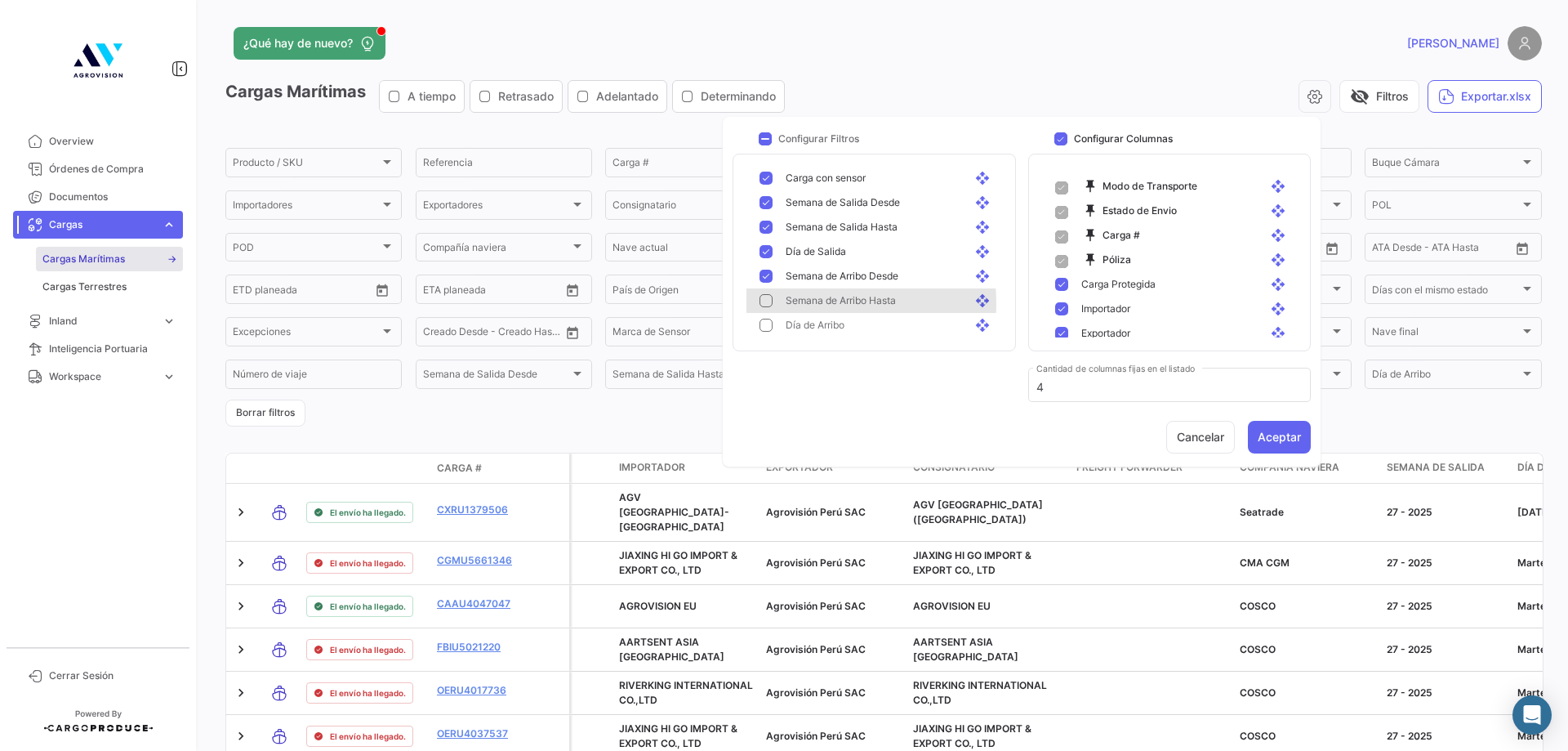 click at bounding box center [766, 276] 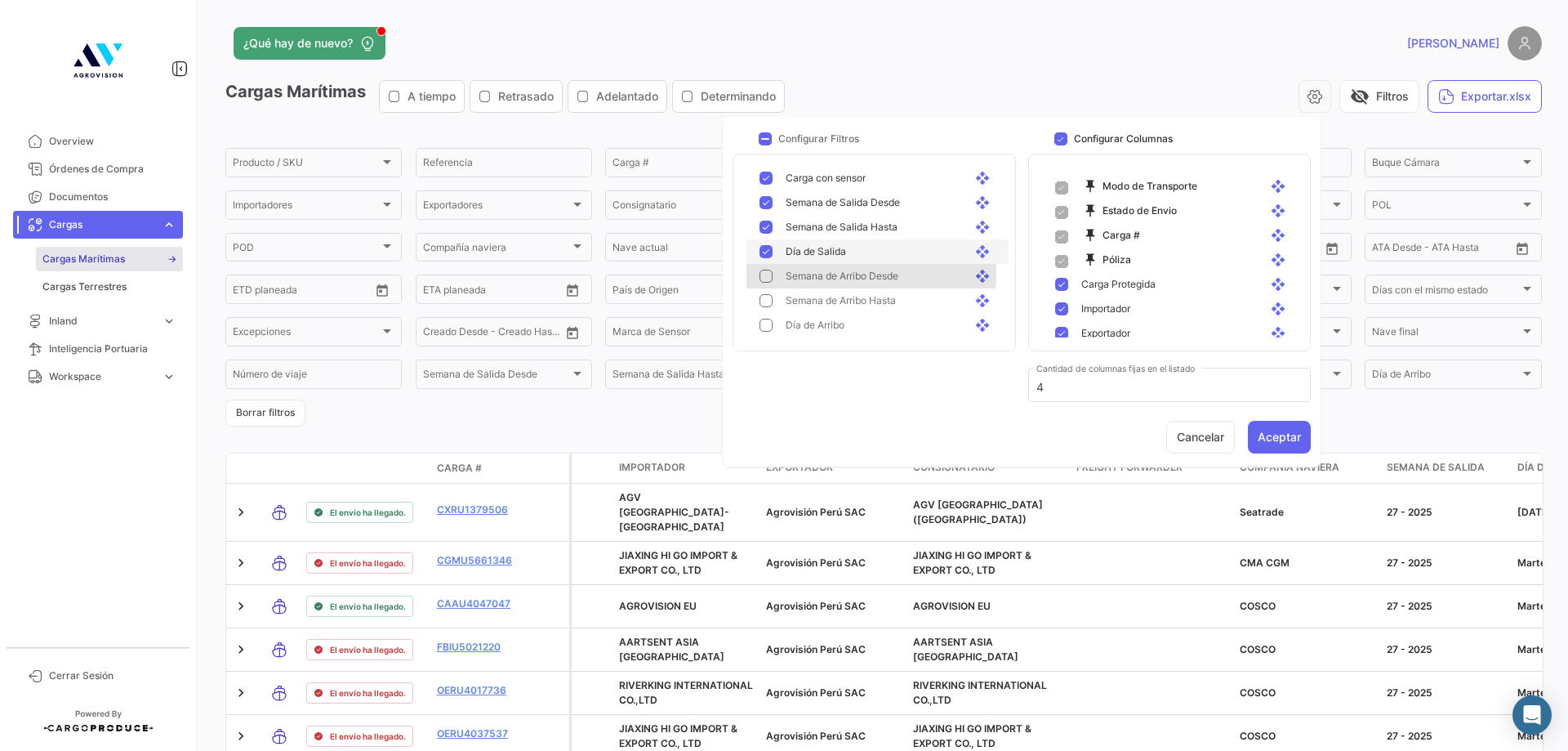 click at bounding box center (766, 252) 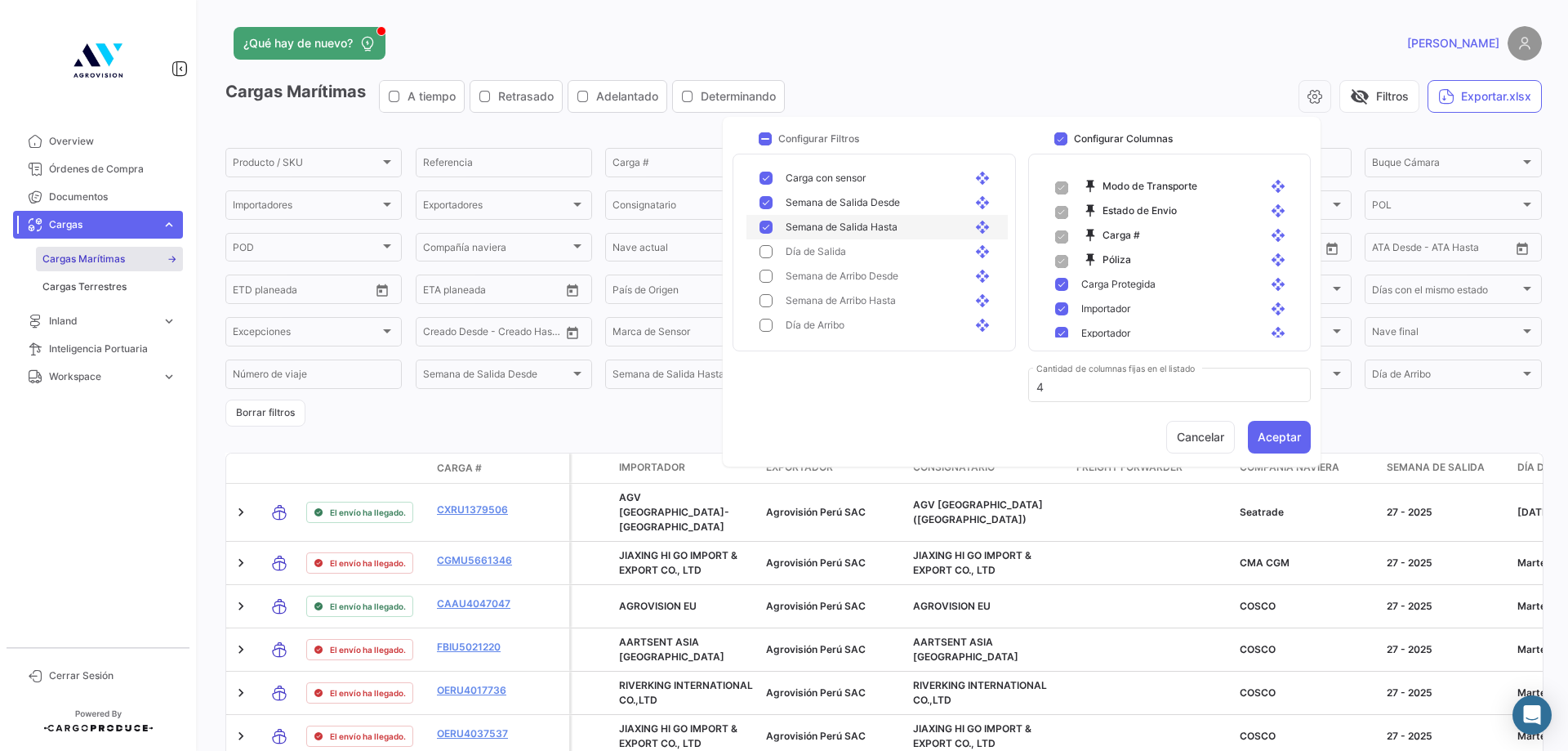 drag, startPoint x: 766, startPoint y: 223, endPoint x: 761, endPoint y: 203, distance: 20.615528 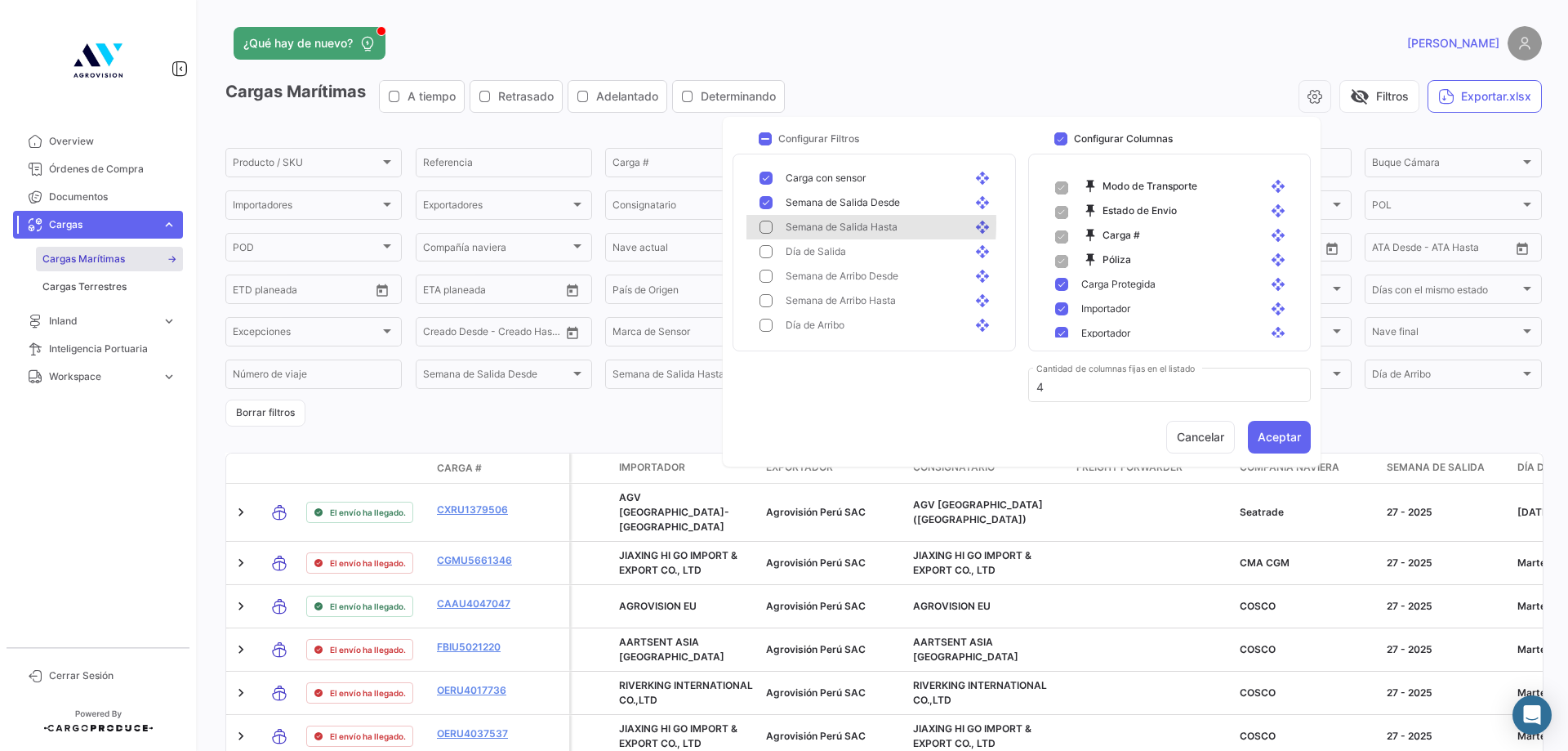 click at bounding box center (766, 203) 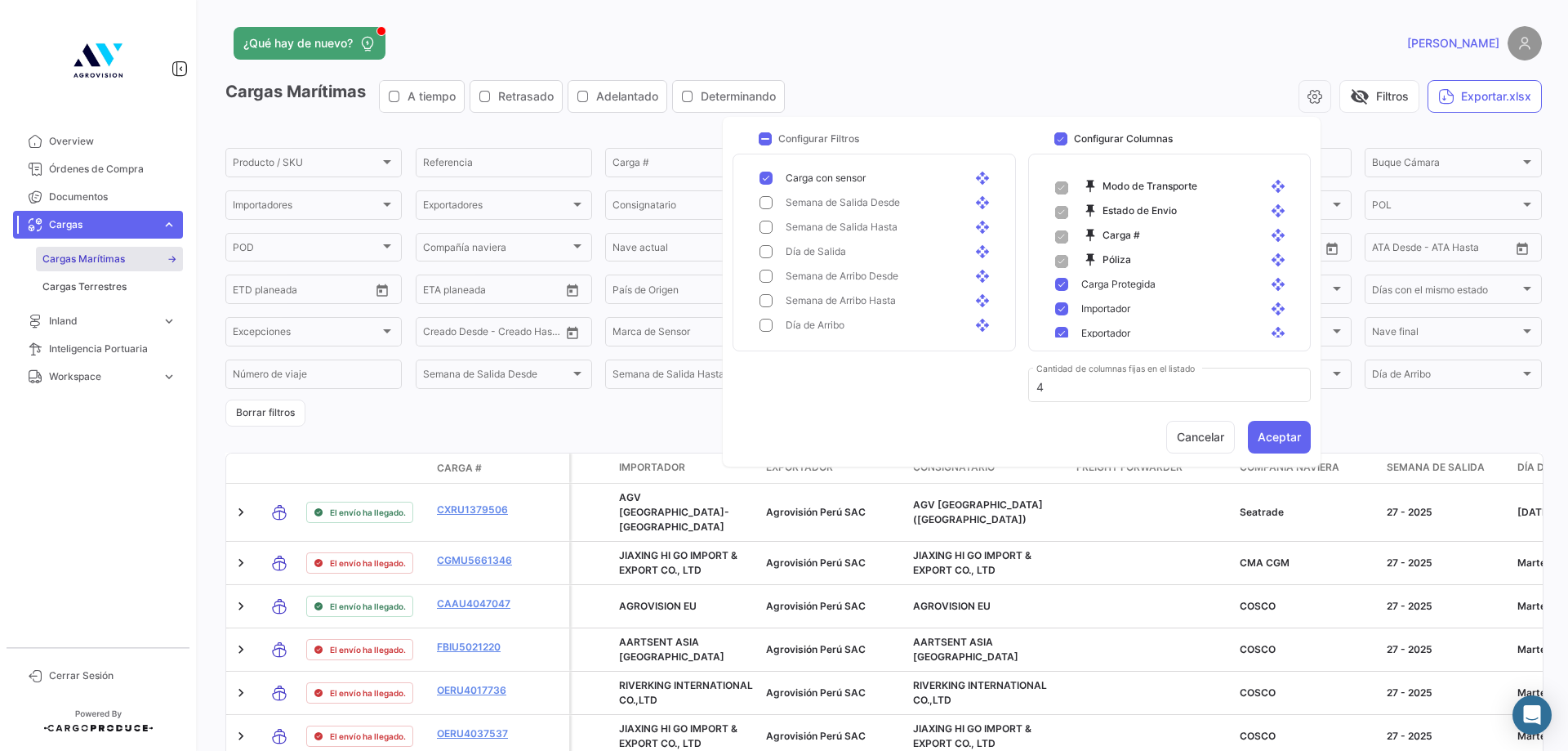 click at bounding box center (766, 178) 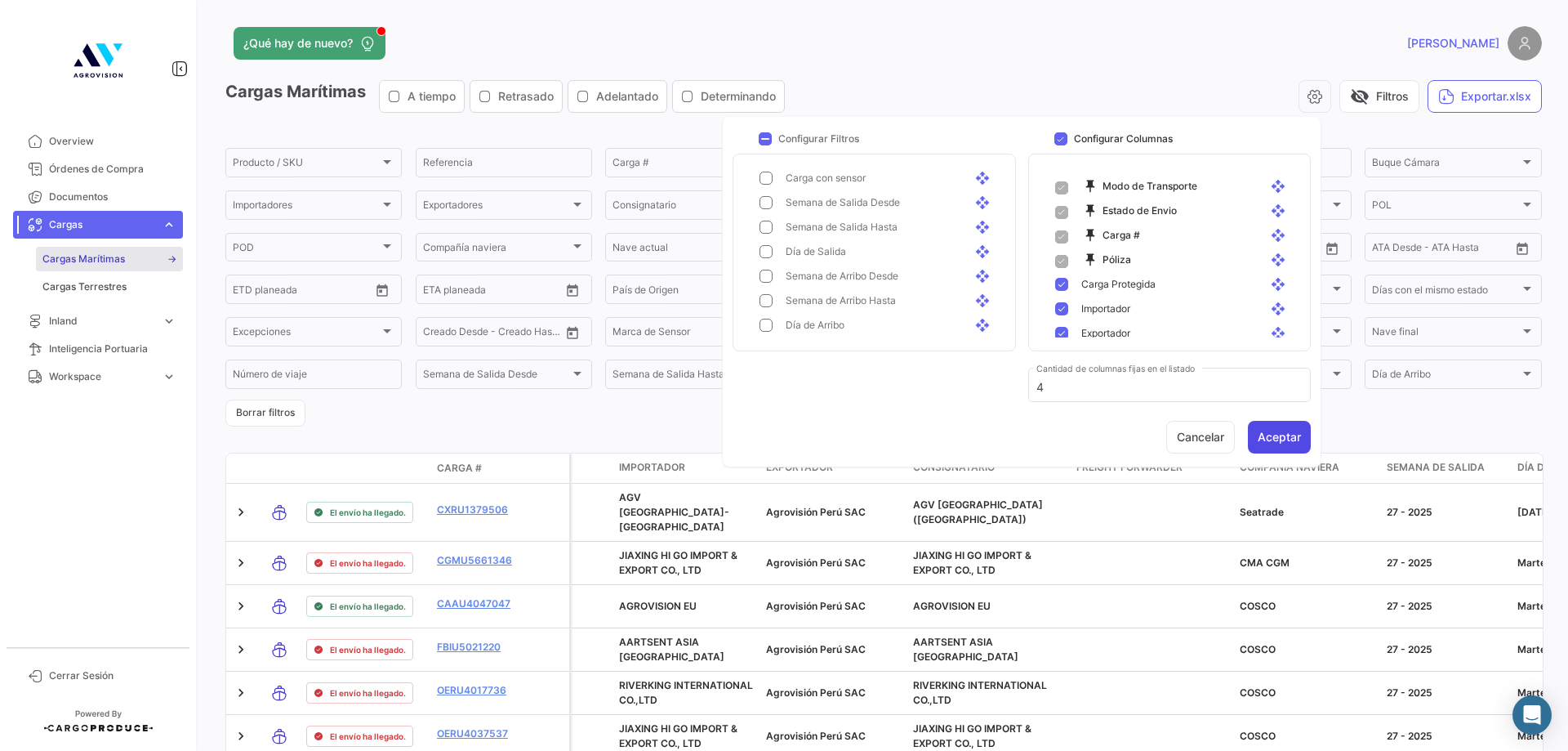 click on "Aceptar" at bounding box center (1279, 437) 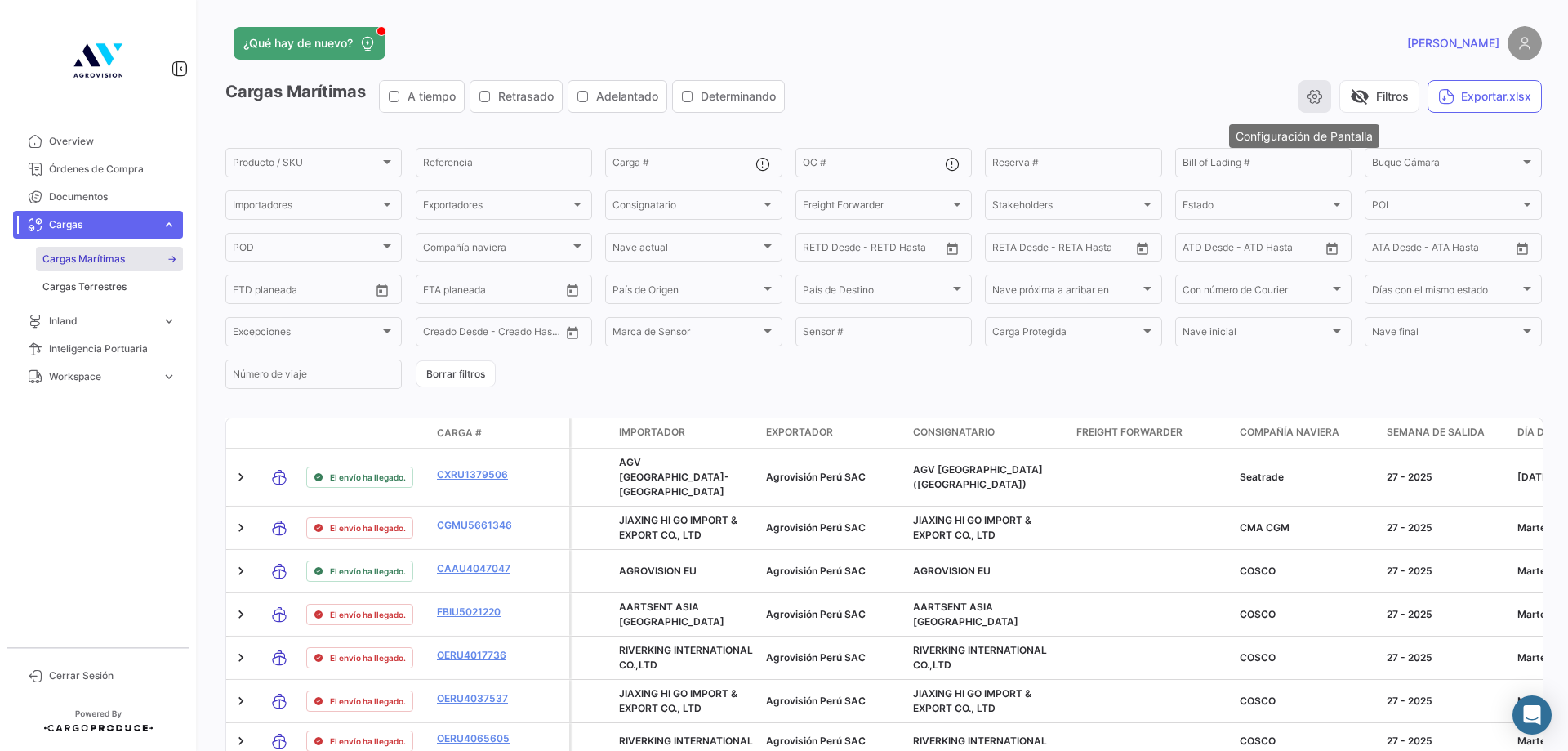click 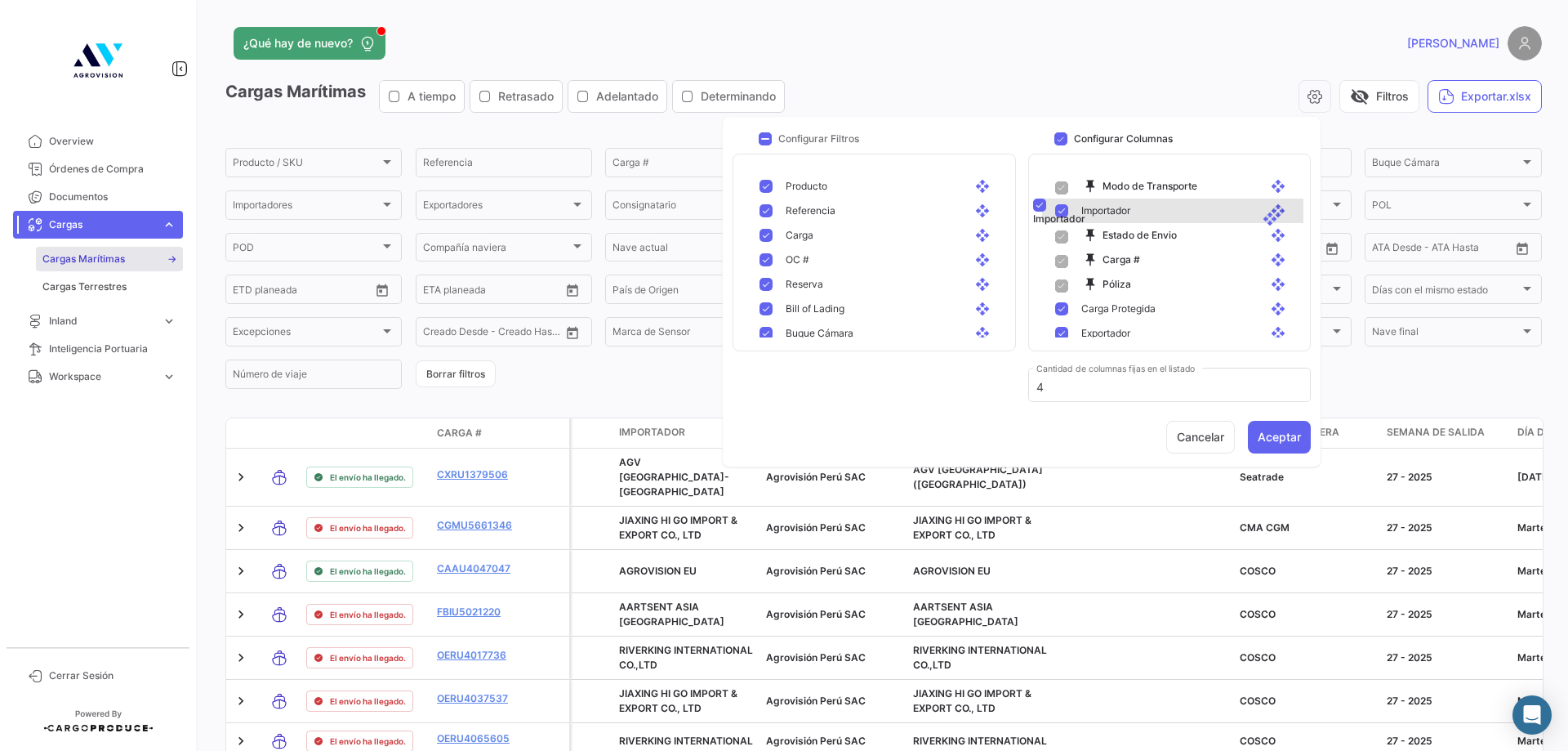 drag, startPoint x: 1264, startPoint y: 306, endPoint x: 1255, endPoint y: 205, distance: 101.400197 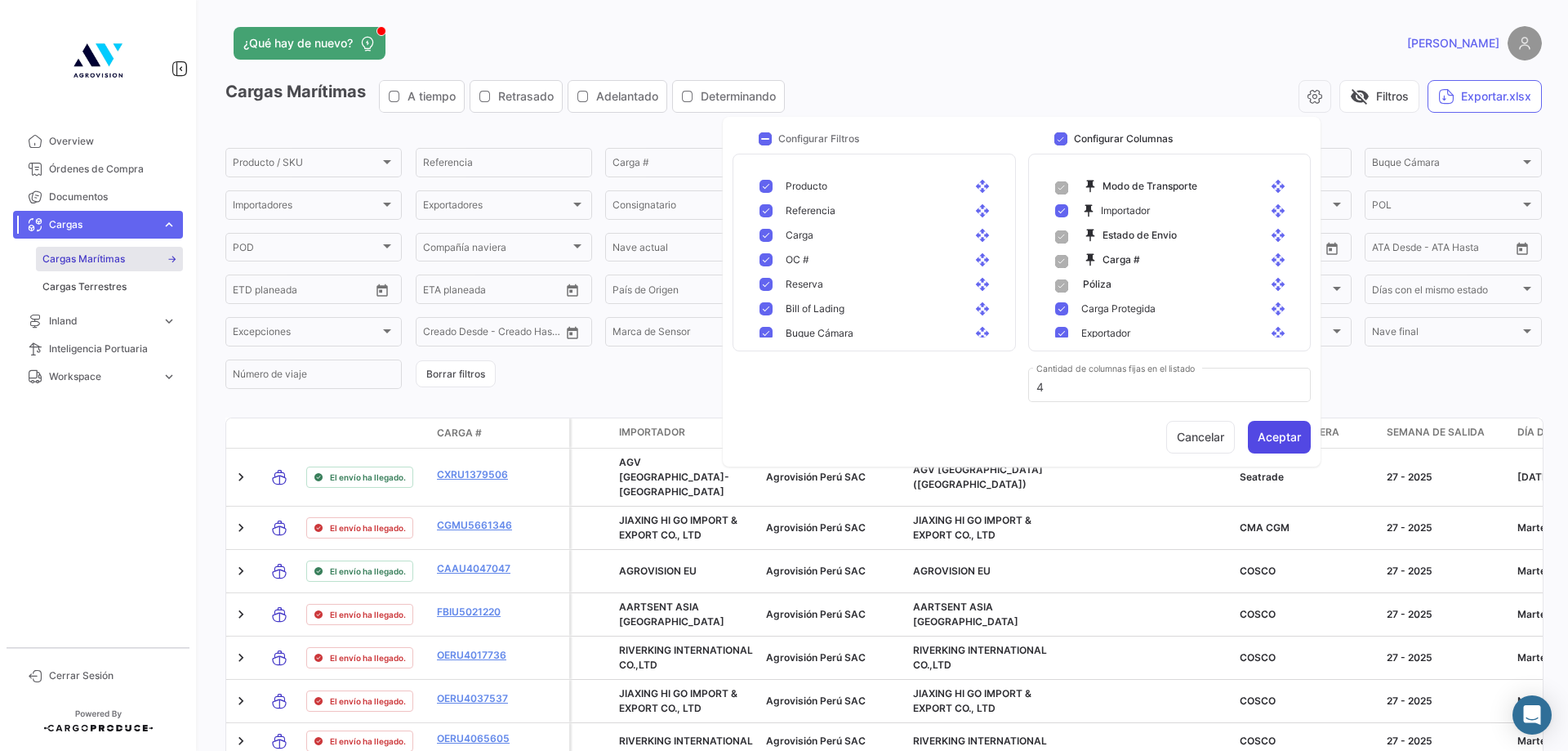 click on "Aceptar" at bounding box center [1279, 437] 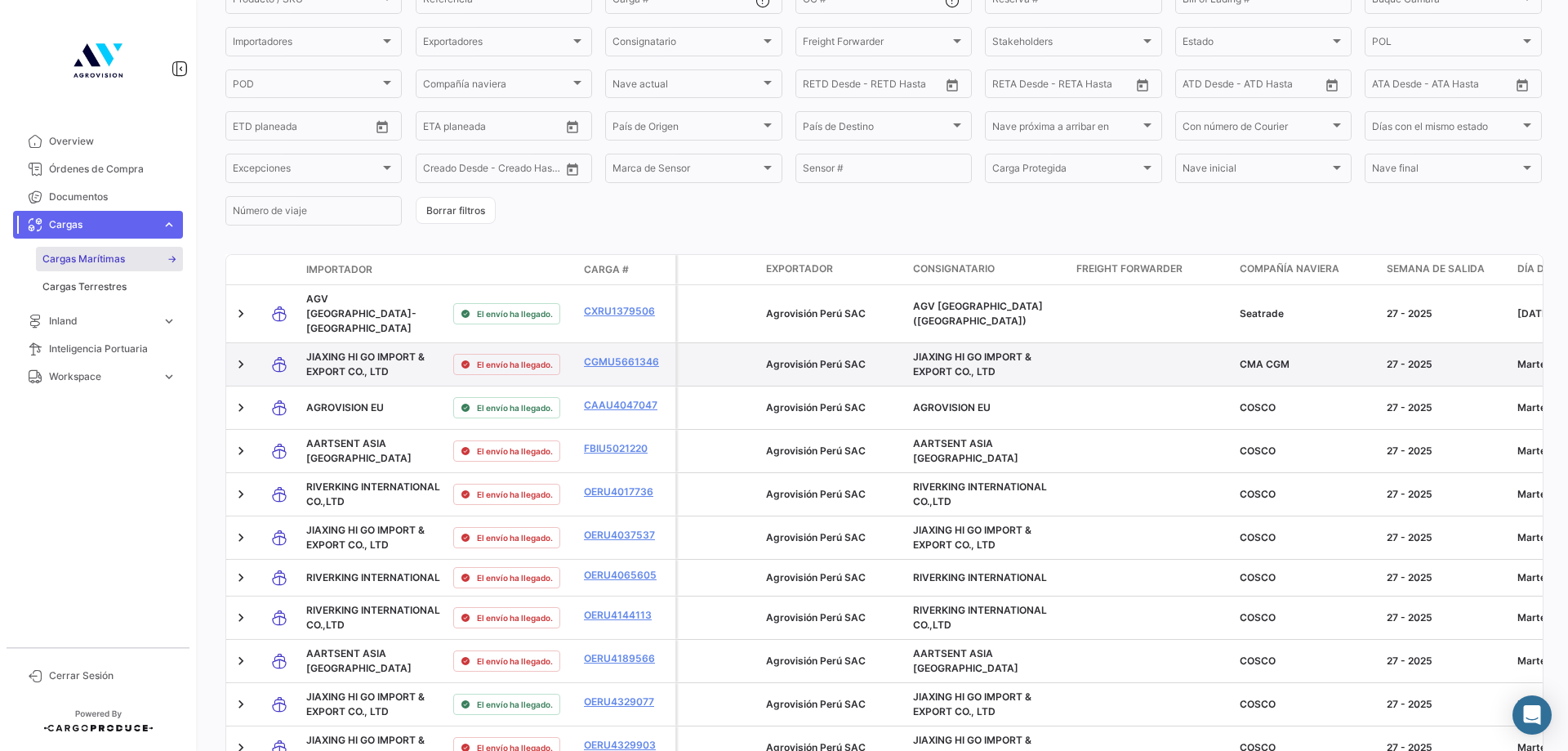 scroll, scrollTop: 0, scrollLeft: 0, axis: both 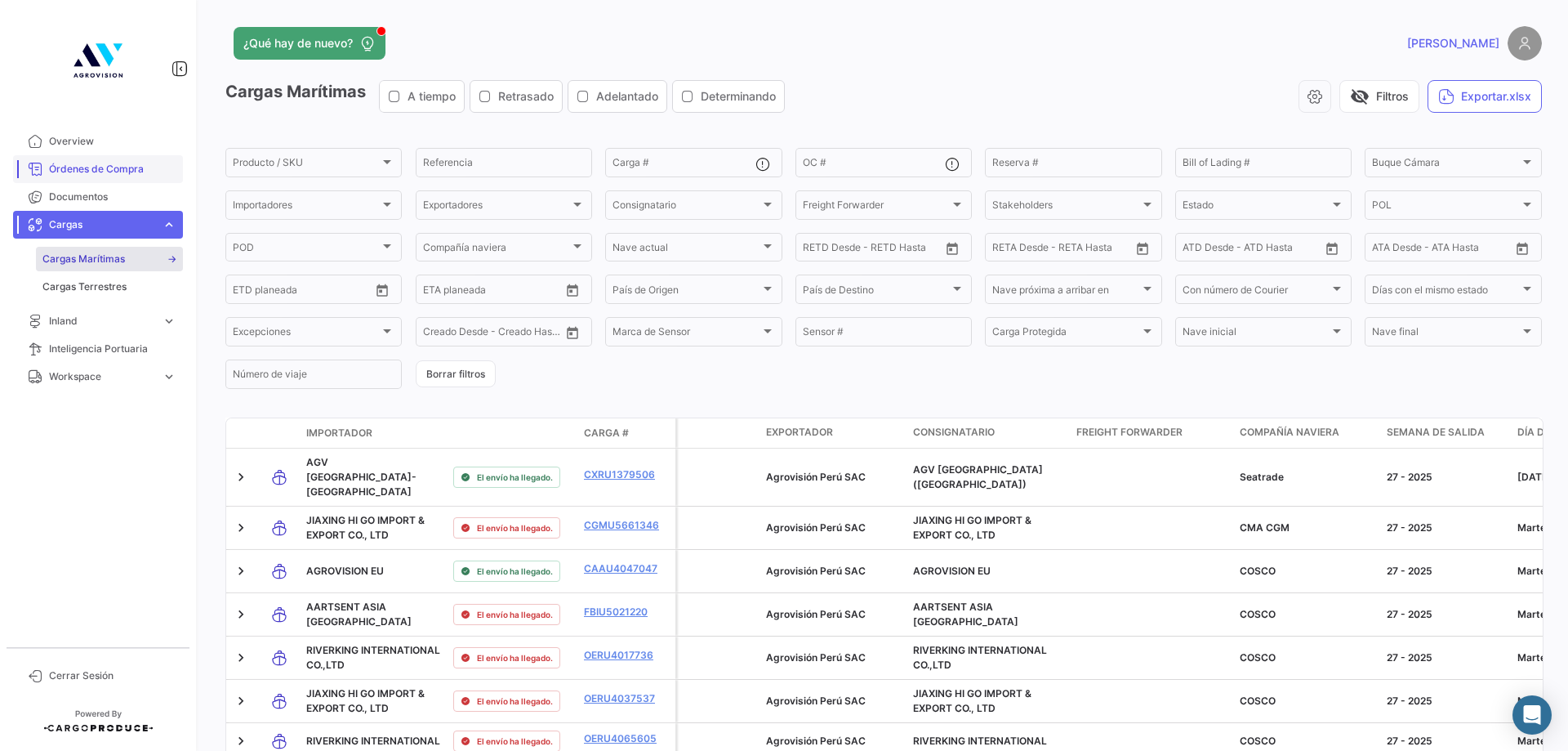 click on "Órdenes de Compra" at bounding box center [113, 169] 